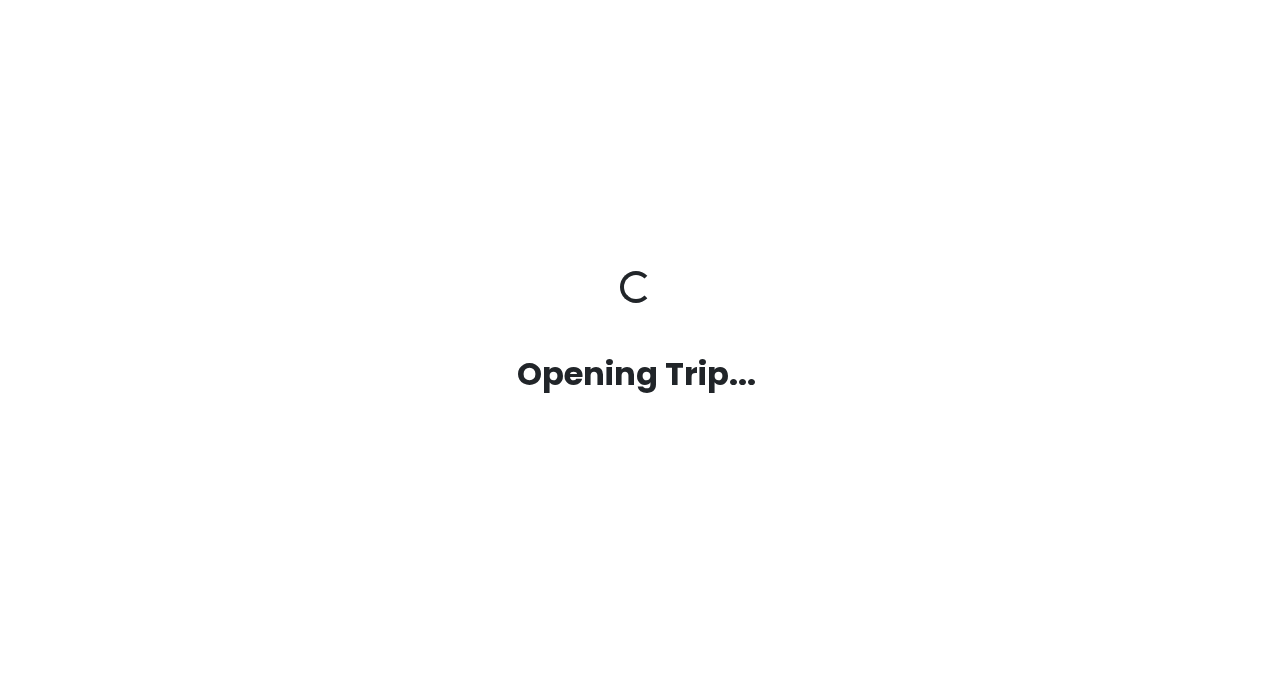 scroll, scrollTop: 0, scrollLeft: 0, axis: both 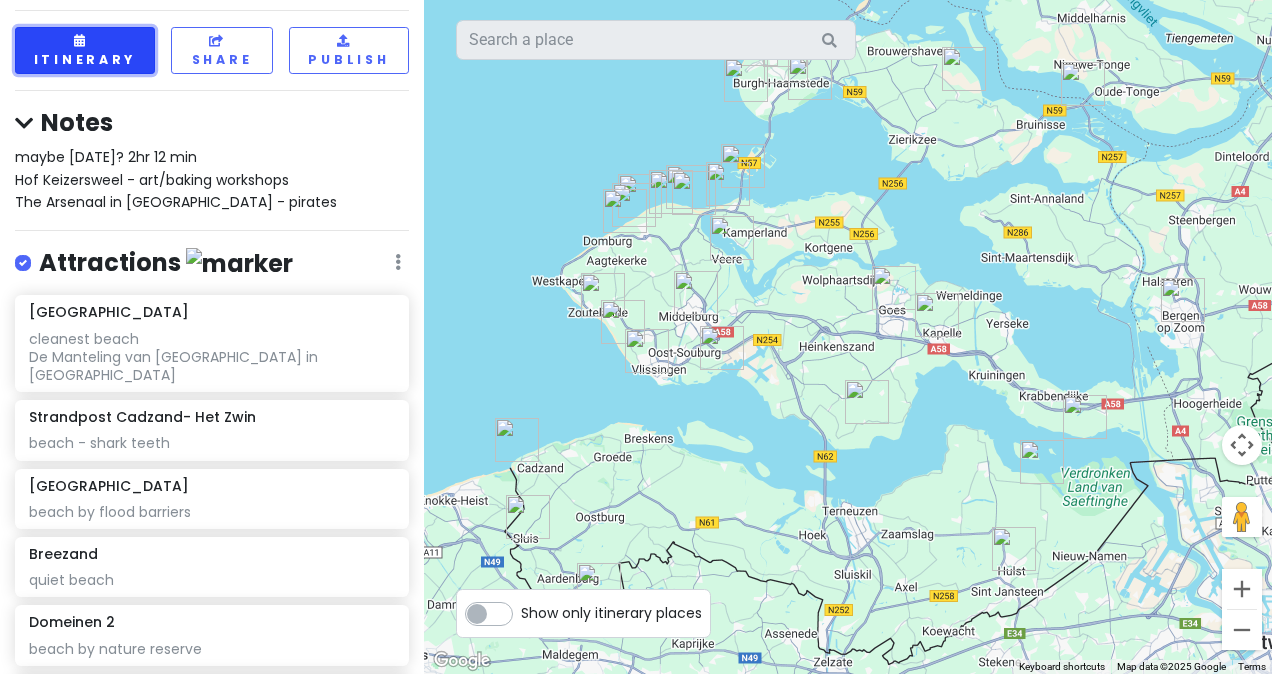 click on "Itinerary" at bounding box center [85, 50] 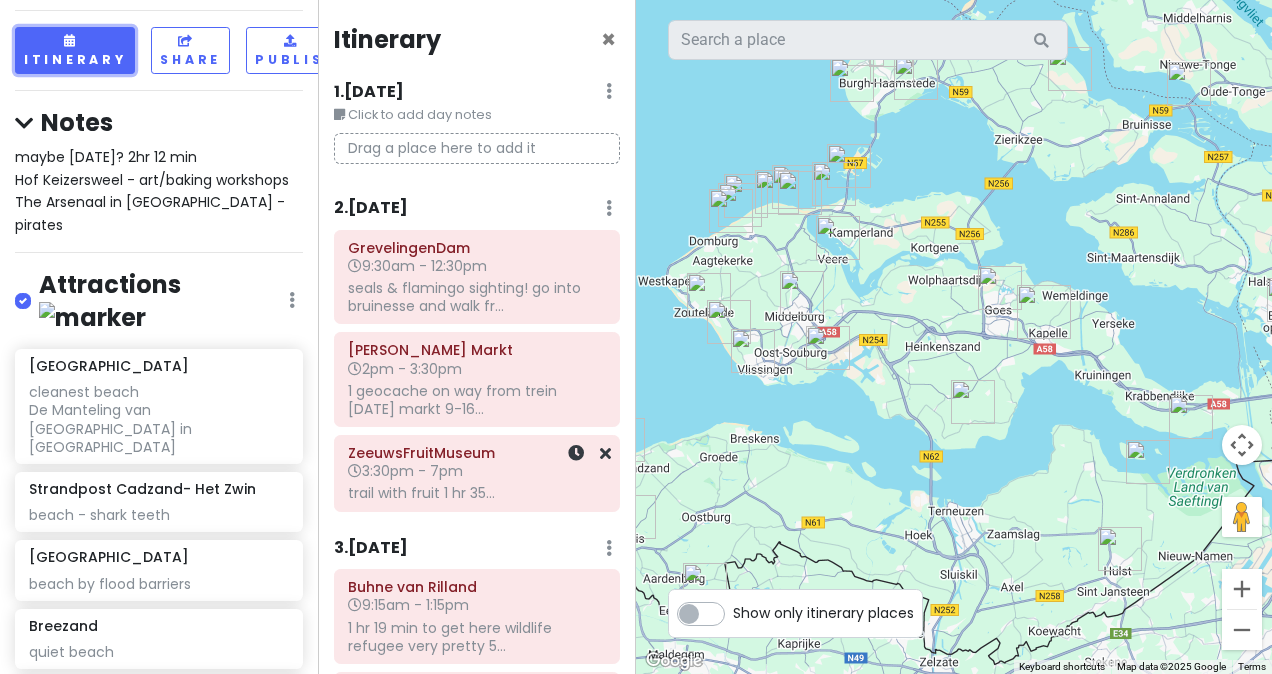 click on "3:30pm - 7pm" at bounding box center [477, 471] 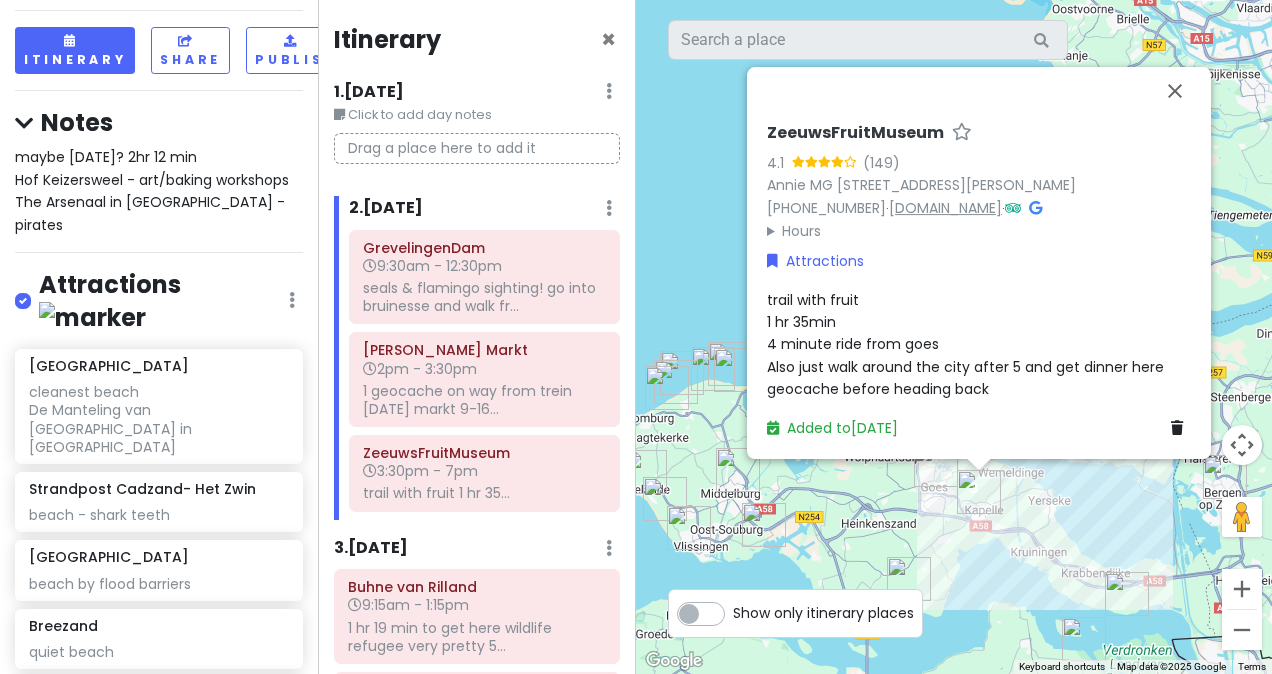click on "[DOMAIN_NAME]" at bounding box center (945, 208) 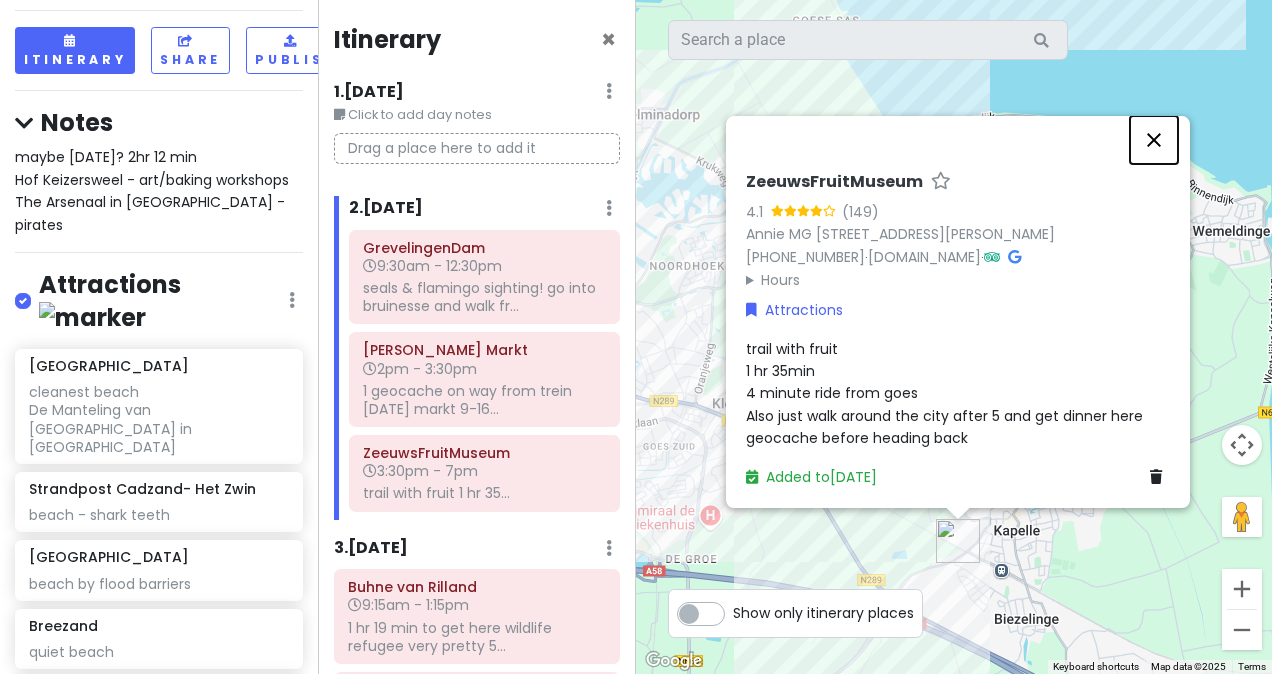 click at bounding box center [1154, 140] 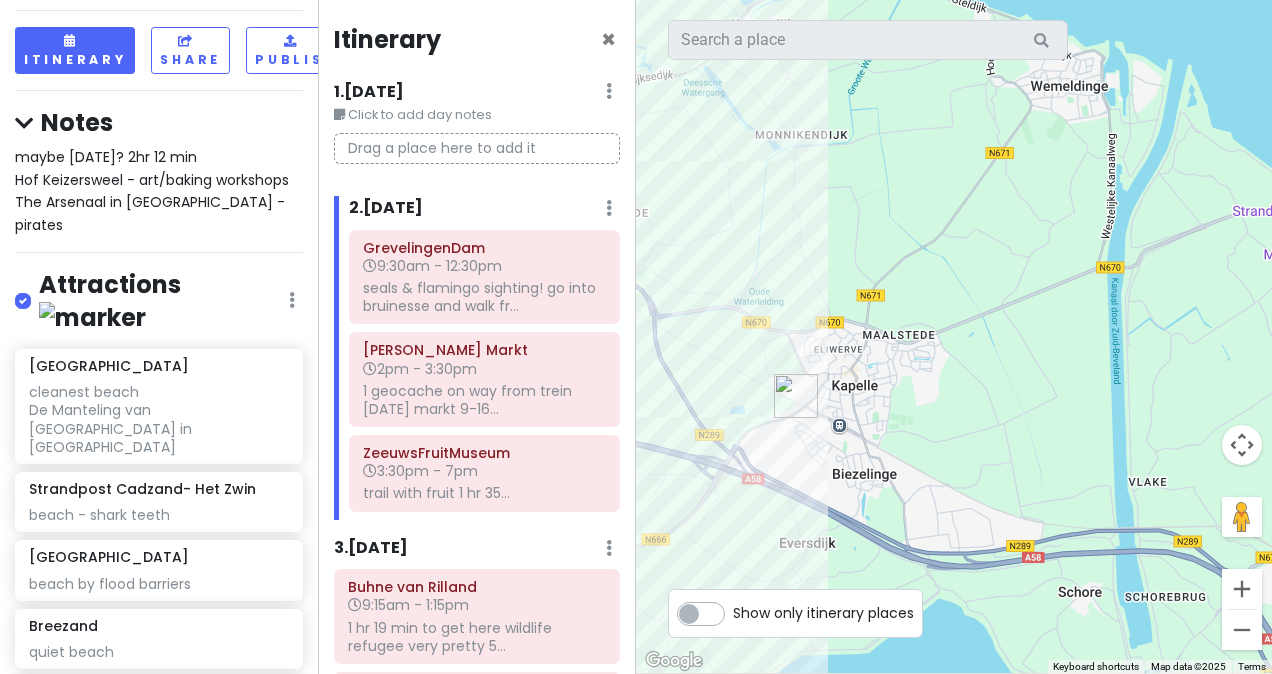 drag, startPoint x: 1079, startPoint y: 515, endPoint x: 882, endPoint y: 338, distance: 264.8358 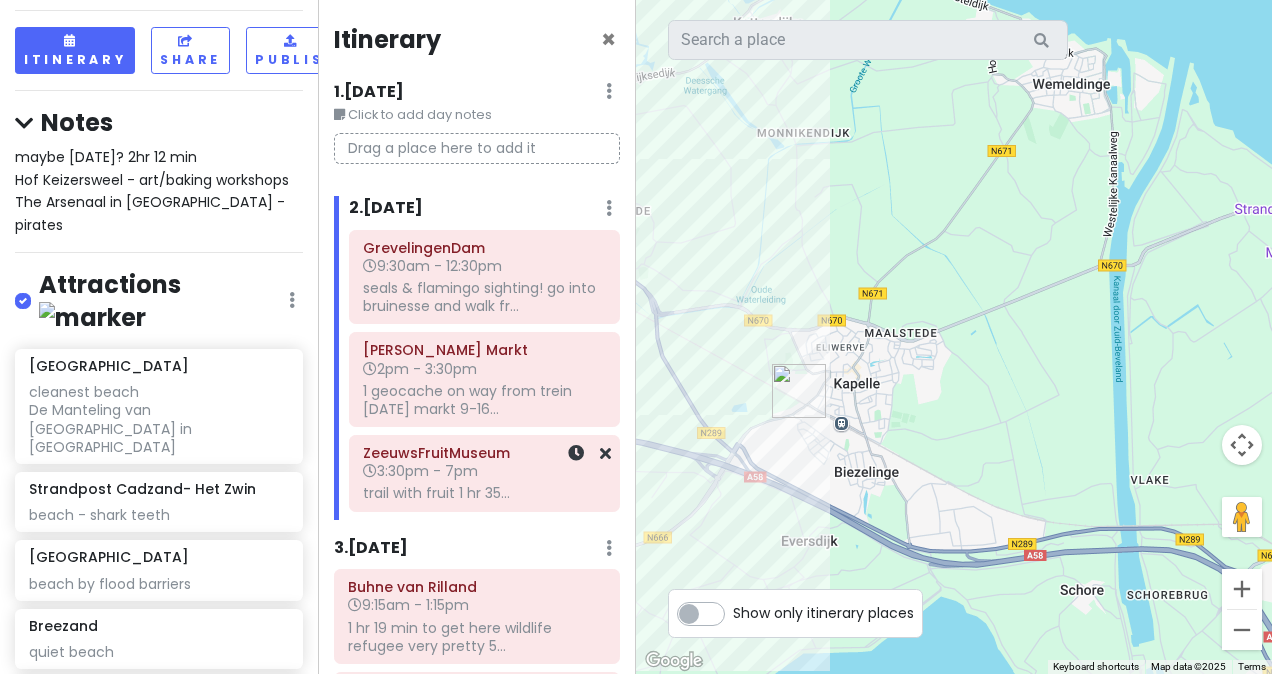 click on "trail with fruit
1 hr 35..." at bounding box center (484, 297) 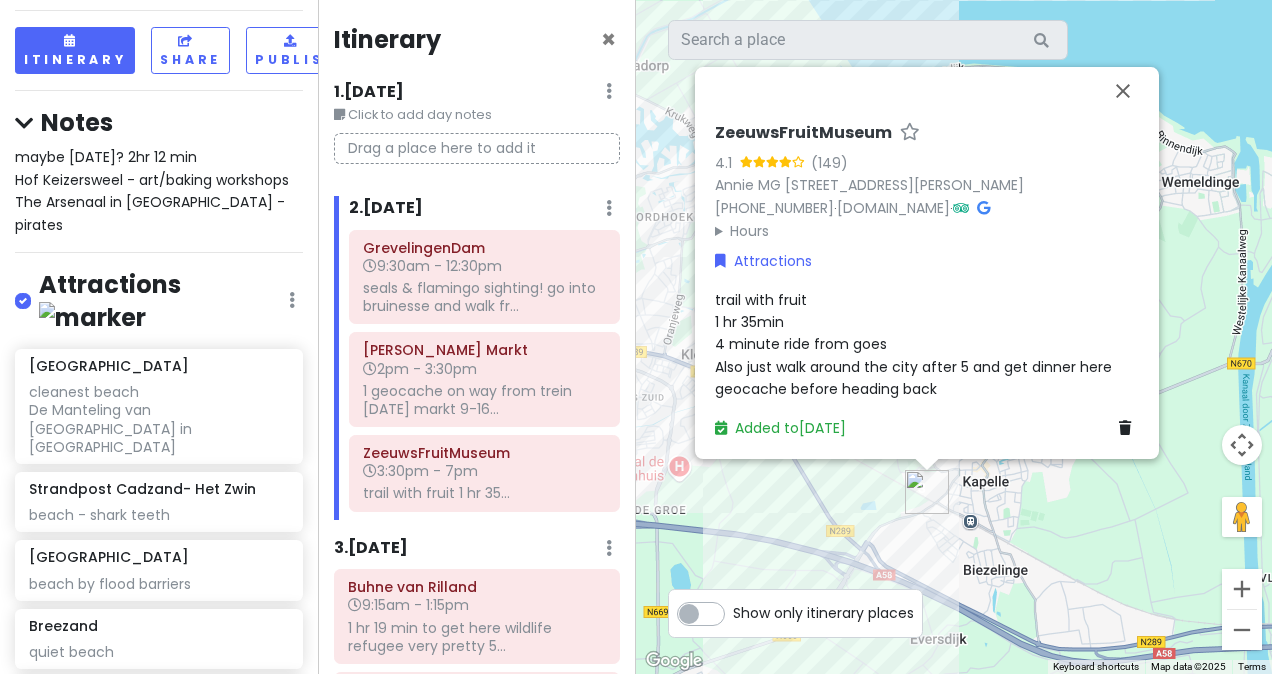 click on "trail with fruit
1 hr 35min
4 minute ride from [GEOGRAPHIC_DATA]
Also just walk around the city after 5 and get dinner here
geocache before heading back" at bounding box center [913, 345] 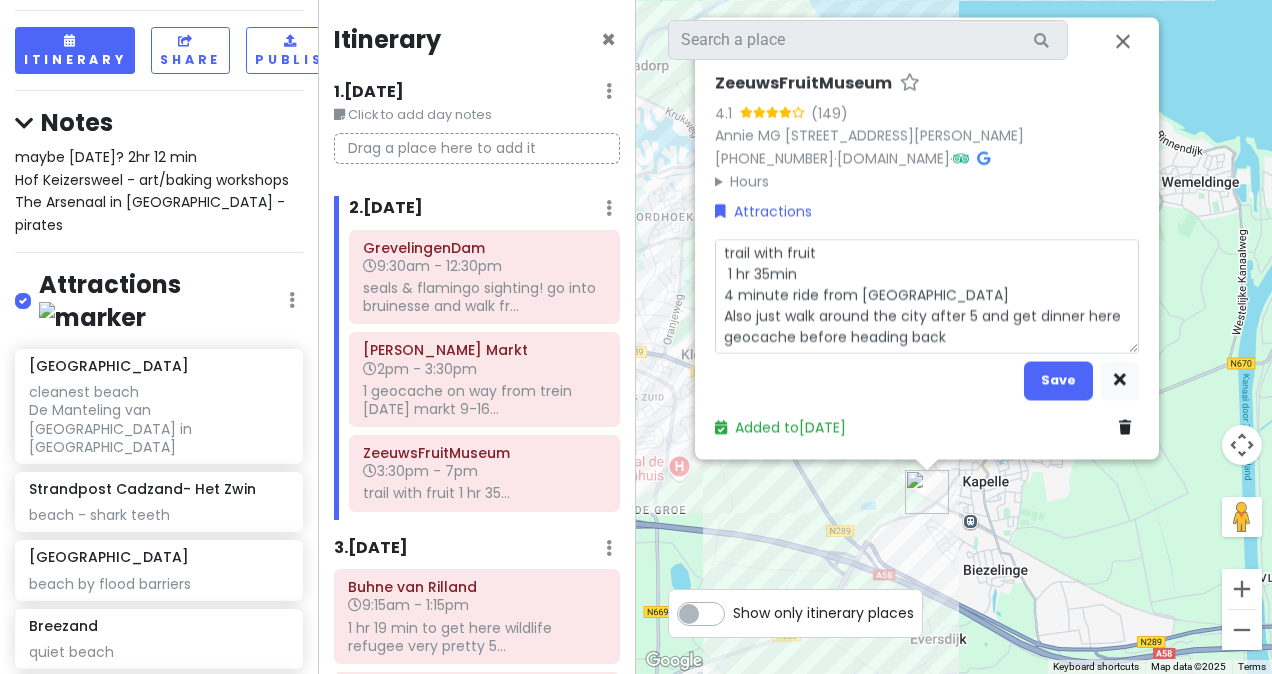 scroll, scrollTop: 20, scrollLeft: 0, axis: vertical 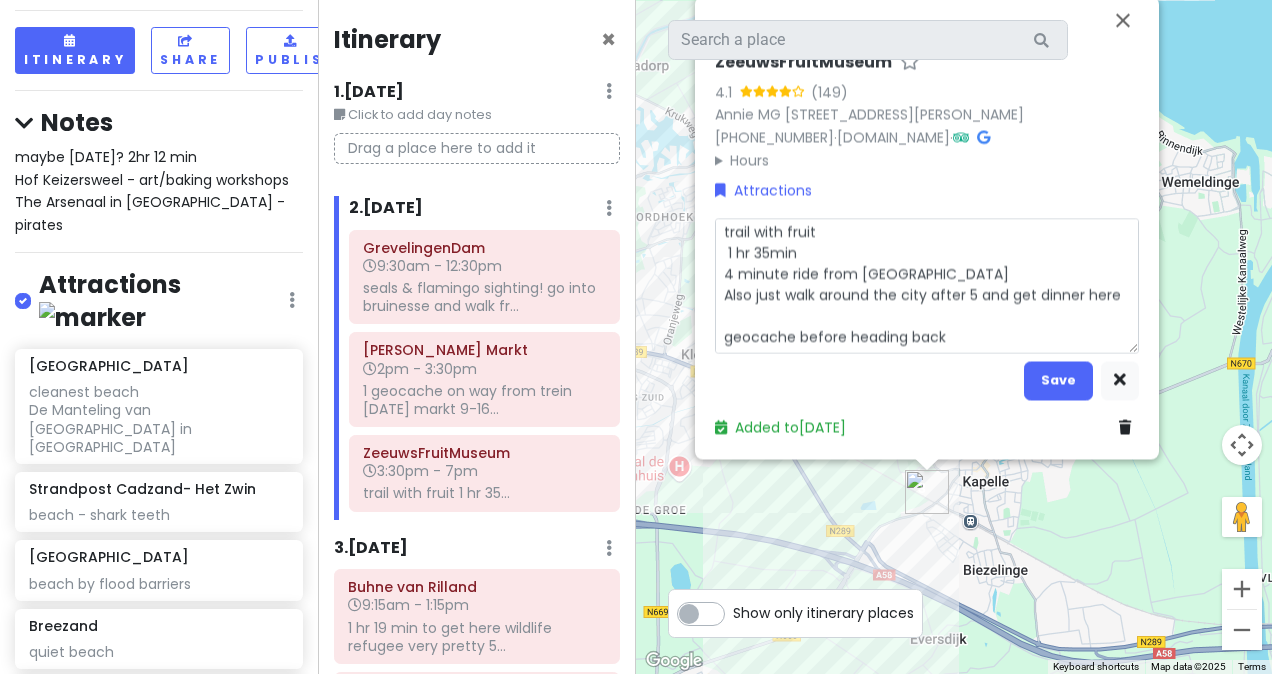 type on "x" 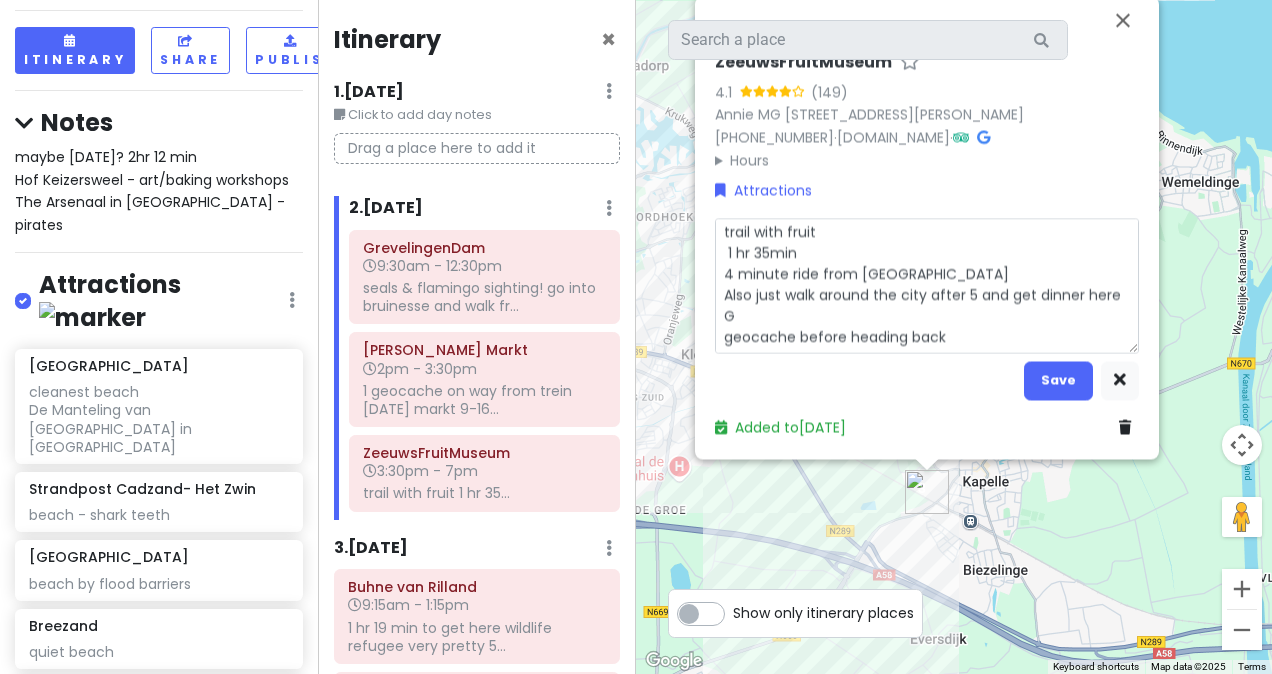 type on "x" 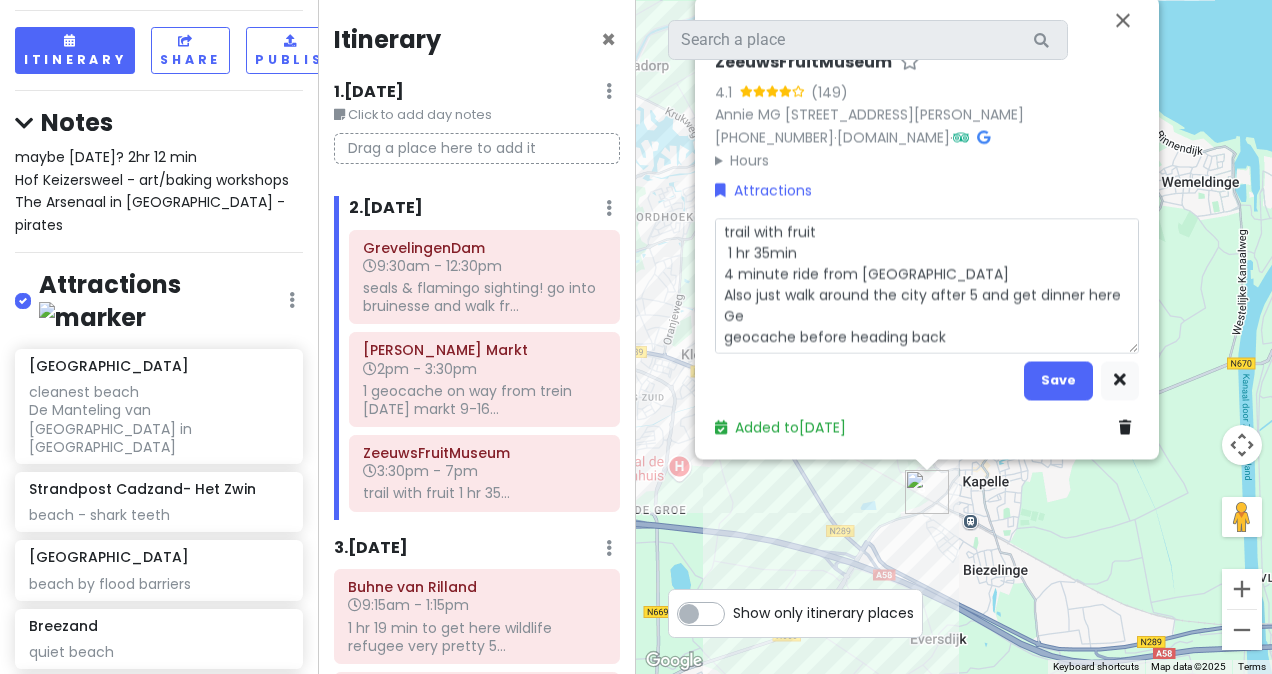 type on "x" 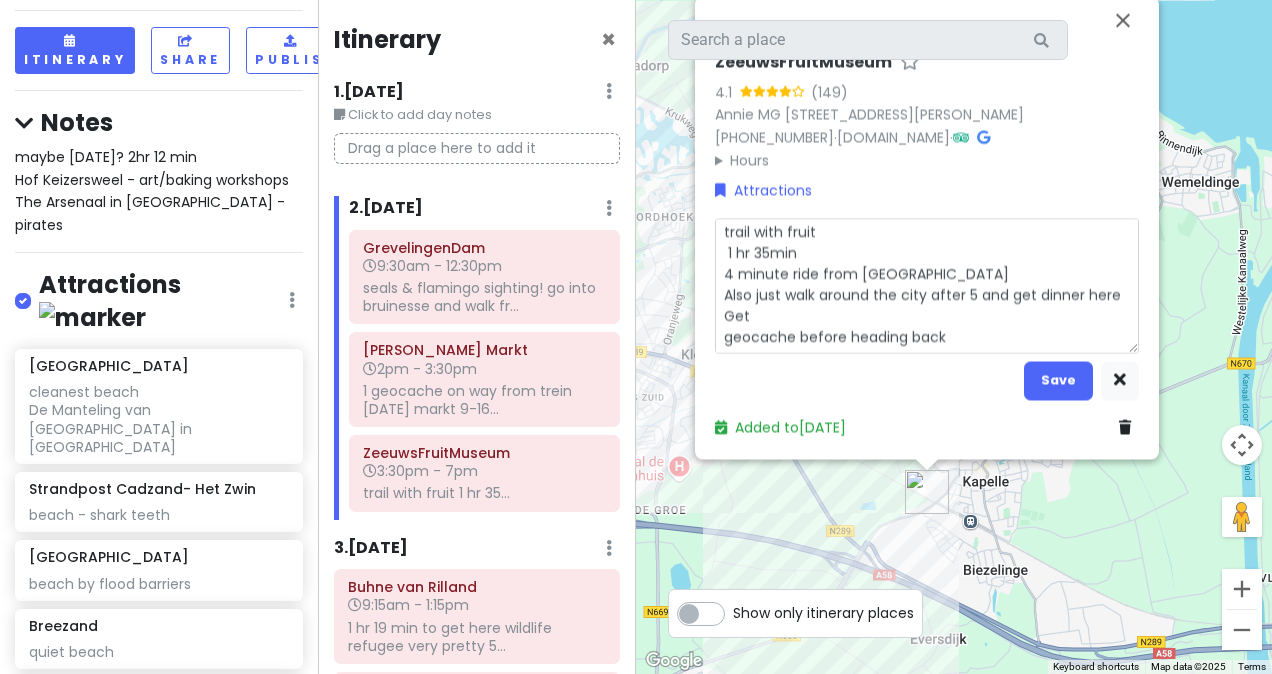 type on "x" 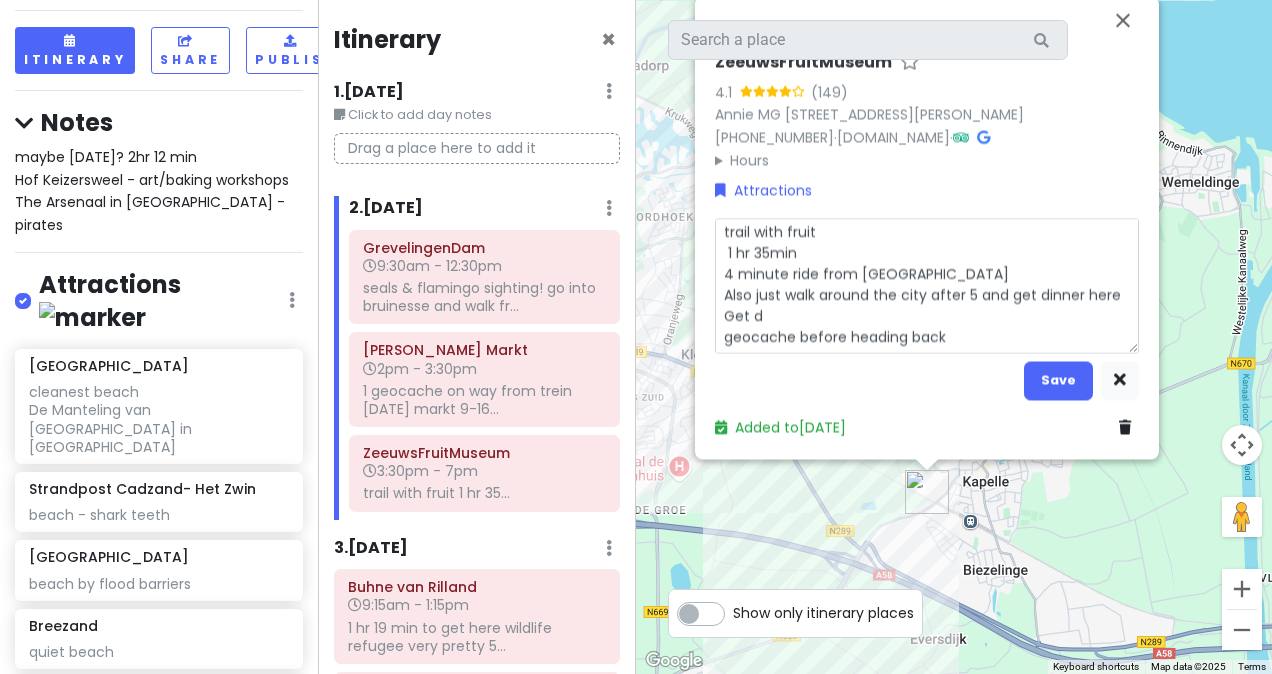 type on "x" 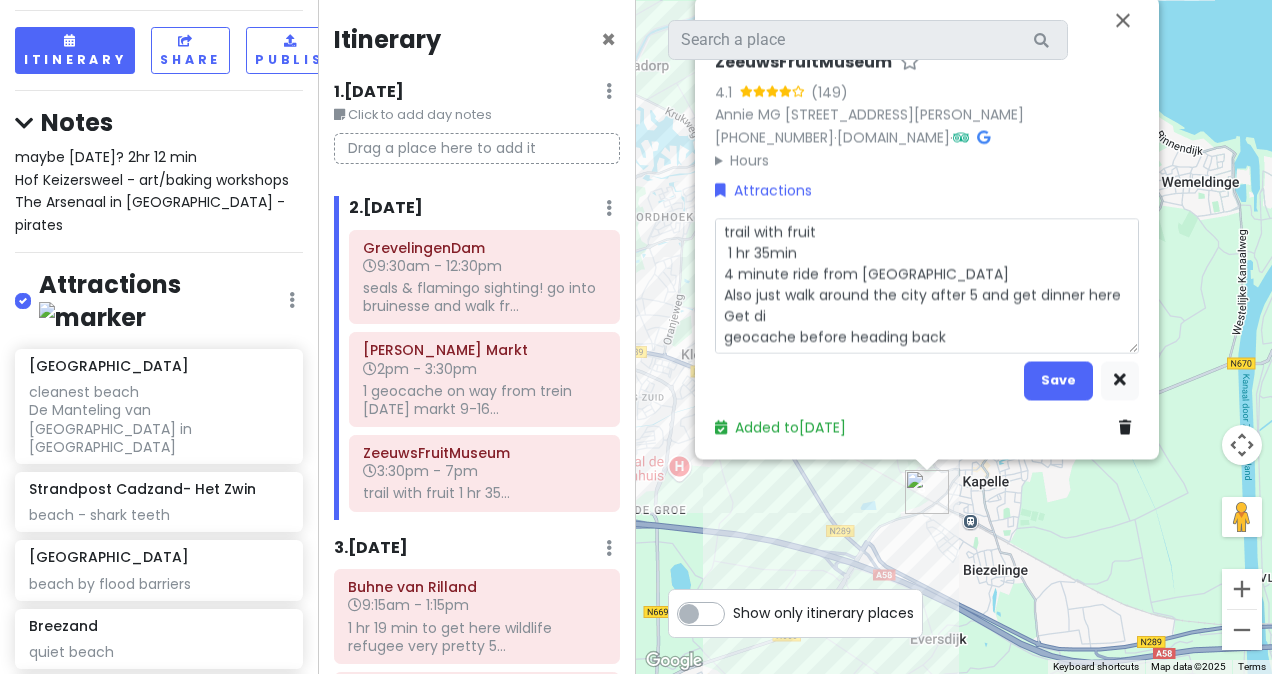 type on "x" 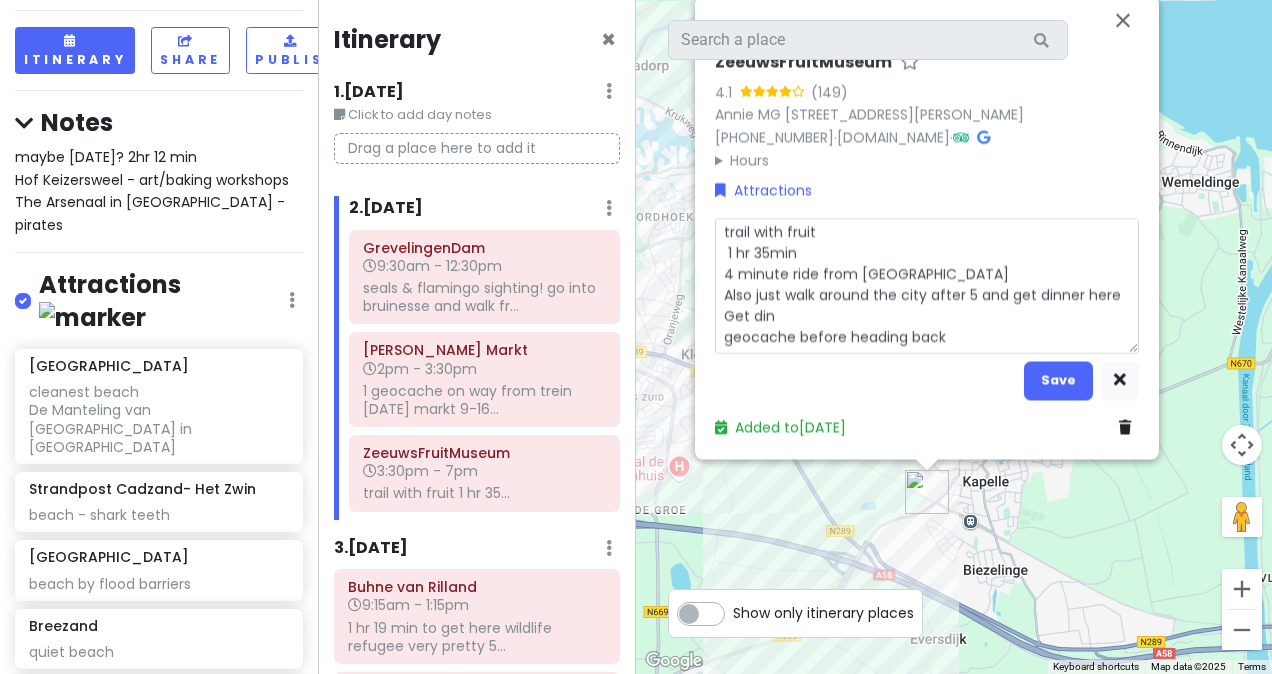 type on "x" 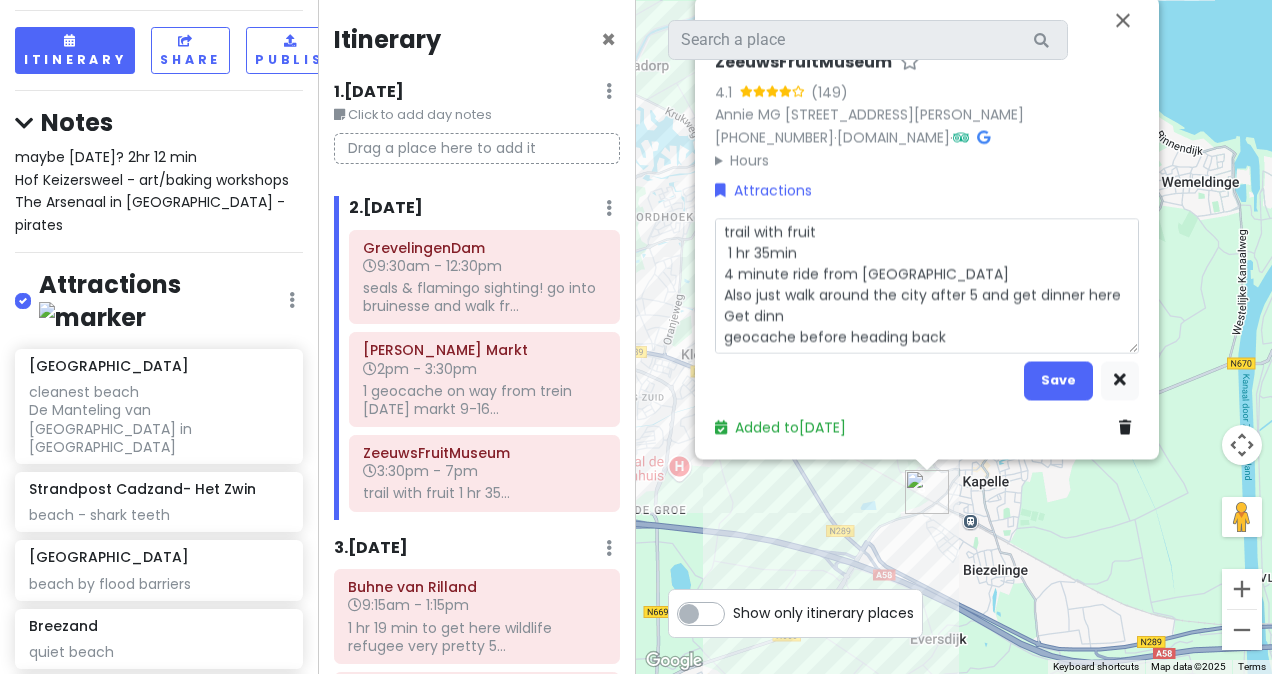 type on "x" 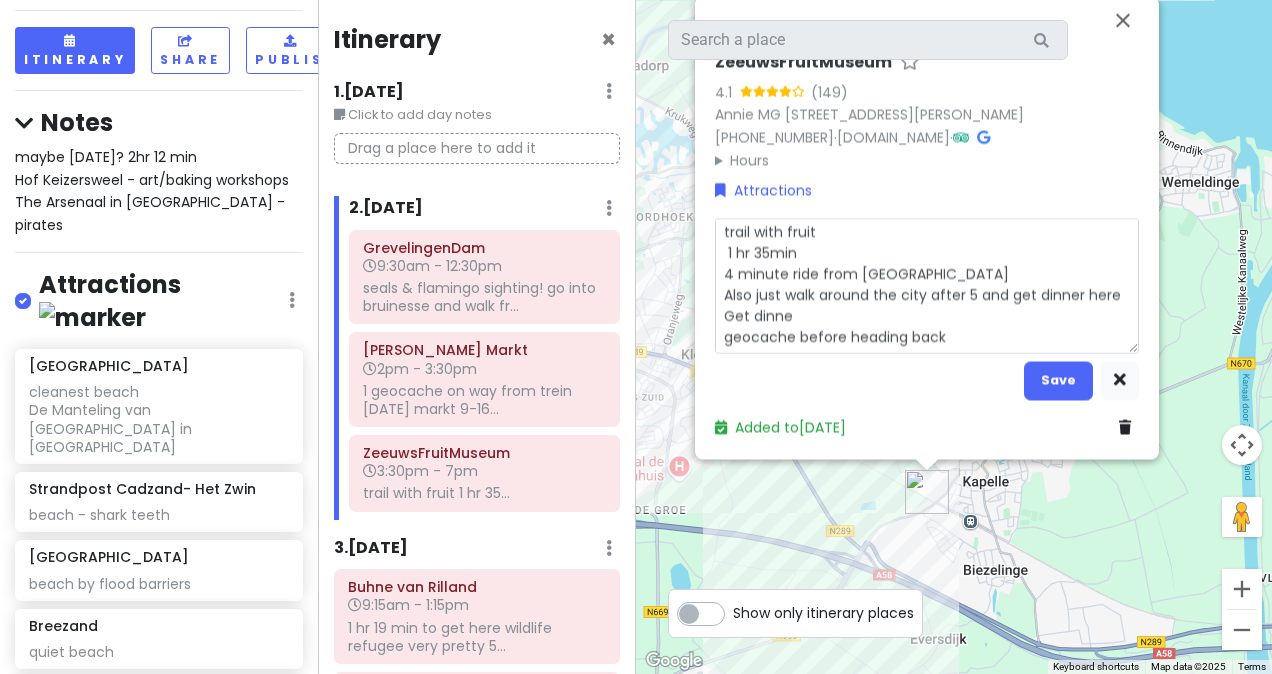 type on "x" 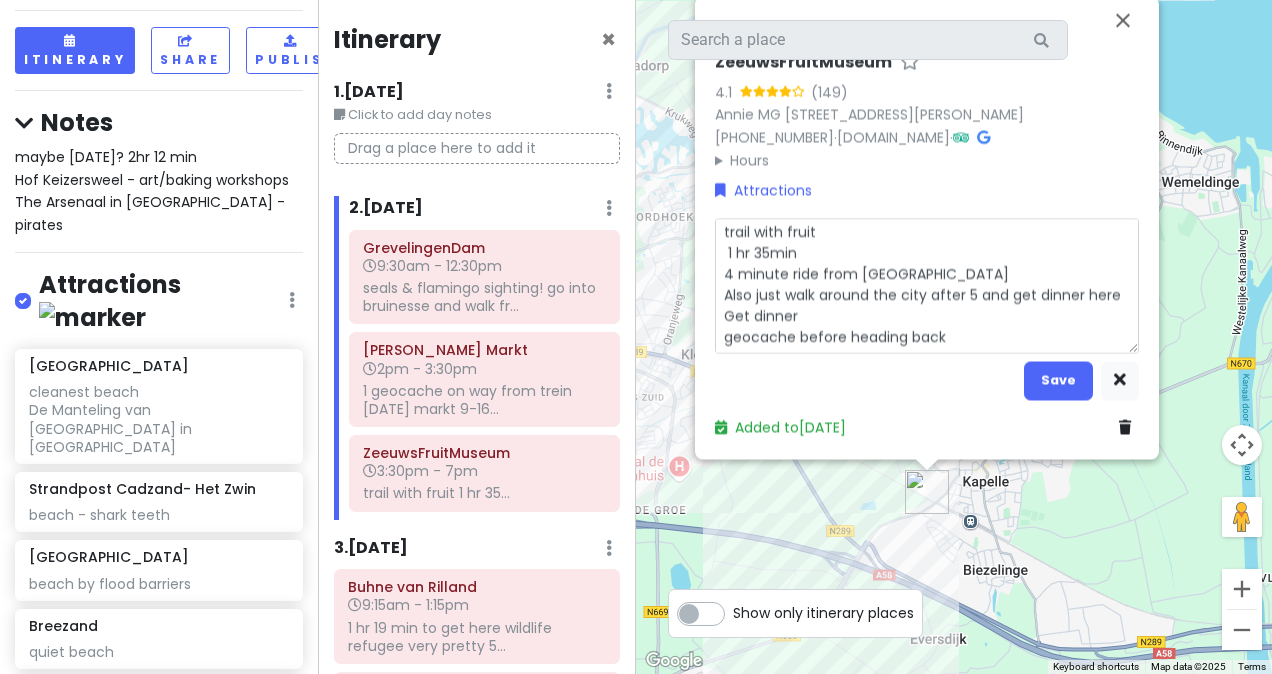 type on "x" 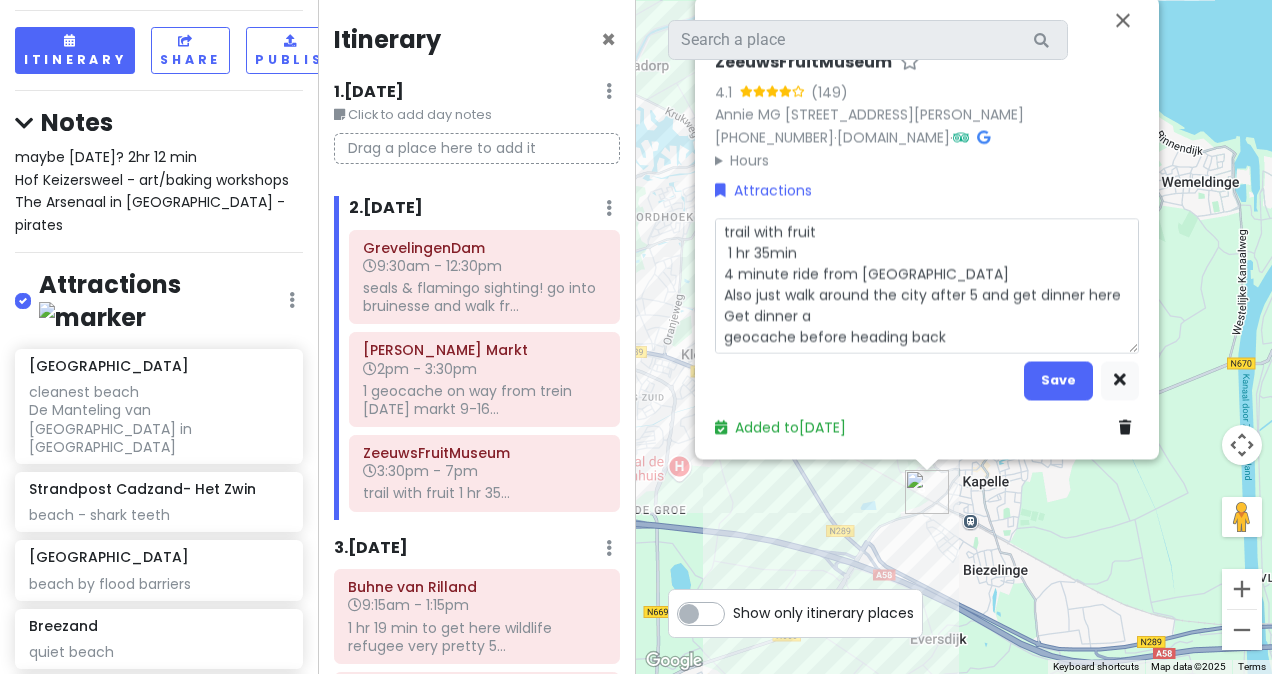 type on "x" 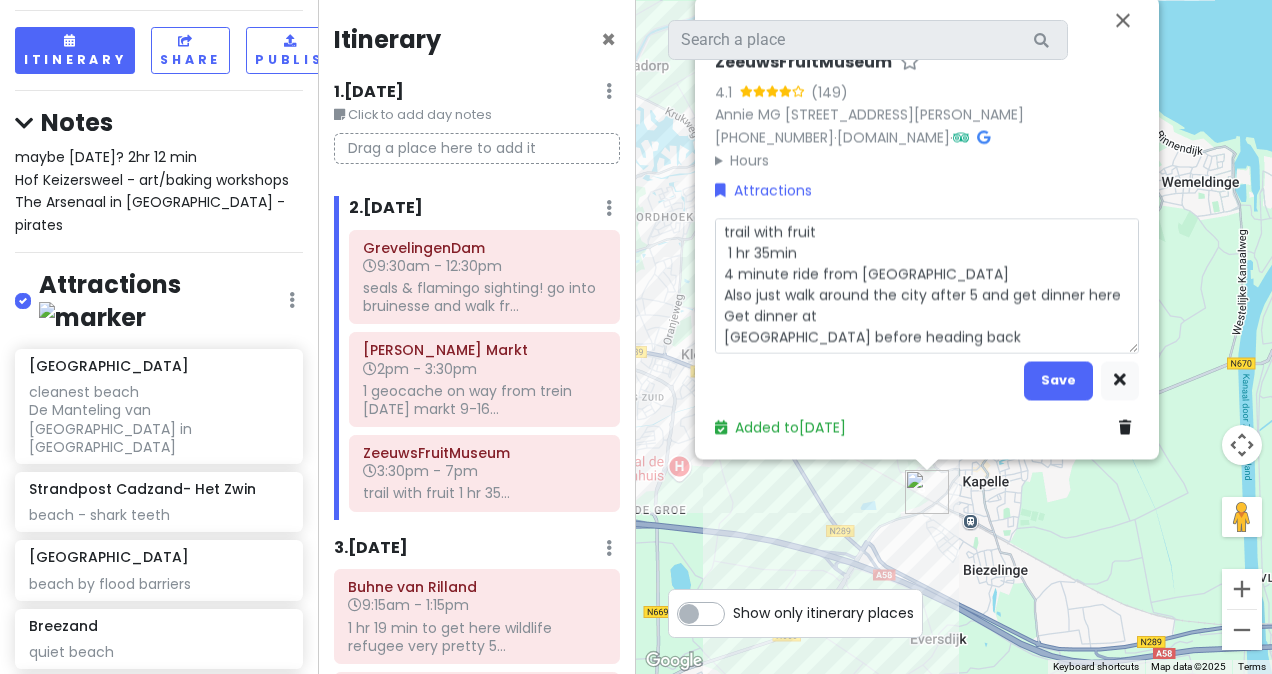 type on "x" 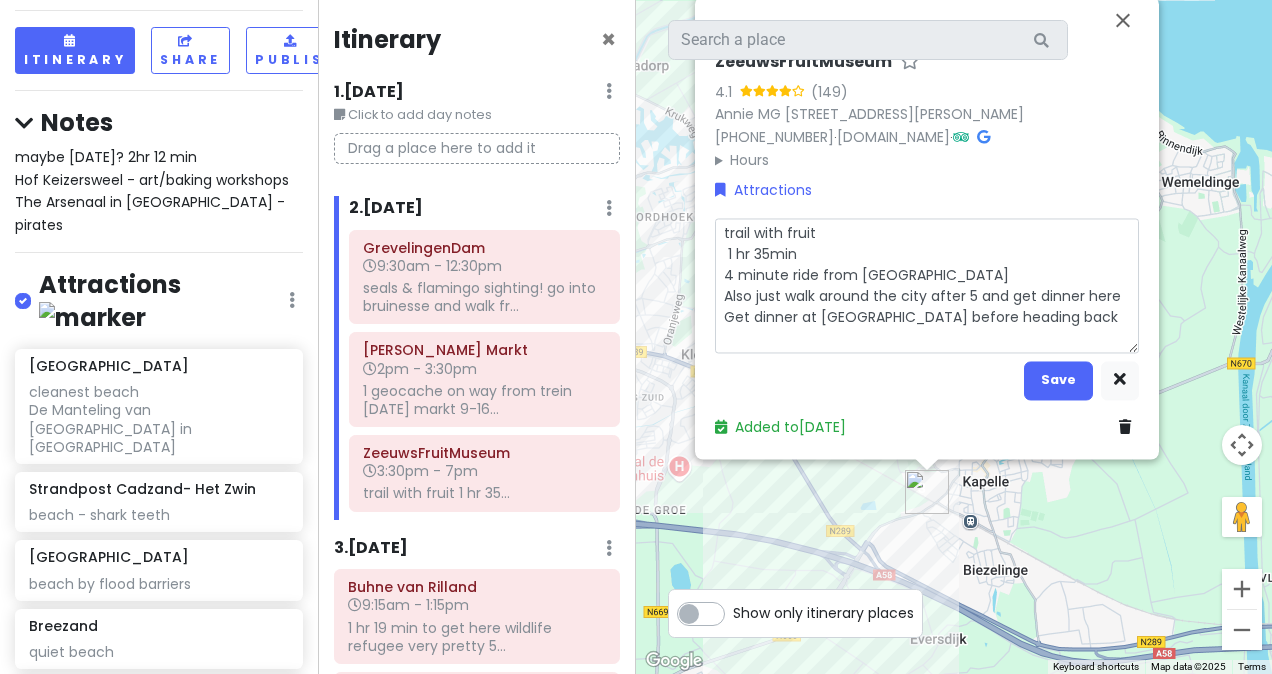 type on "trail with fruit
1 hr 35min
4 minute ride from [GEOGRAPHIC_DATA]
Also just walk around the city after 5 and get dinner here
Get dinner at [GEOGRAPHIC_DATA] before heading back" 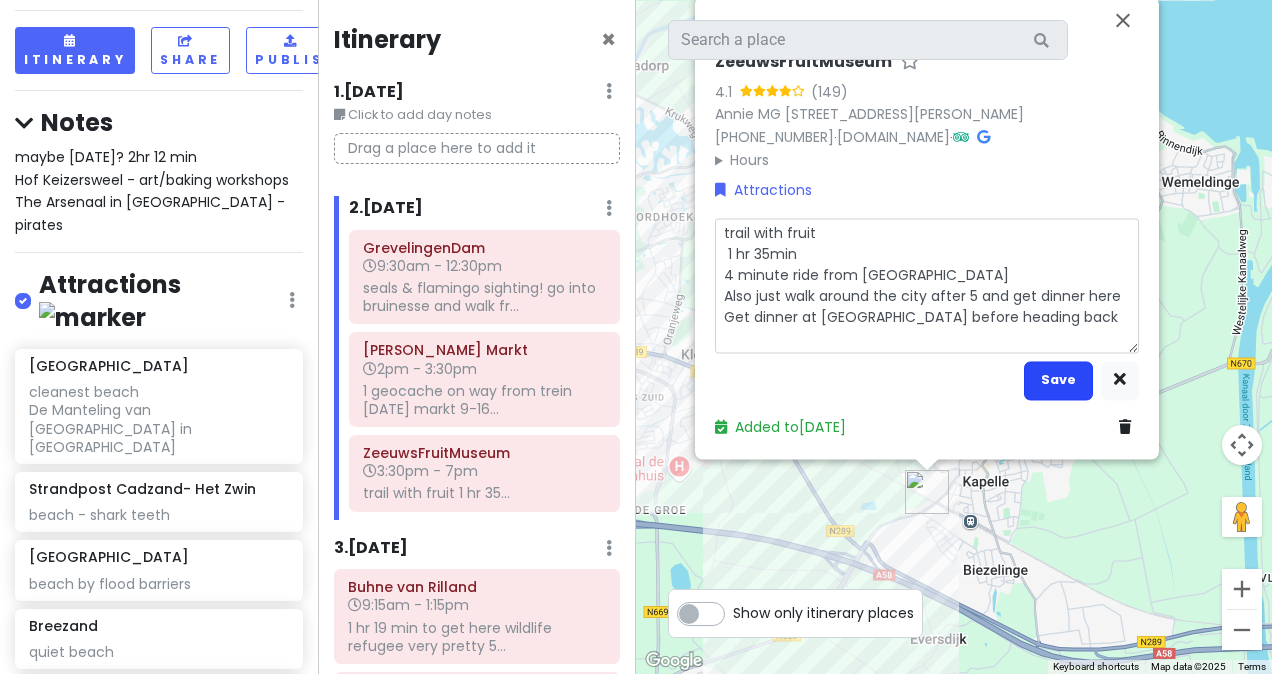 type on "trail with fruit
1 hr 35min
4 minute ride from [GEOGRAPHIC_DATA]
Also just walk around the city after 5 and get dinner here
Get dinner at [GEOGRAPHIC_DATA] before heading back" 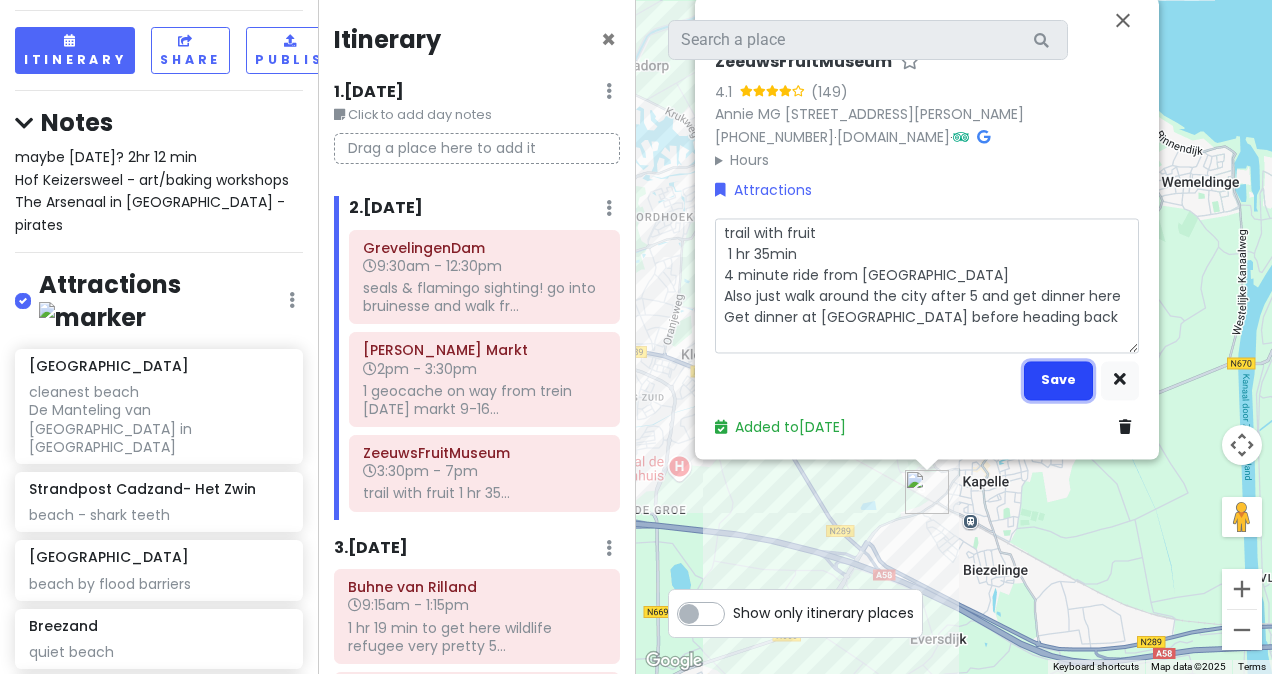 click on "Save" at bounding box center (1058, 380) 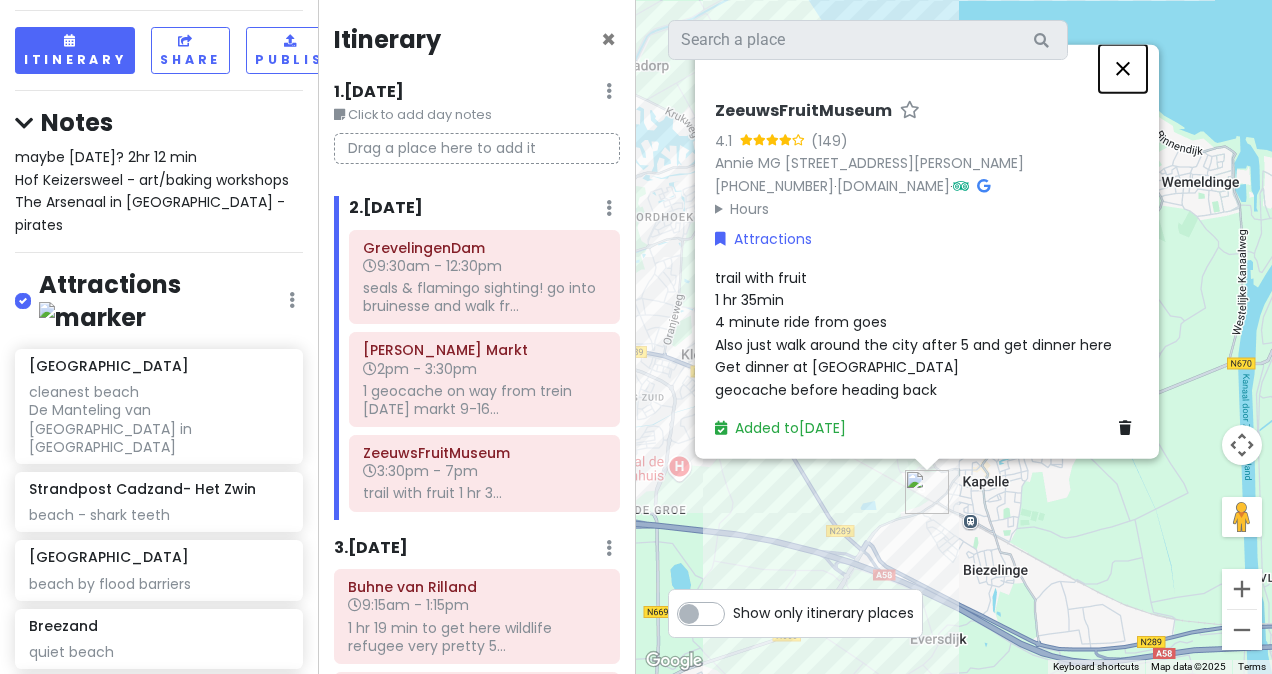 click at bounding box center (1123, 69) 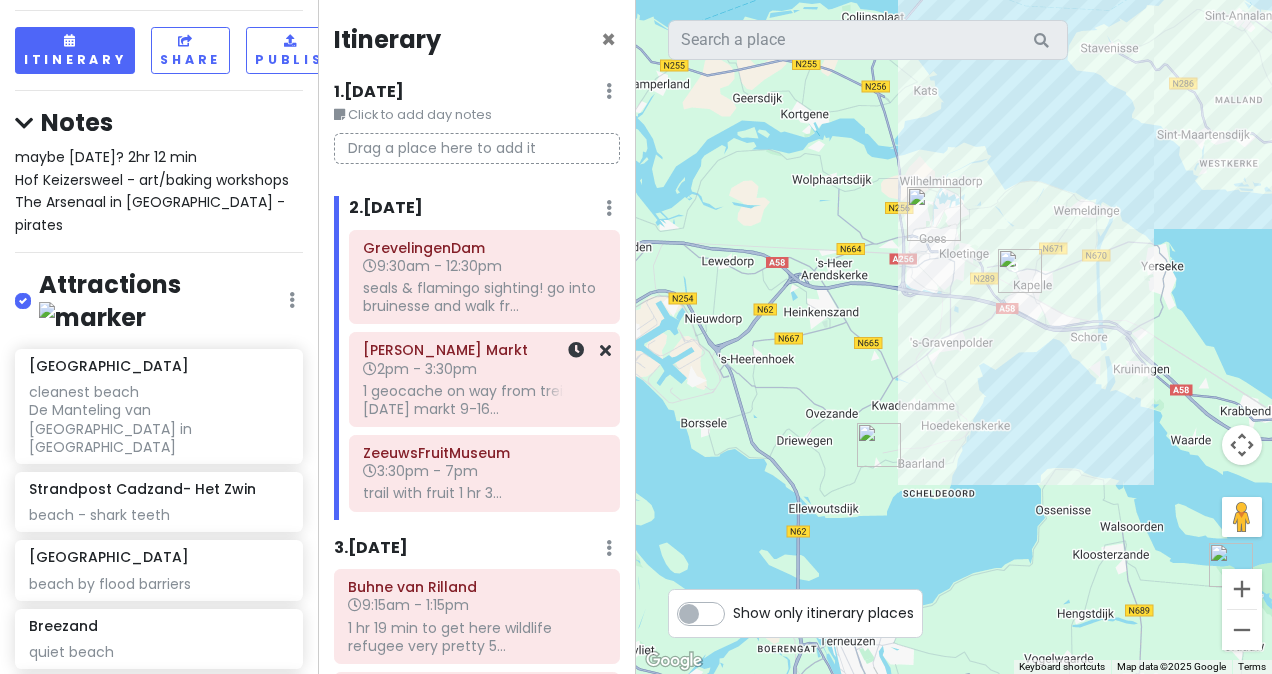 click at bounding box center [577, 379] 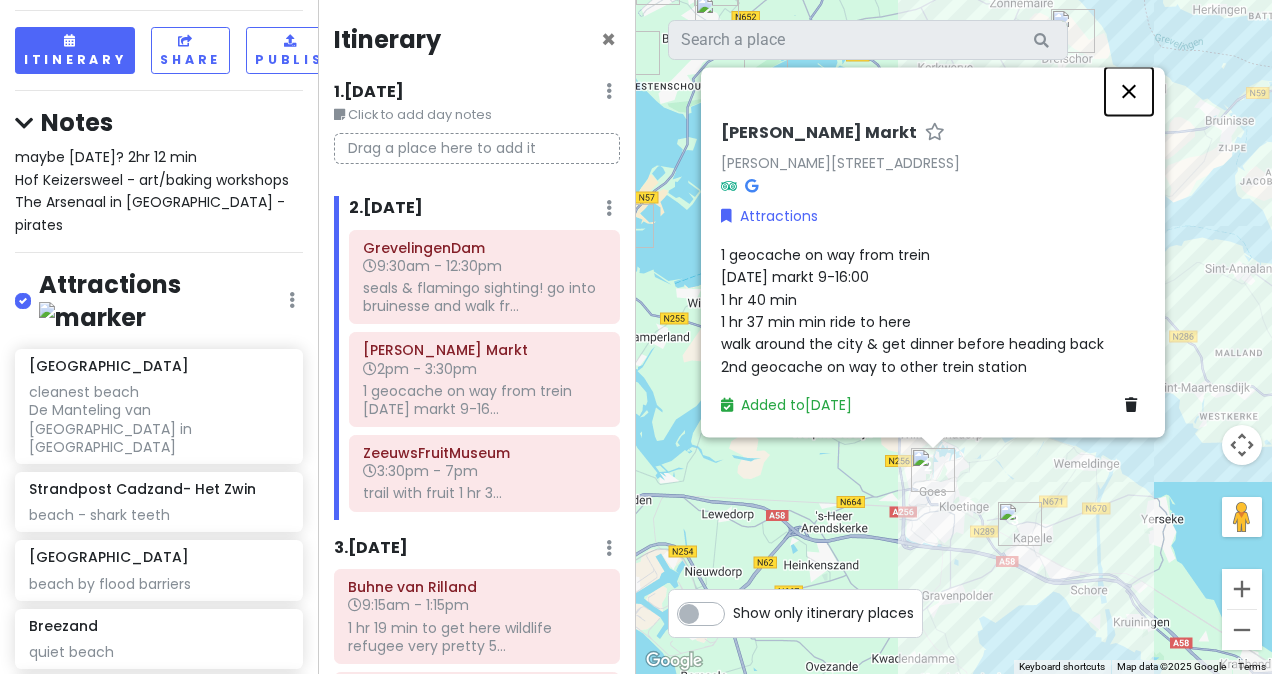 click at bounding box center [1129, 91] 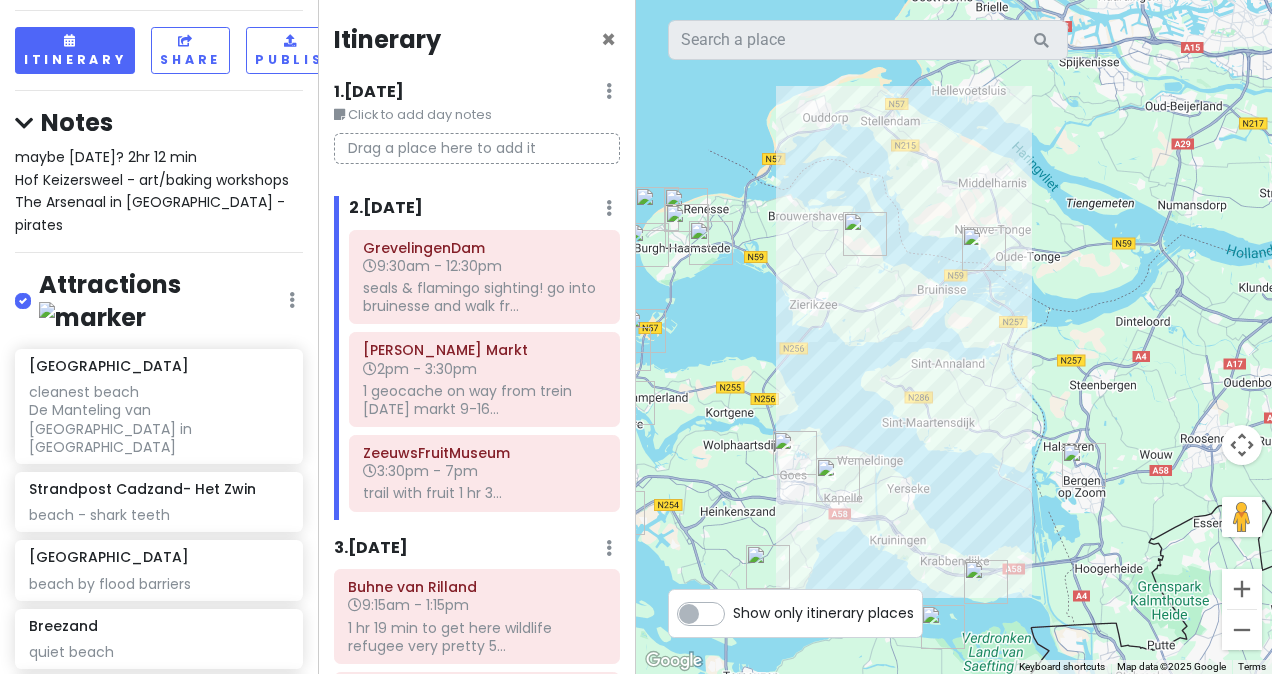 drag, startPoint x: 1166, startPoint y: 327, endPoint x: 985, endPoint y: 419, distance: 203.0394 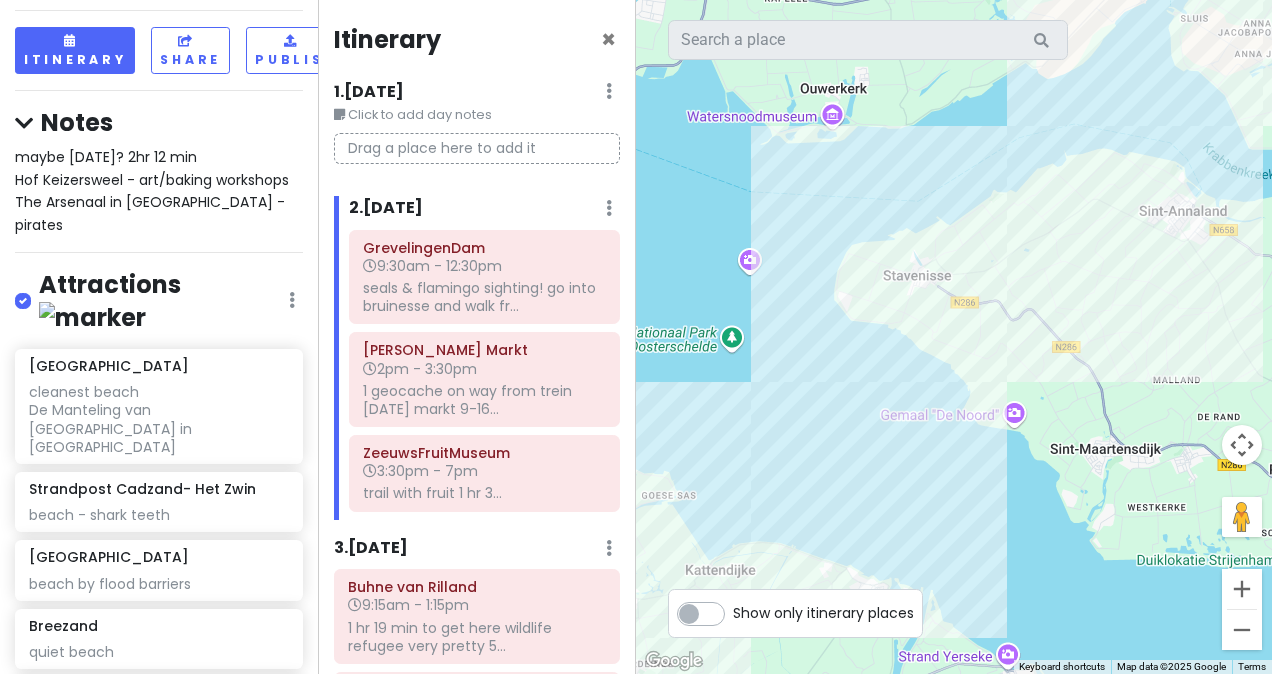 drag, startPoint x: 816, startPoint y: 343, endPoint x: 1206, endPoint y: -6, distance: 523.3555 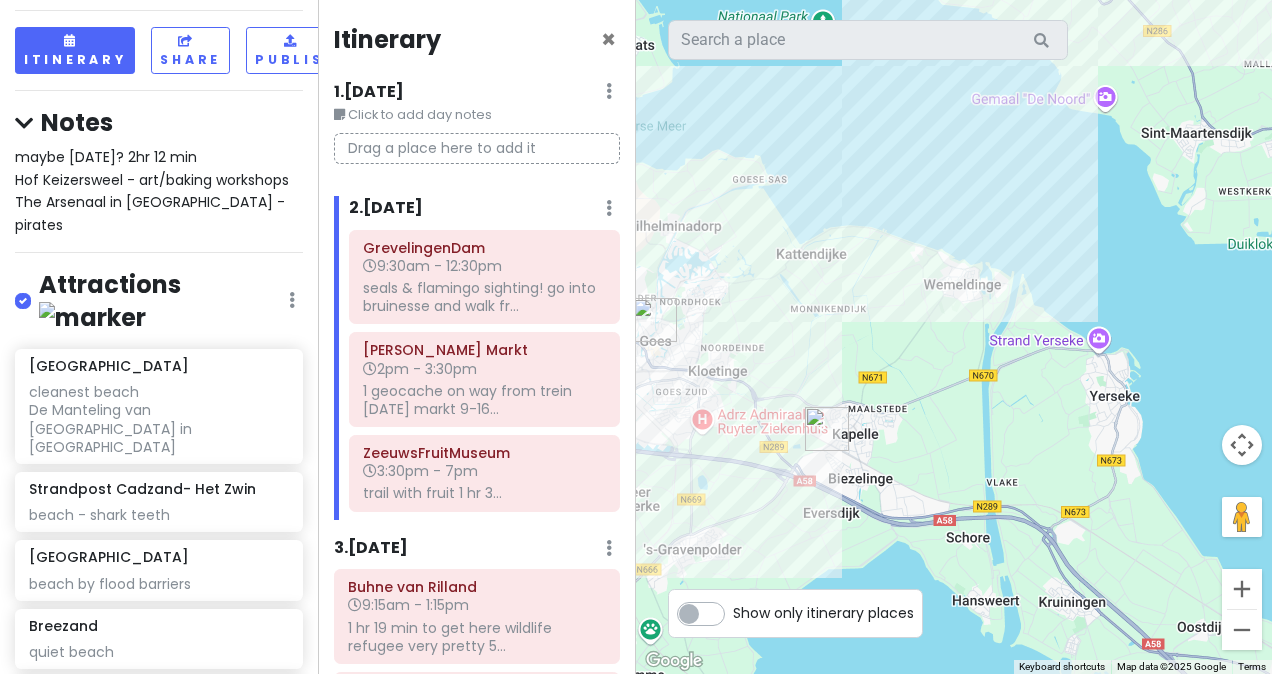 drag, startPoint x: 978, startPoint y: 321, endPoint x: 1073, endPoint y: -17, distance: 351.09686 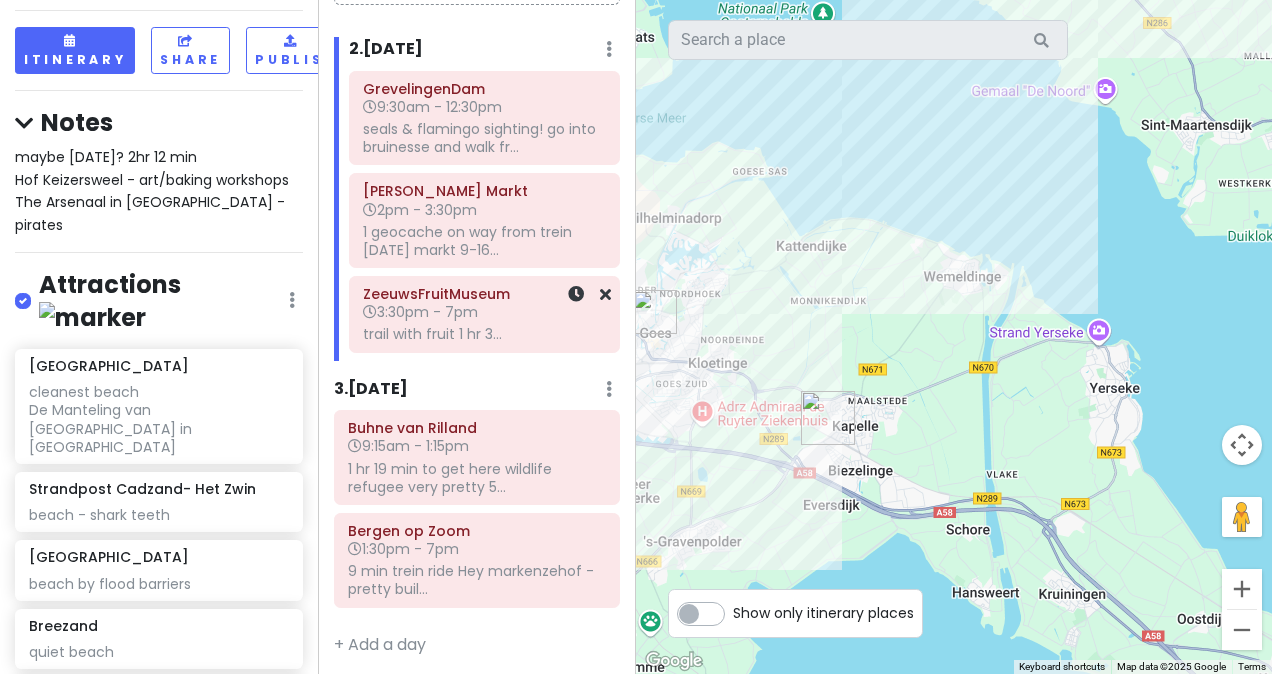 scroll, scrollTop: 162, scrollLeft: 0, axis: vertical 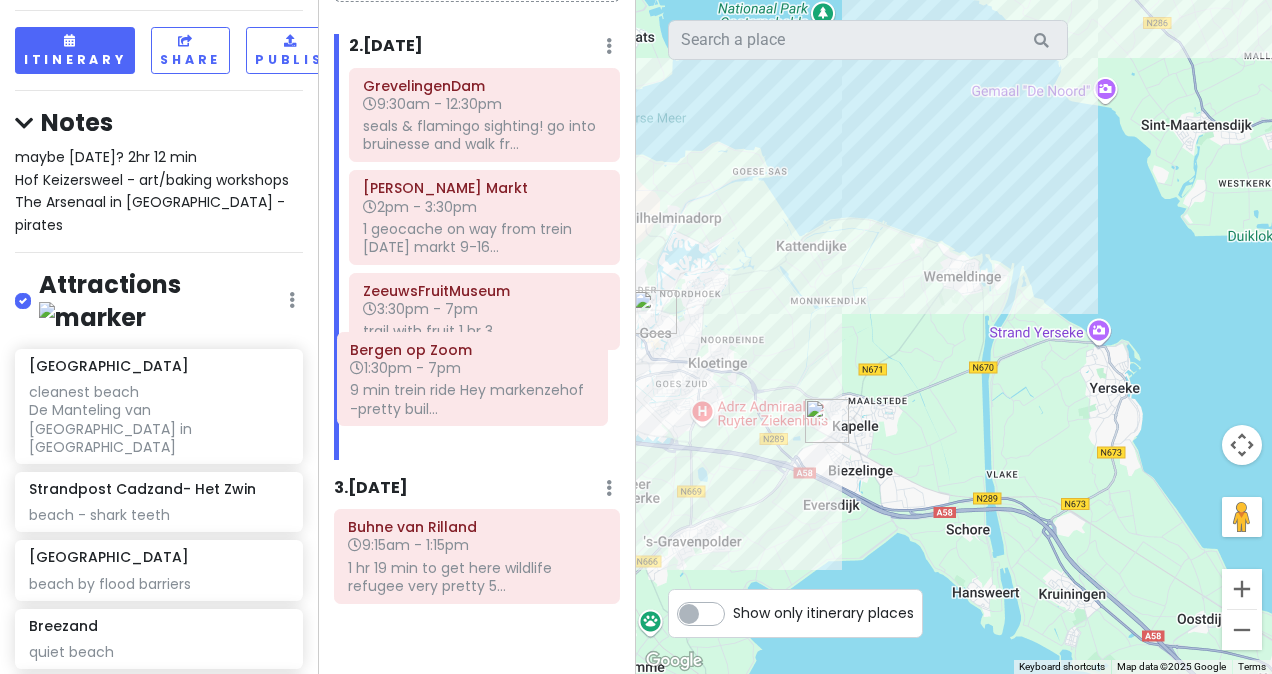 drag, startPoint x: 430, startPoint y: 558, endPoint x: 434, endPoint y: 383, distance: 175.04572 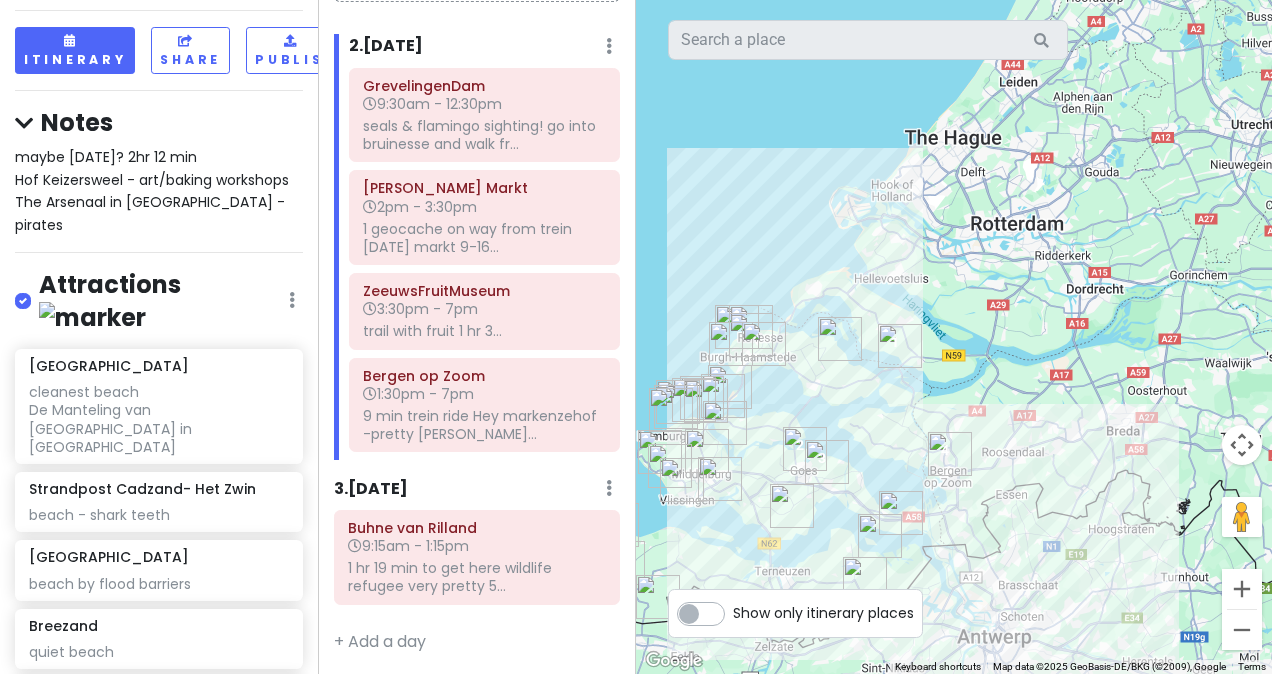 drag, startPoint x: 942, startPoint y: 371, endPoint x: 805, endPoint y: 515, distance: 198.75865 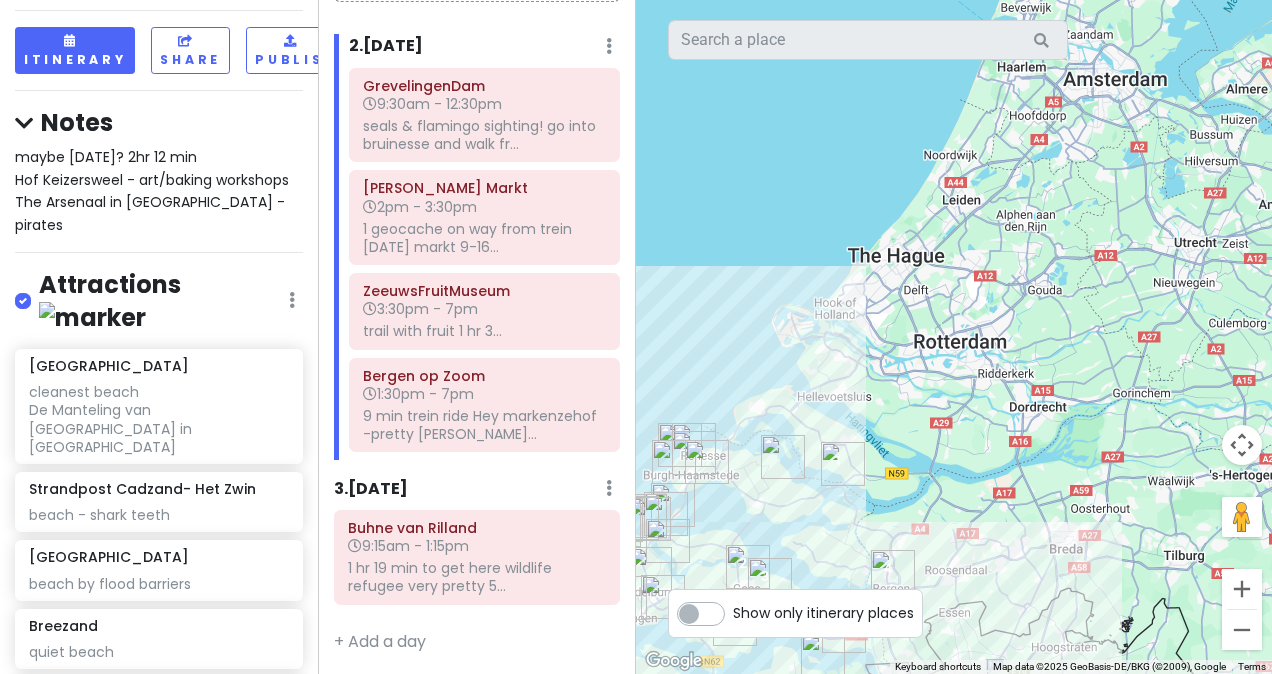 drag, startPoint x: 1055, startPoint y: 368, endPoint x: 1010, endPoint y: 462, distance: 104.21612 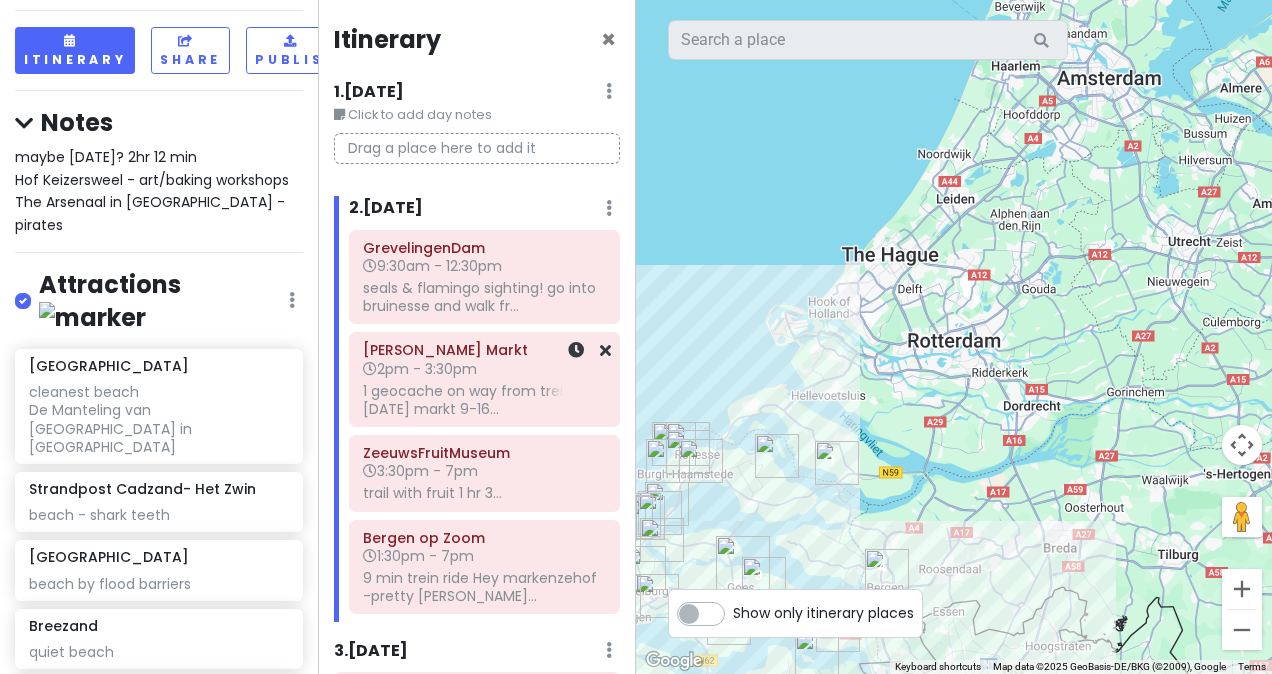 scroll, scrollTop: 162, scrollLeft: 0, axis: vertical 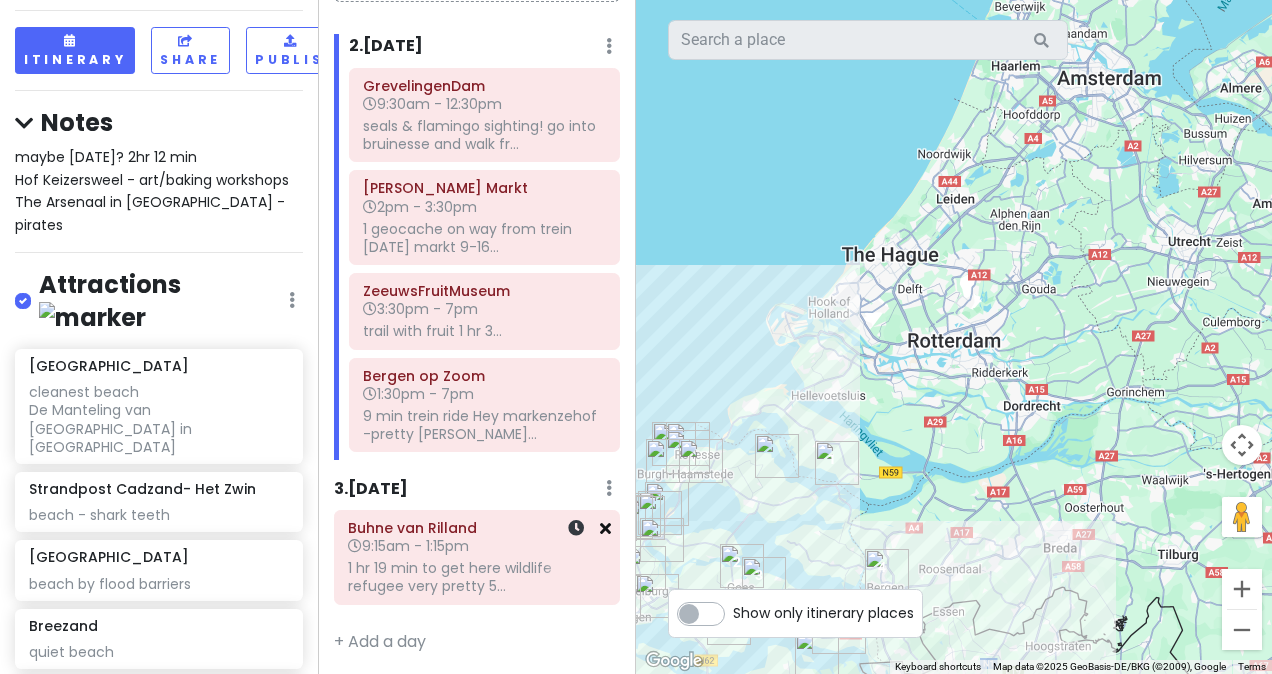 click at bounding box center (605, 528) 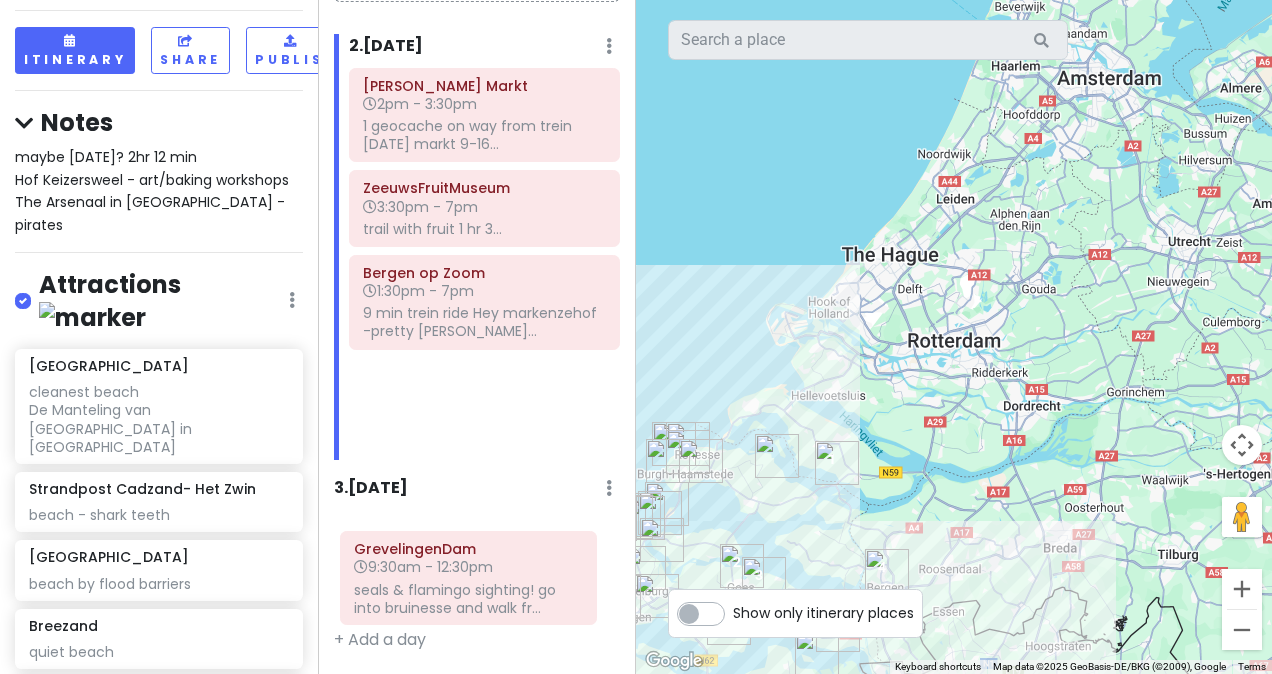 scroll, scrollTop: 162, scrollLeft: 0, axis: vertical 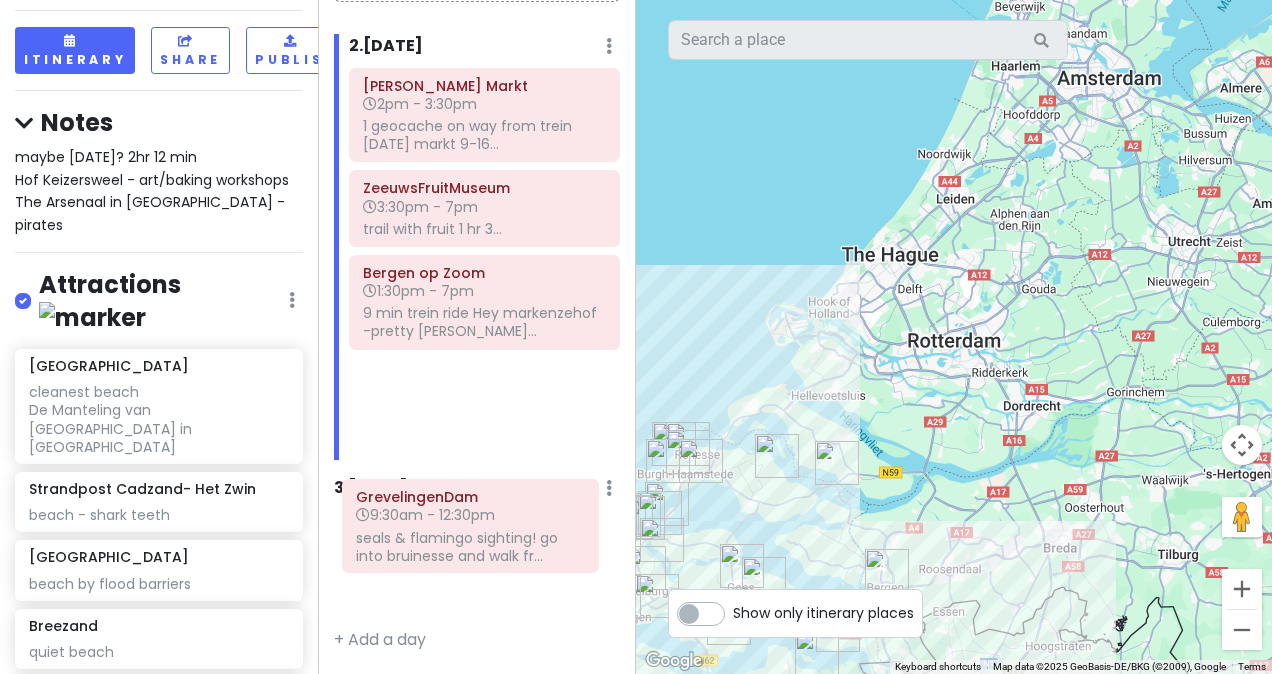 drag, startPoint x: 434, startPoint y: 200, endPoint x: 427, endPoint y: 560, distance: 360.06805 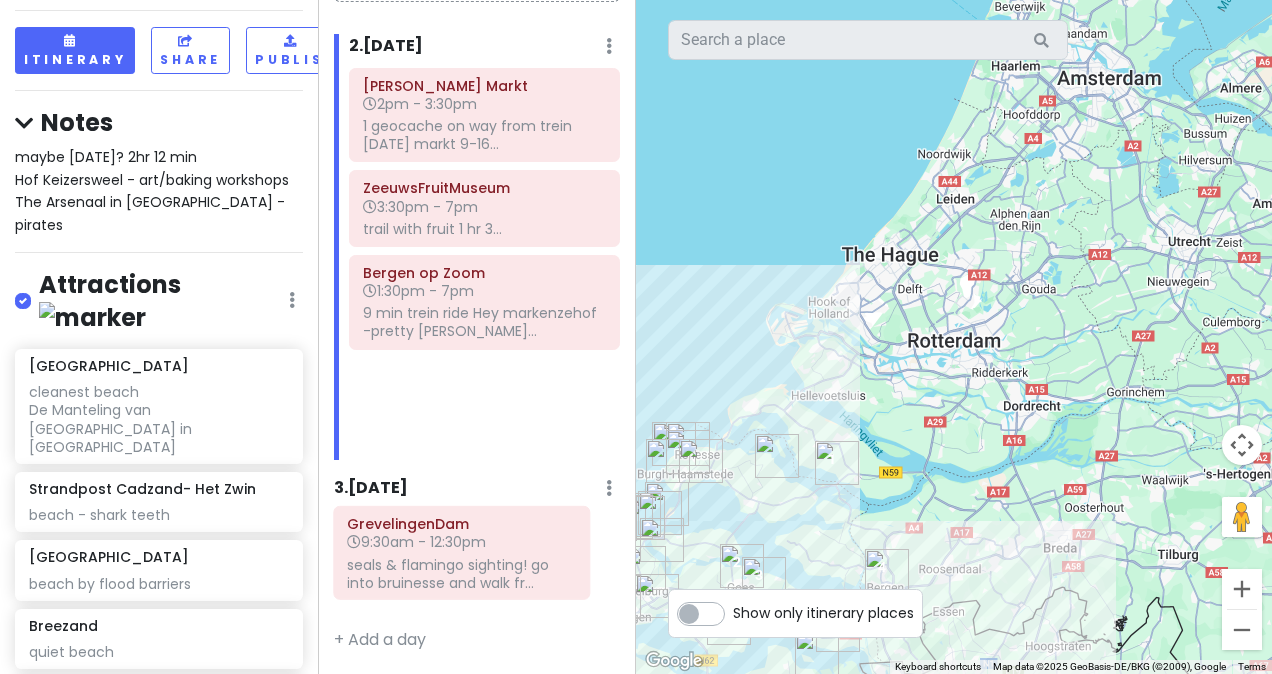 scroll, scrollTop: 60, scrollLeft: 0, axis: vertical 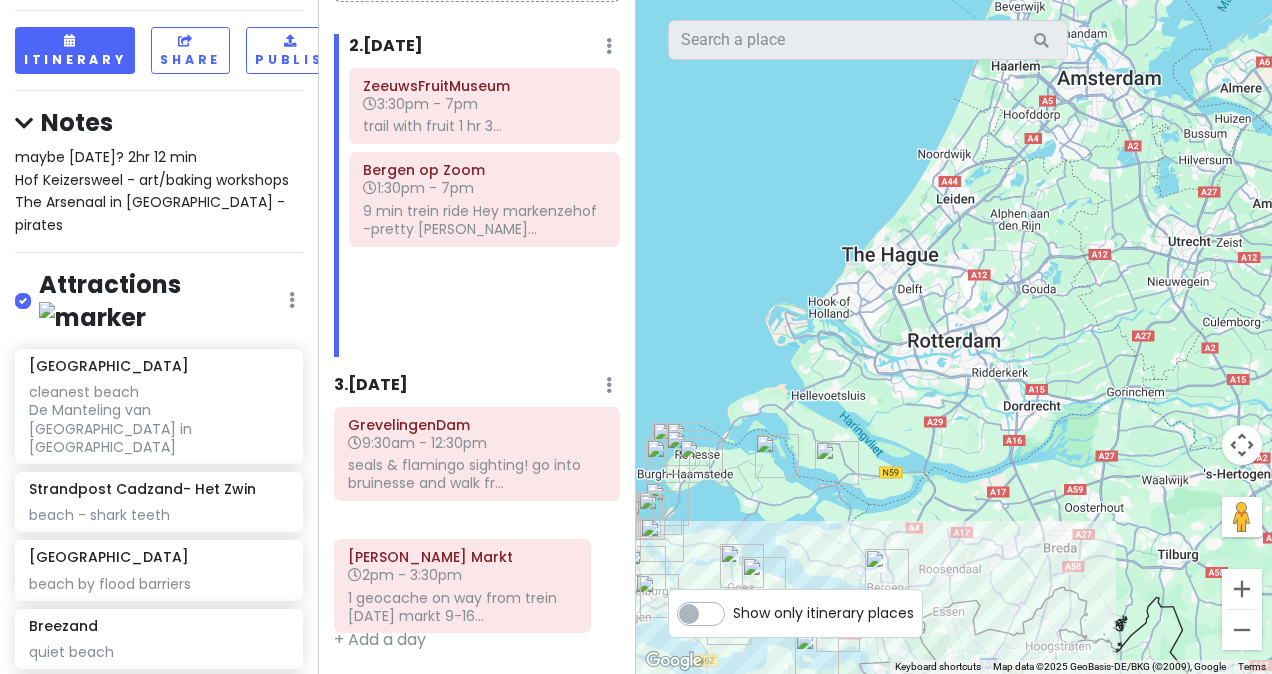 drag, startPoint x: 421, startPoint y: 211, endPoint x: 409, endPoint y: 570, distance: 359.2005 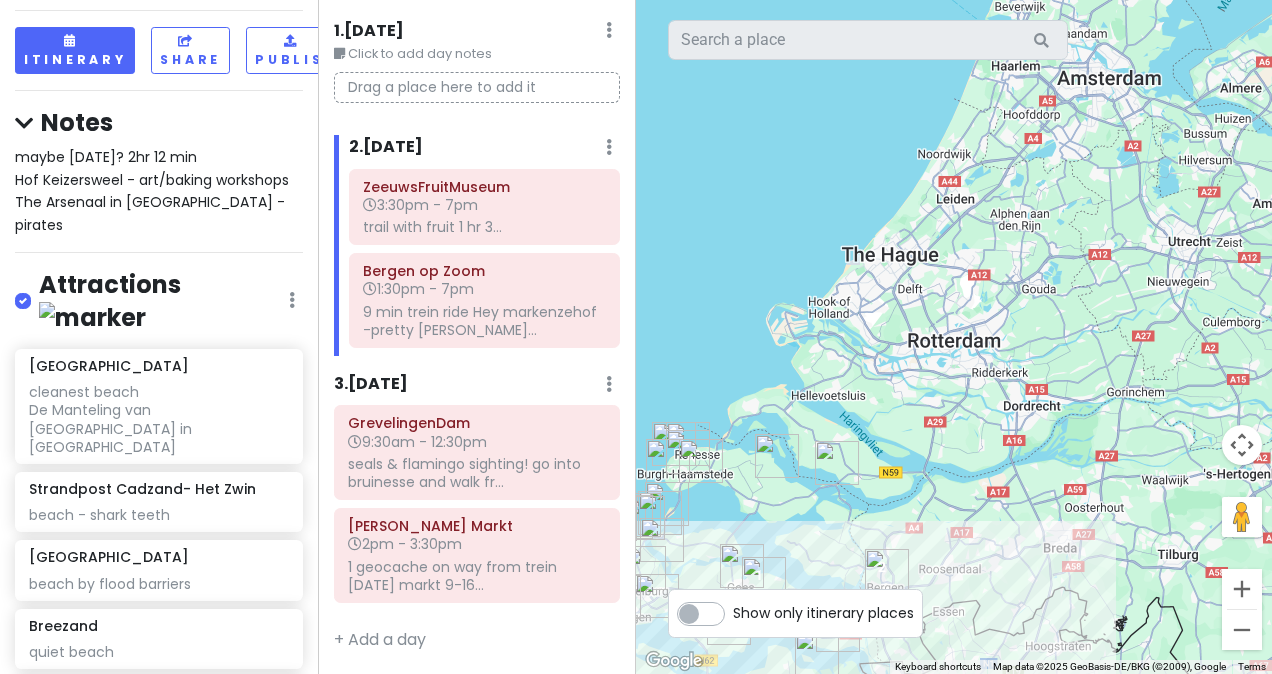 scroll, scrollTop: 60, scrollLeft: 0, axis: vertical 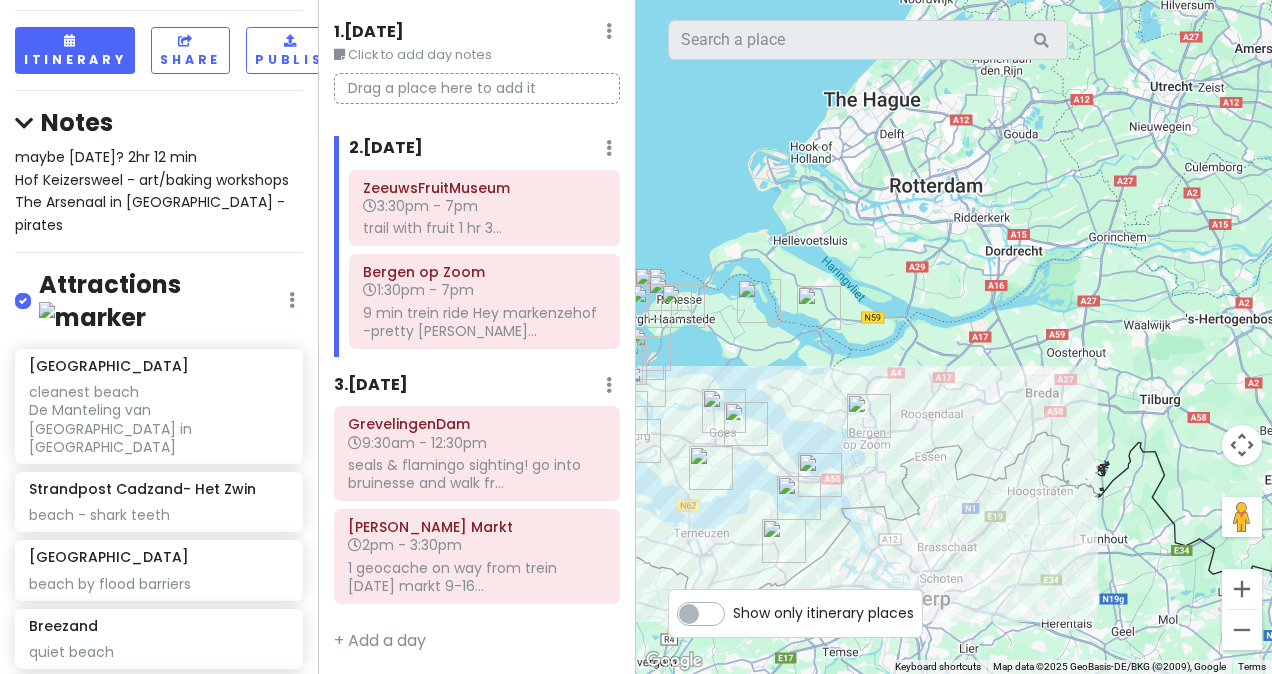 drag, startPoint x: 774, startPoint y: 296, endPoint x: 756, endPoint y: 129, distance: 167.96725 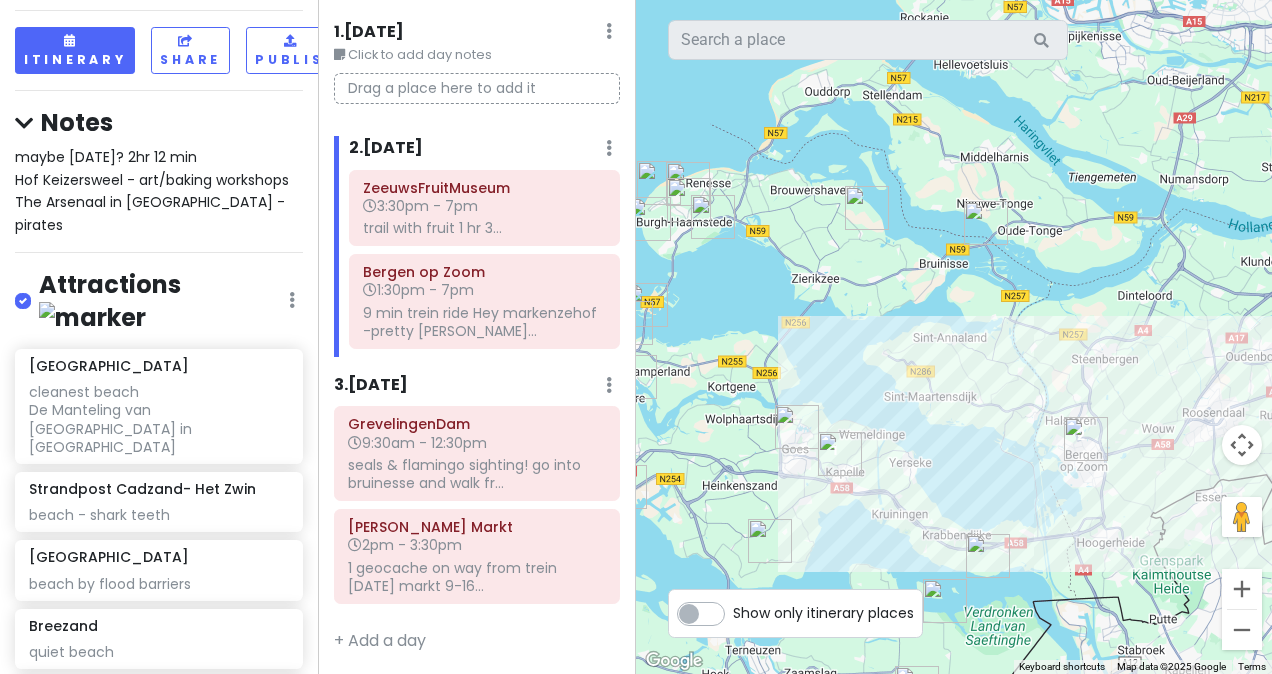 drag, startPoint x: 840, startPoint y: 352, endPoint x: 925, endPoint y: 364, distance: 85.84288 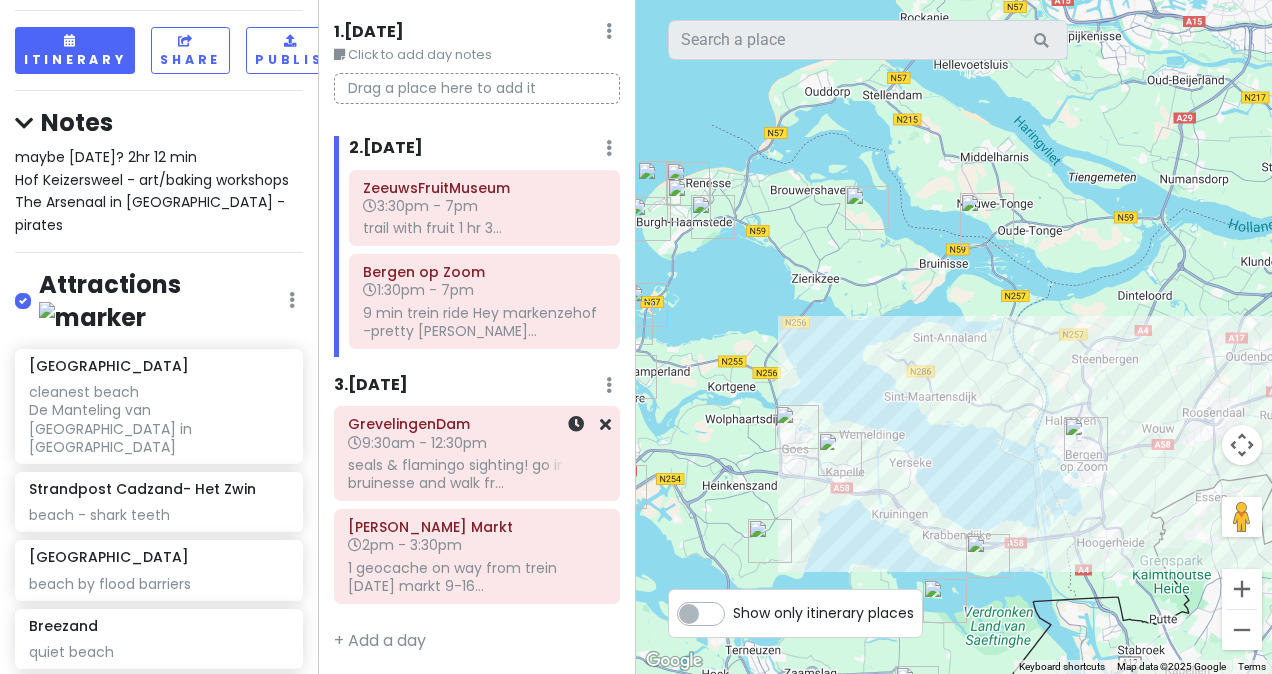 click on "GrevelingenDam" at bounding box center [477, 424] 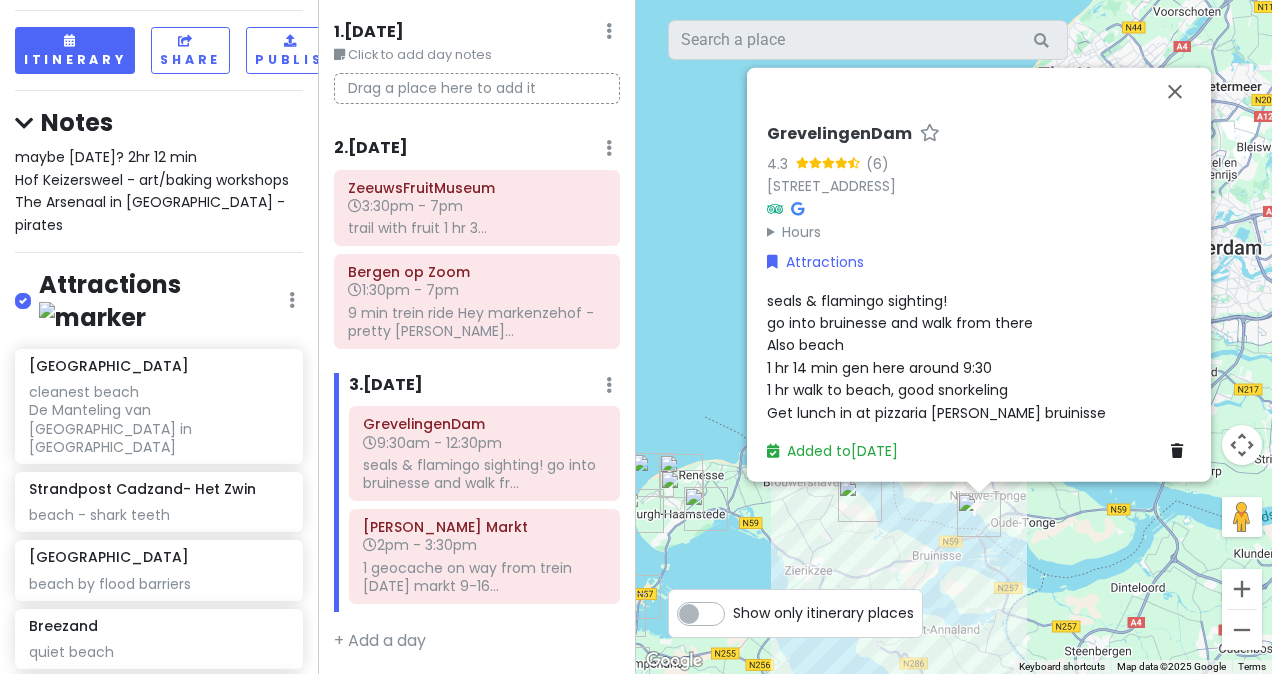 click on "maybe [DATE]? 2hr 12 min
Hof Keizersweel - art/baking workshops
The Arsenaal in [GEOGRAPHIC_DATA] - pirates" at bounding box center (152, 190) 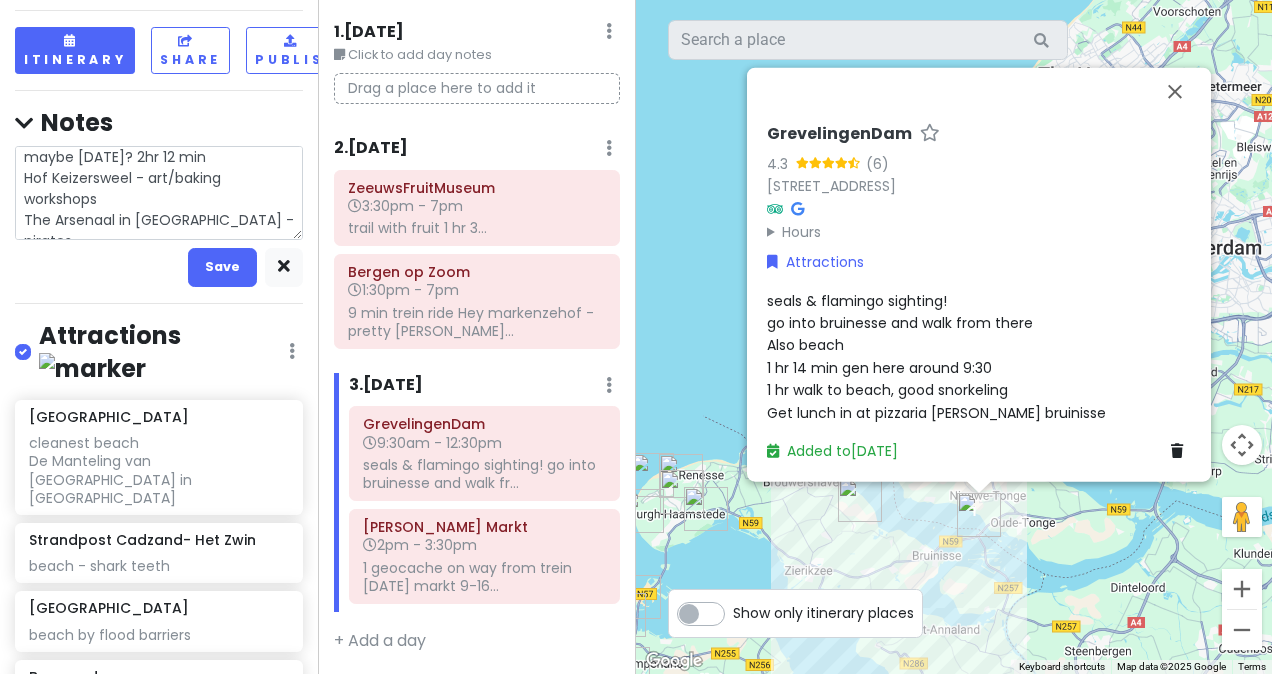 scroll, scrollTop: 20, scrollLeft: 0, axis: vertical 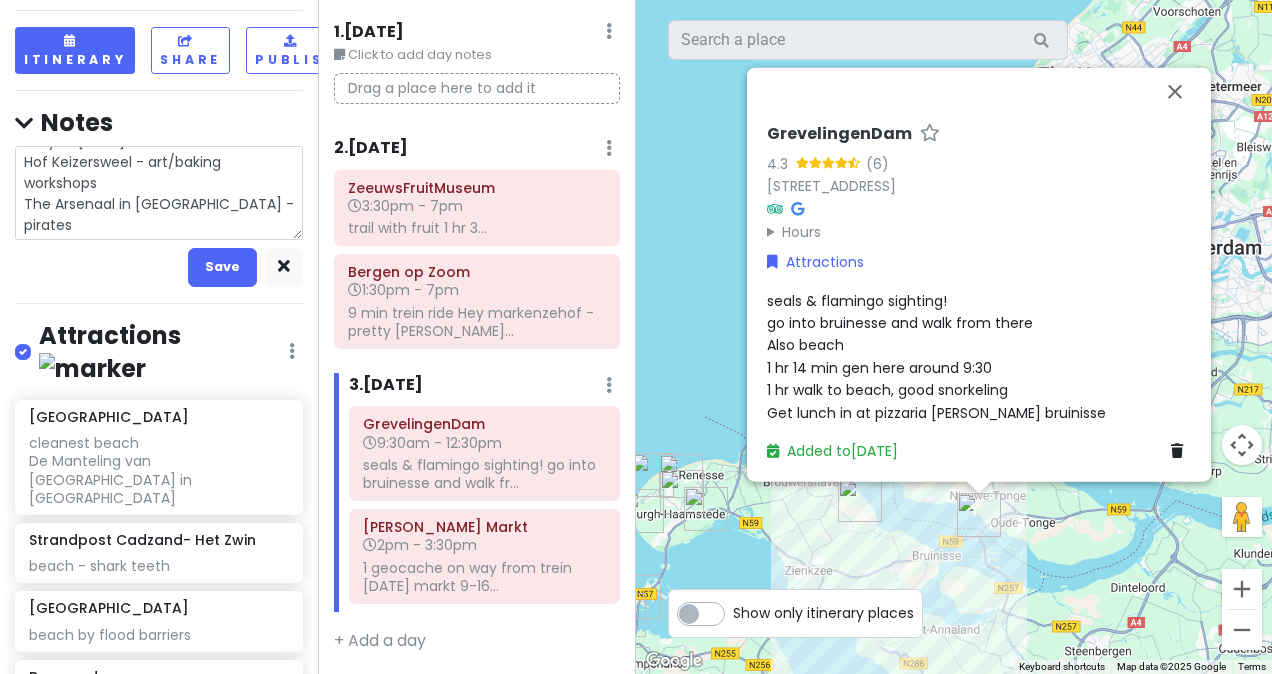 click on "maybe [DATE]? 2hr 12 min
Hof Keizersweel - art/baking workshops
The Arsenaal in [GEOGRAPHIC_DATA] - pirates" at bounding box center (159, 192) 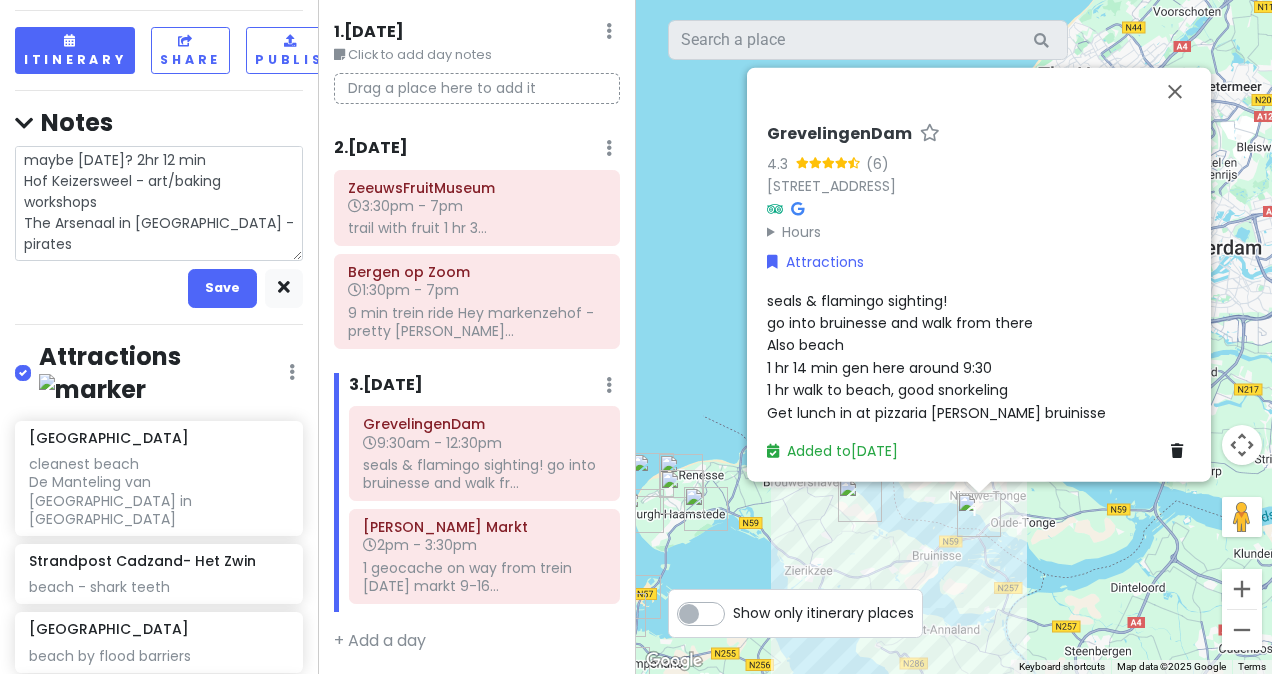 type on "x" 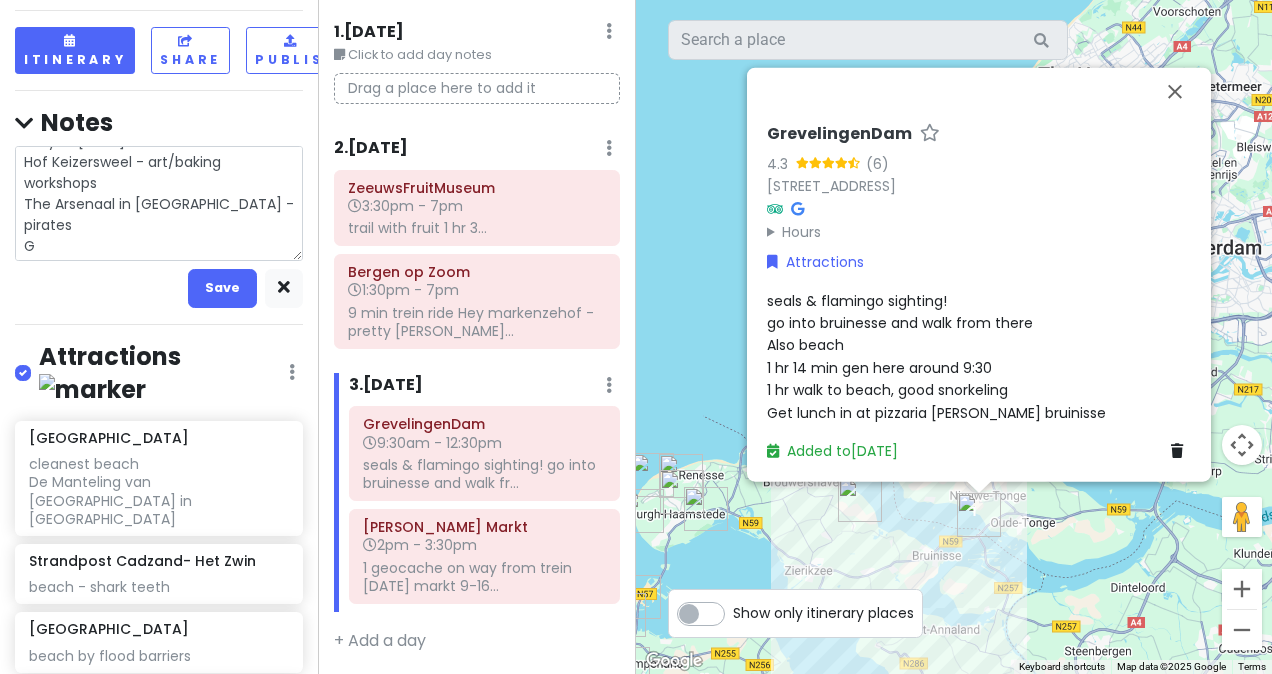 type on "x" 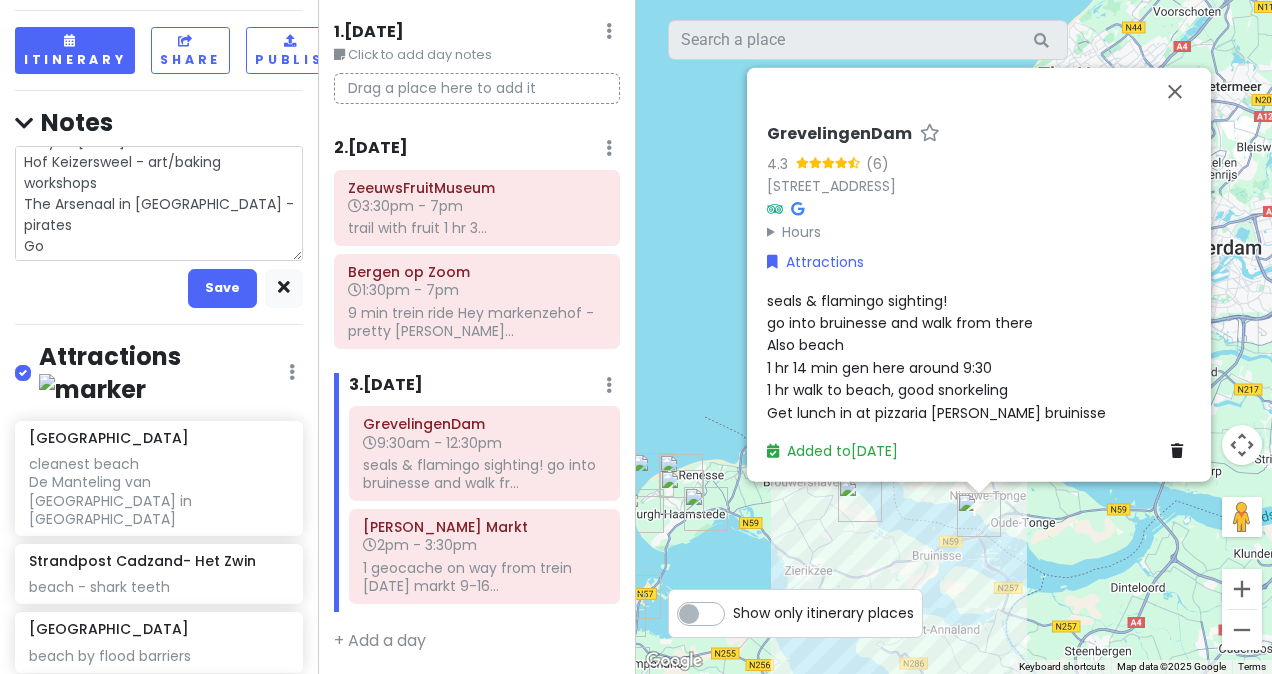 type on "x" 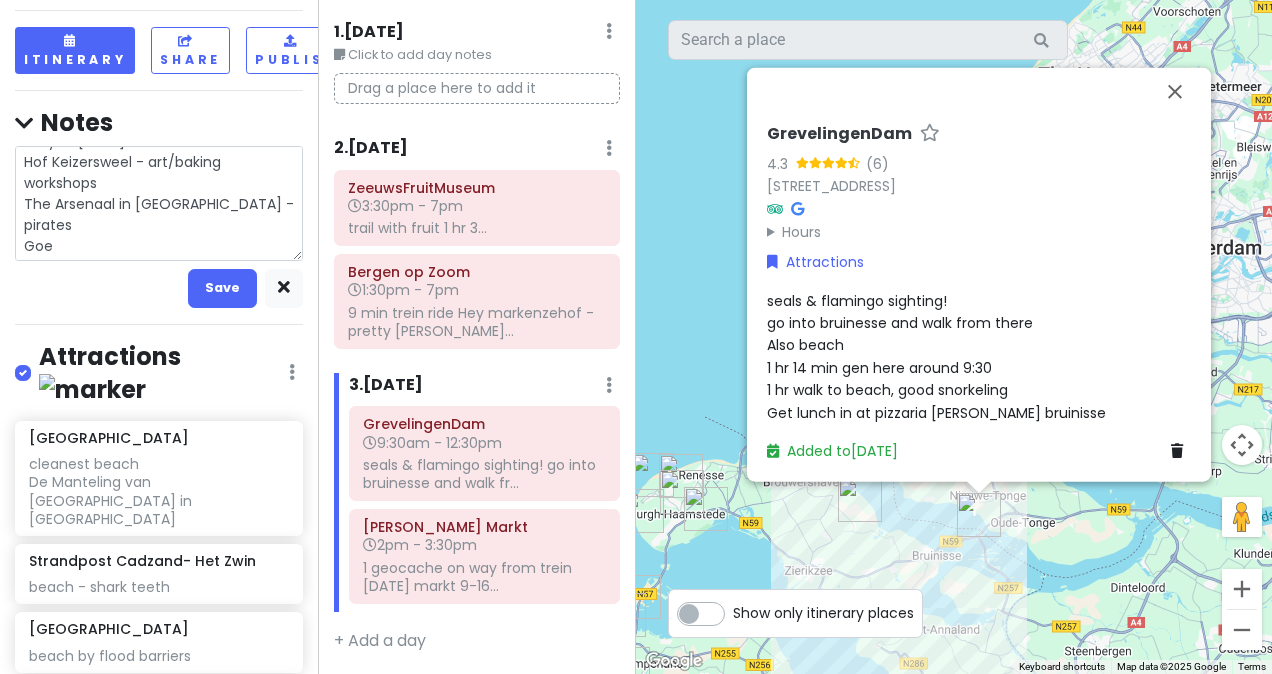 type on "x" 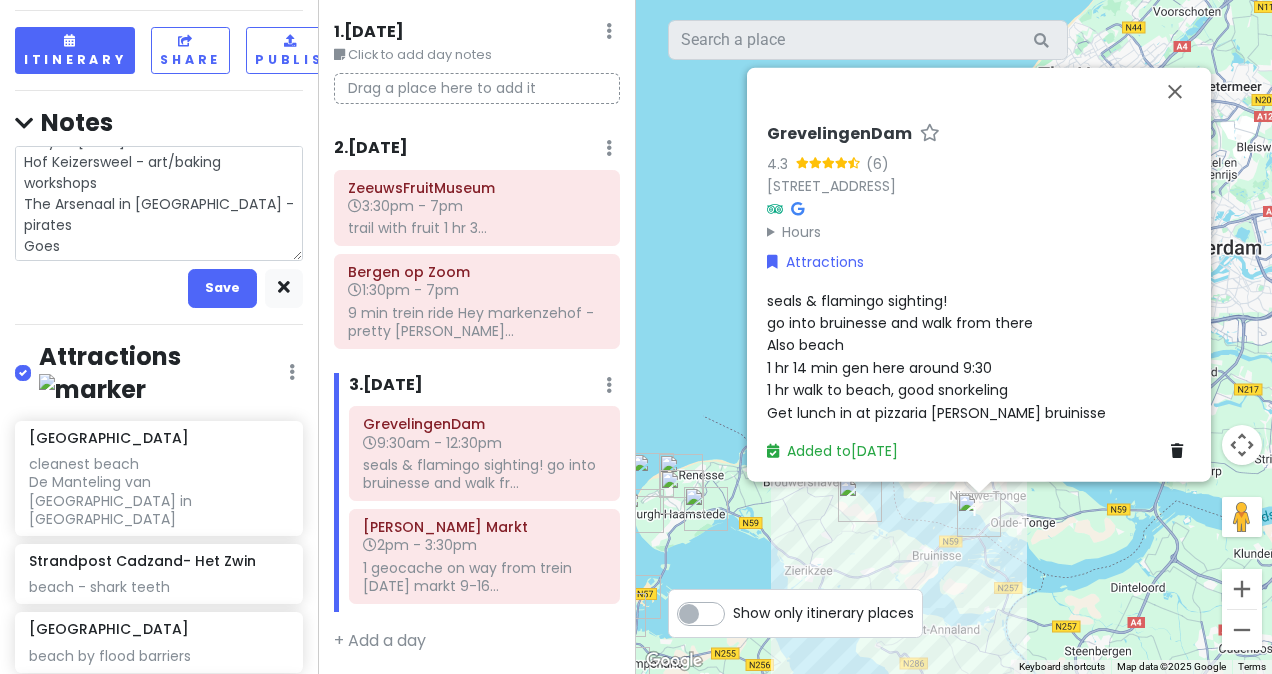 type on "x" 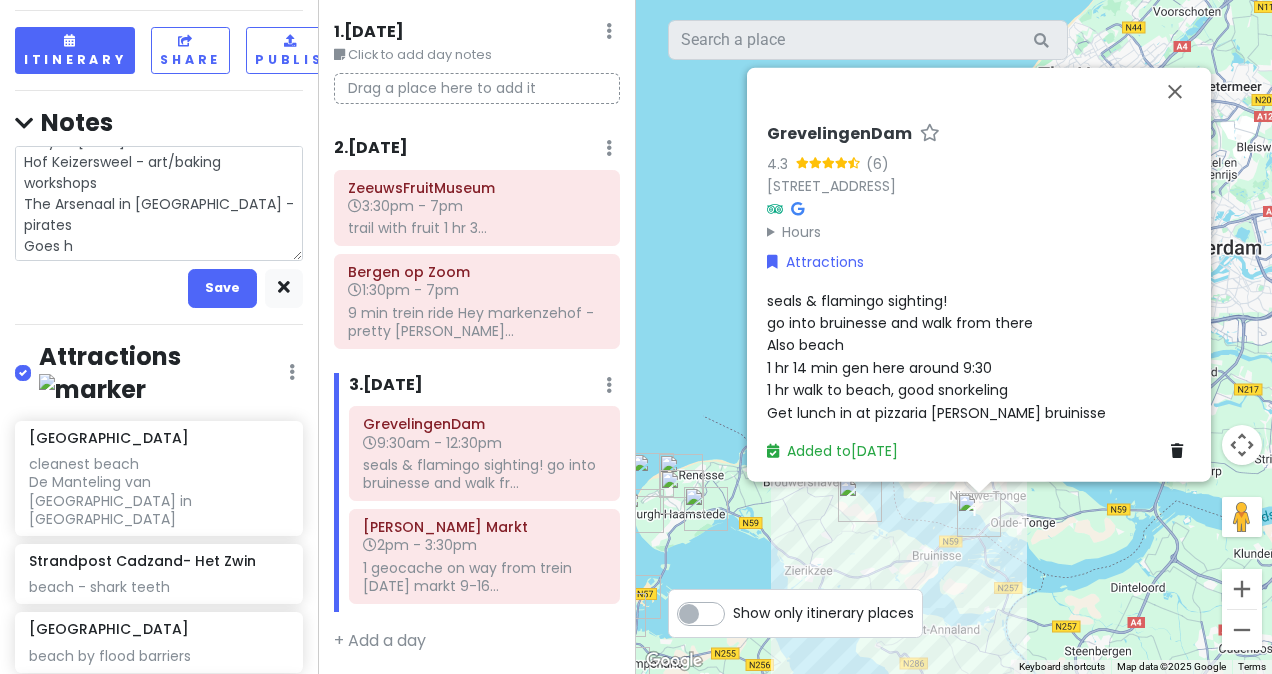 type on "x" 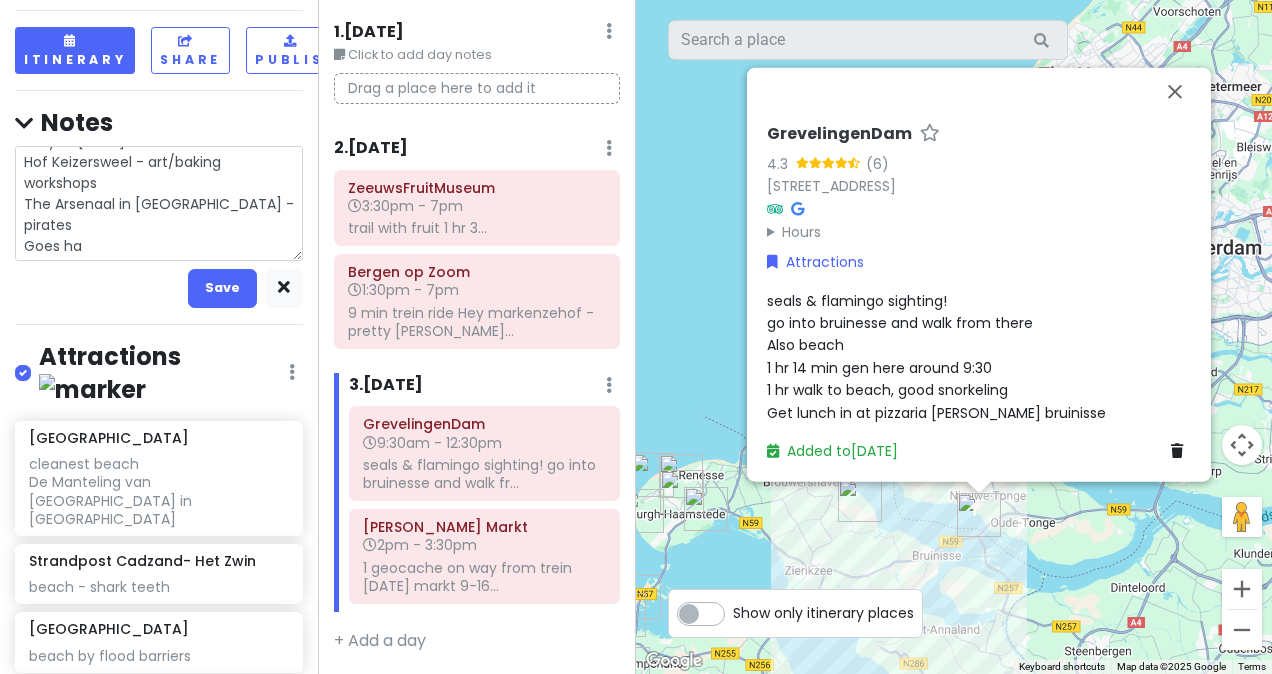 type on "x" 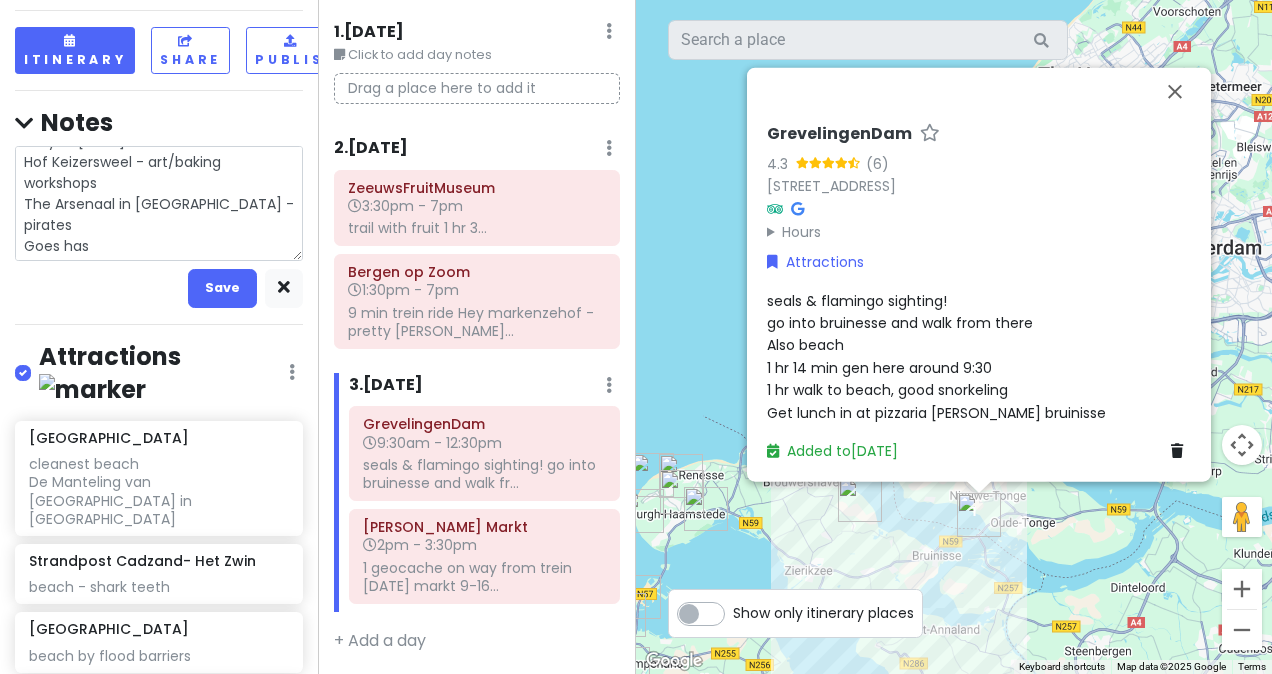 type on "maybe [DATE]? 2hr 12 min
Hof Keizersweel - art/baking workshops
The Arsenaal in [GEOGRAPHIC_DATA] - pirates
Goes has" 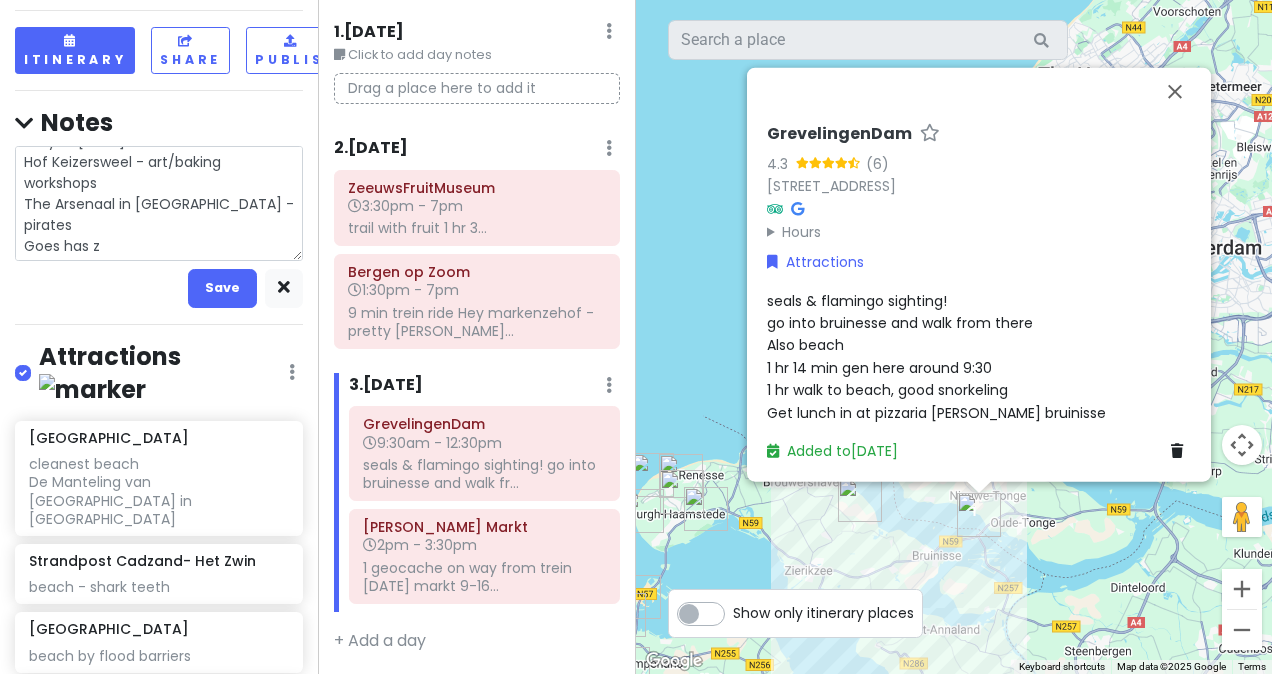 type on "x" 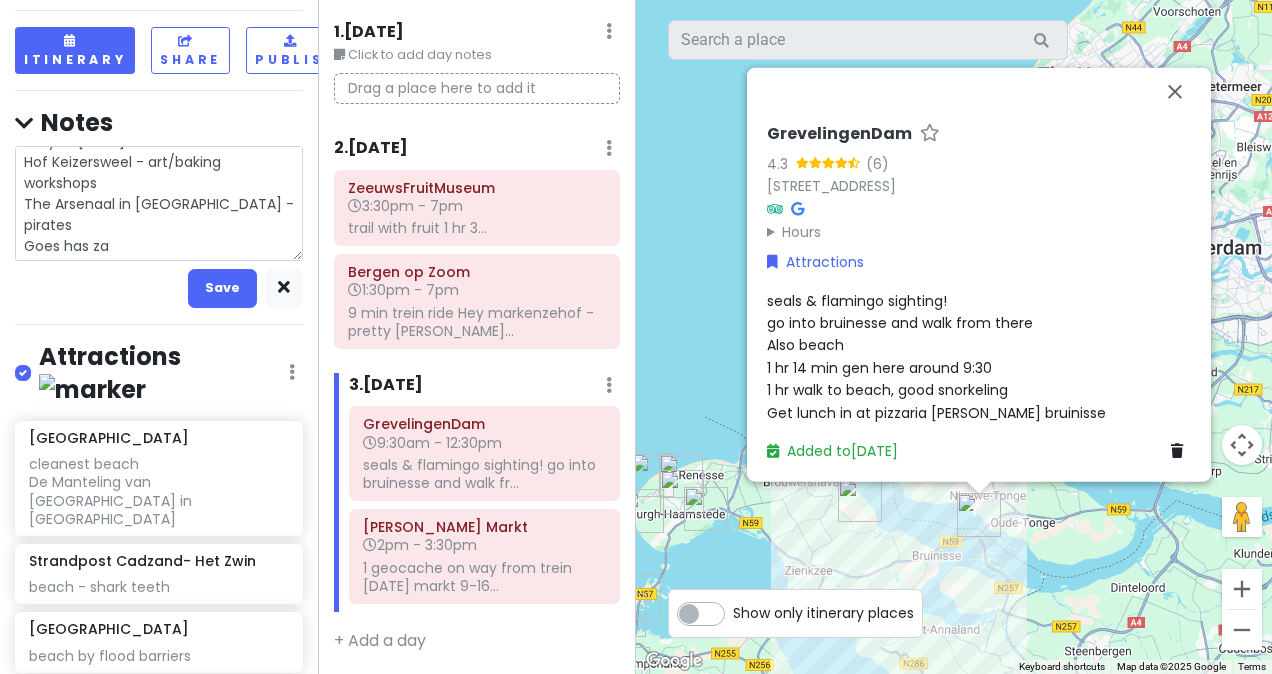 type on "x" 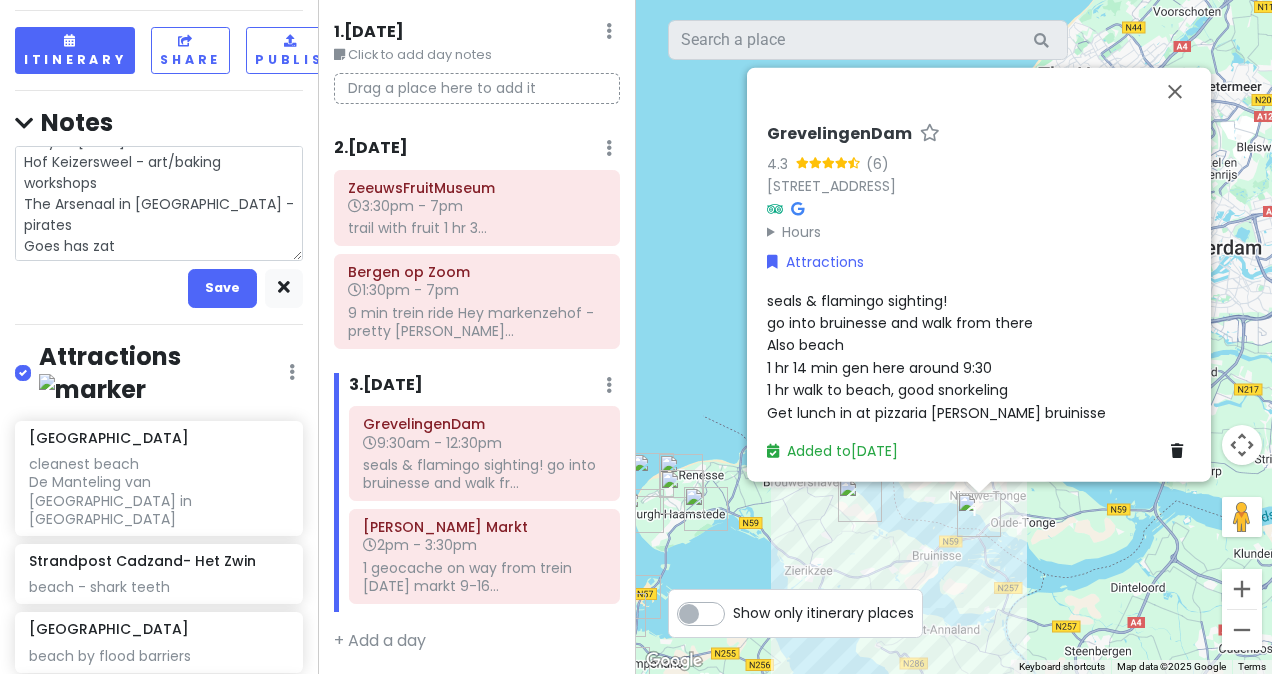type on "x" 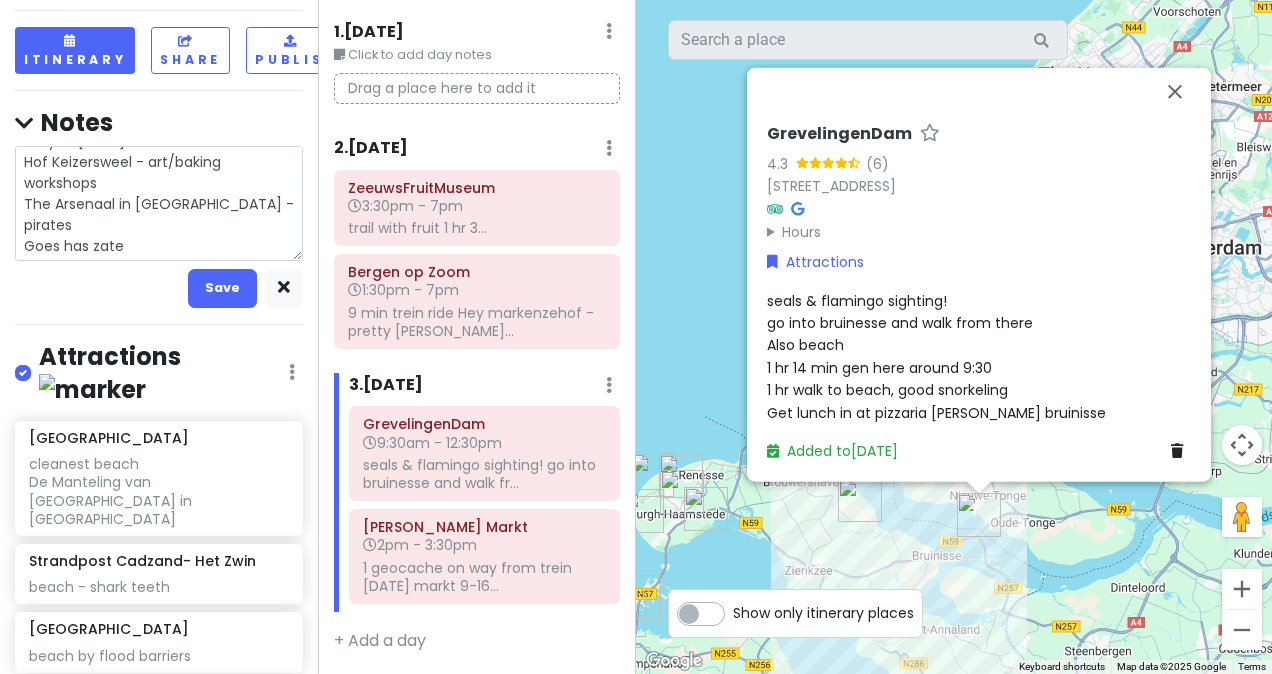 type on "x" 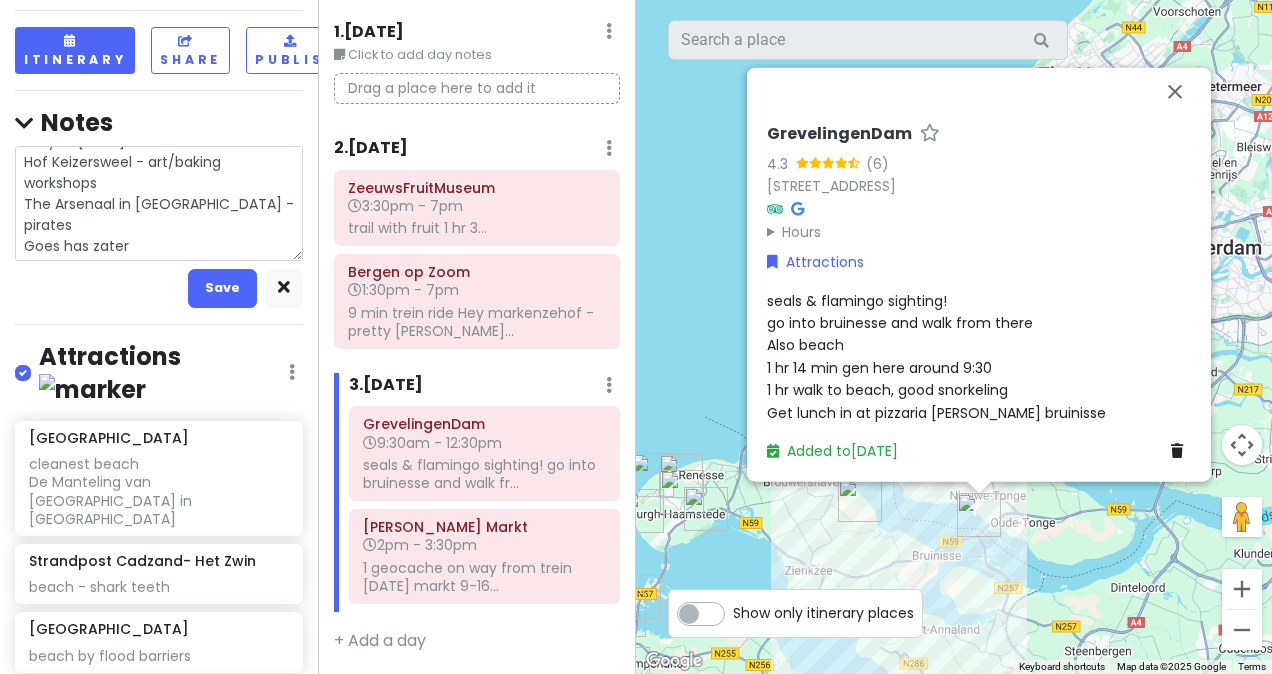 type on "x" 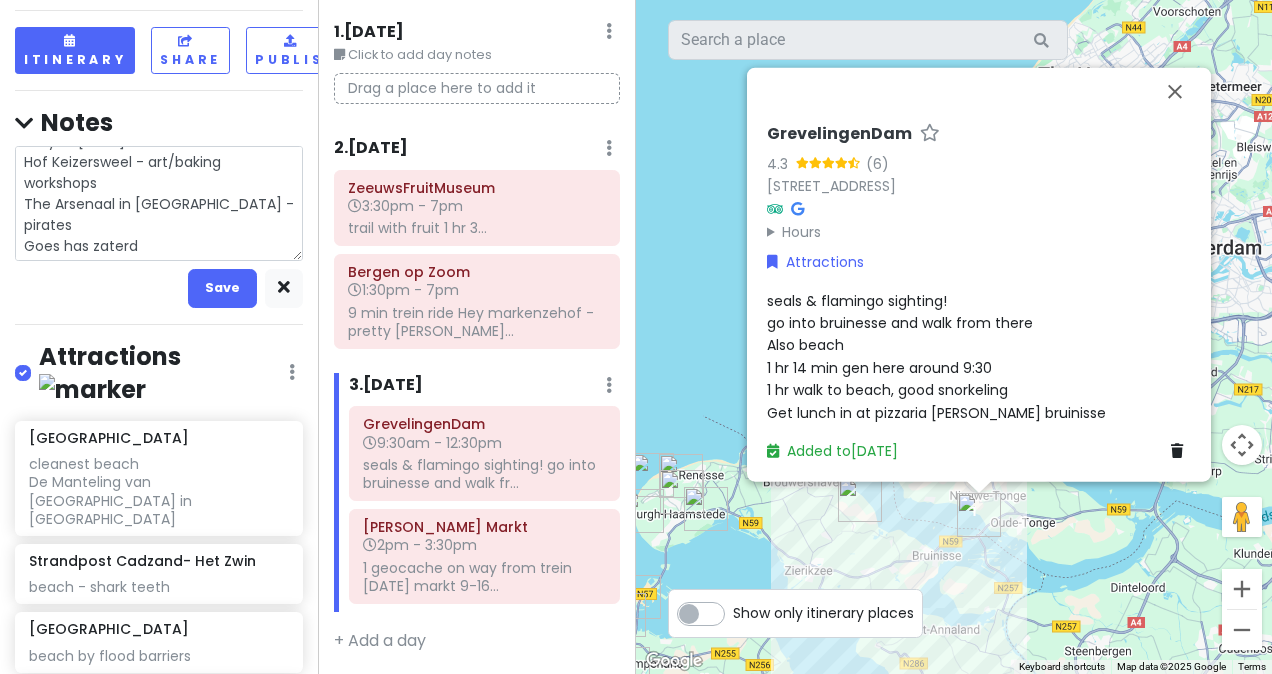 type on "x" 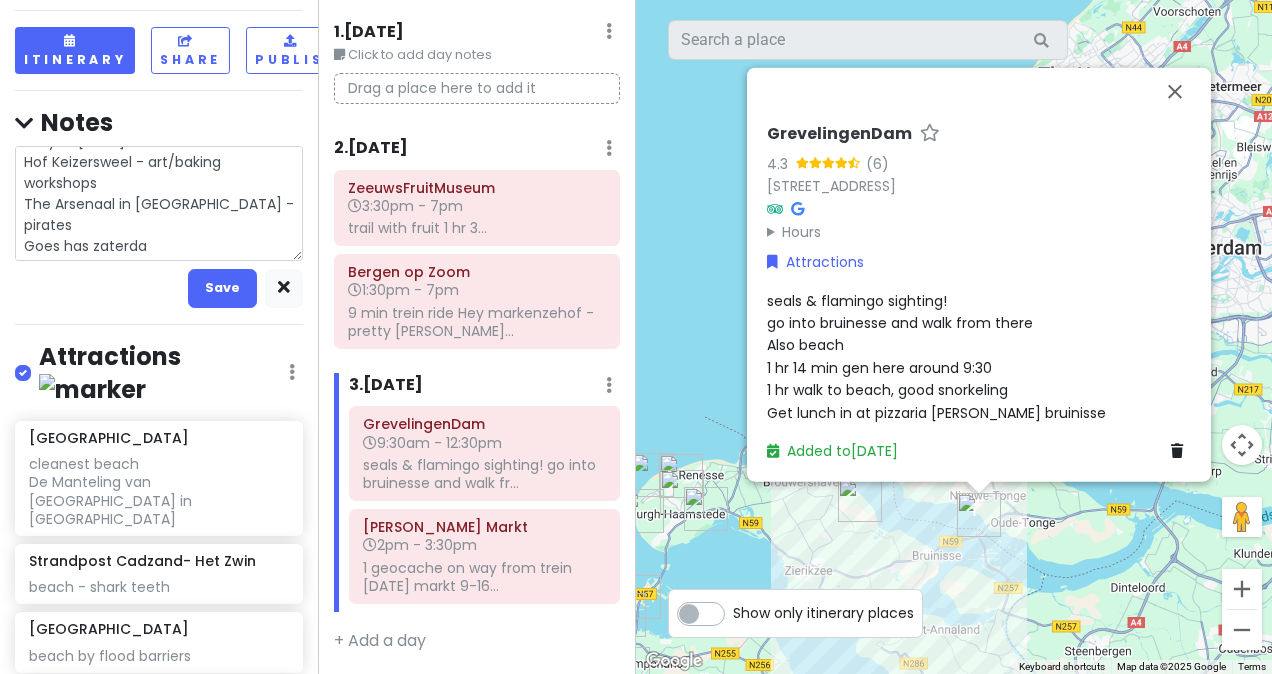 type on "x" 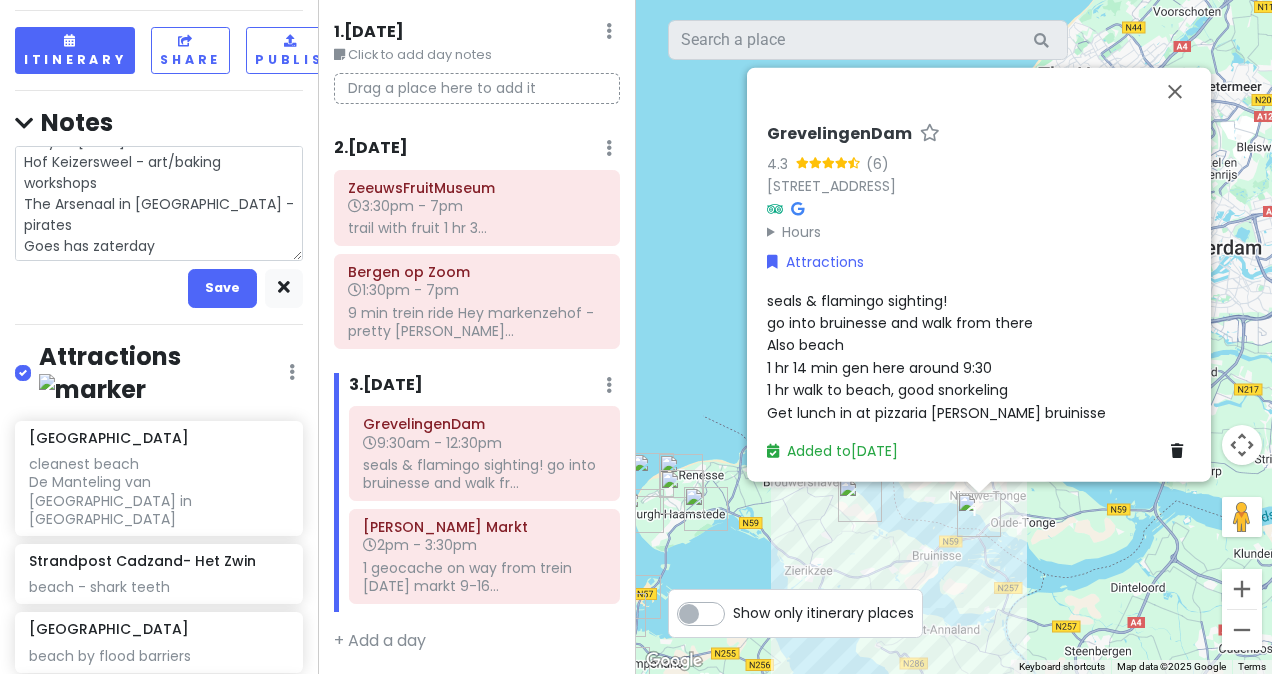 type on "x" 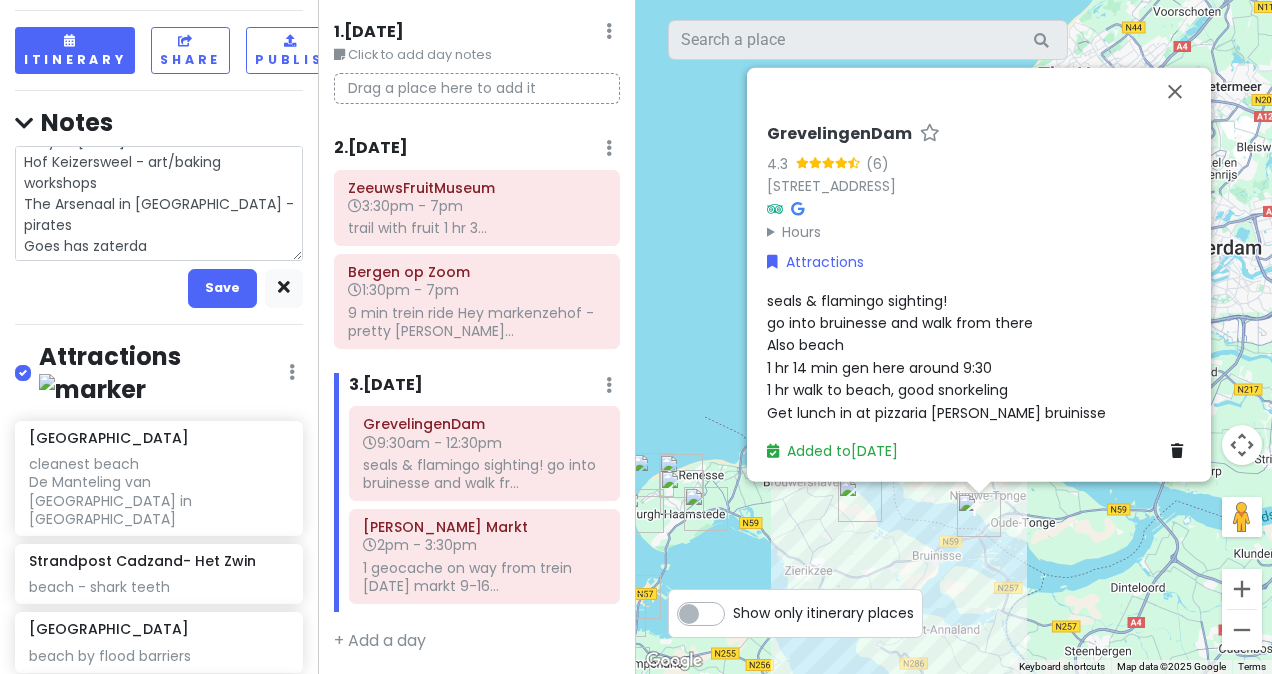 type on "x" 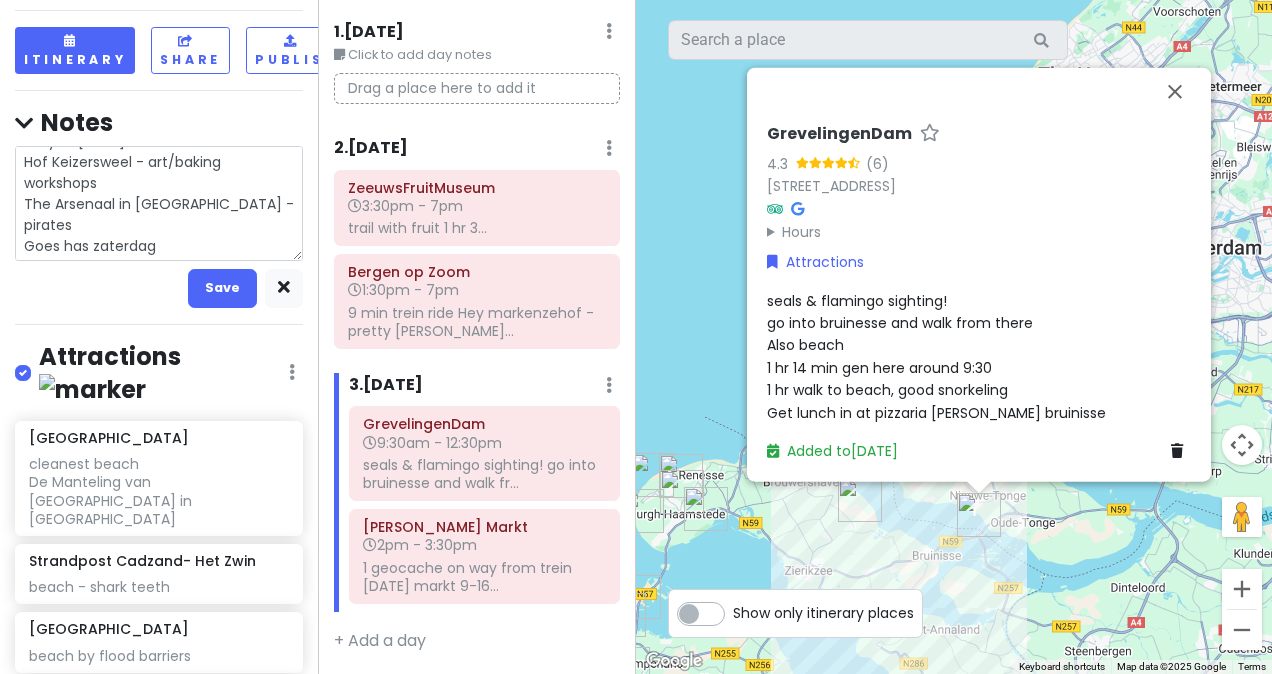 type on "x" 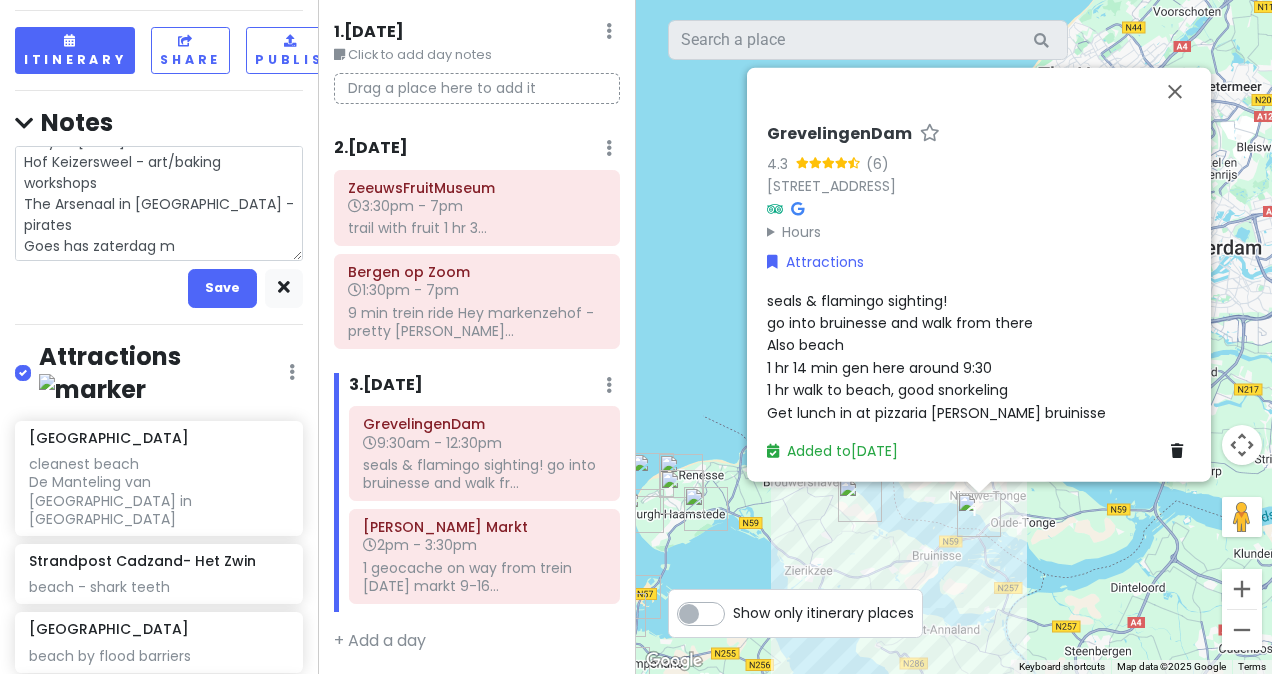 type on "x" 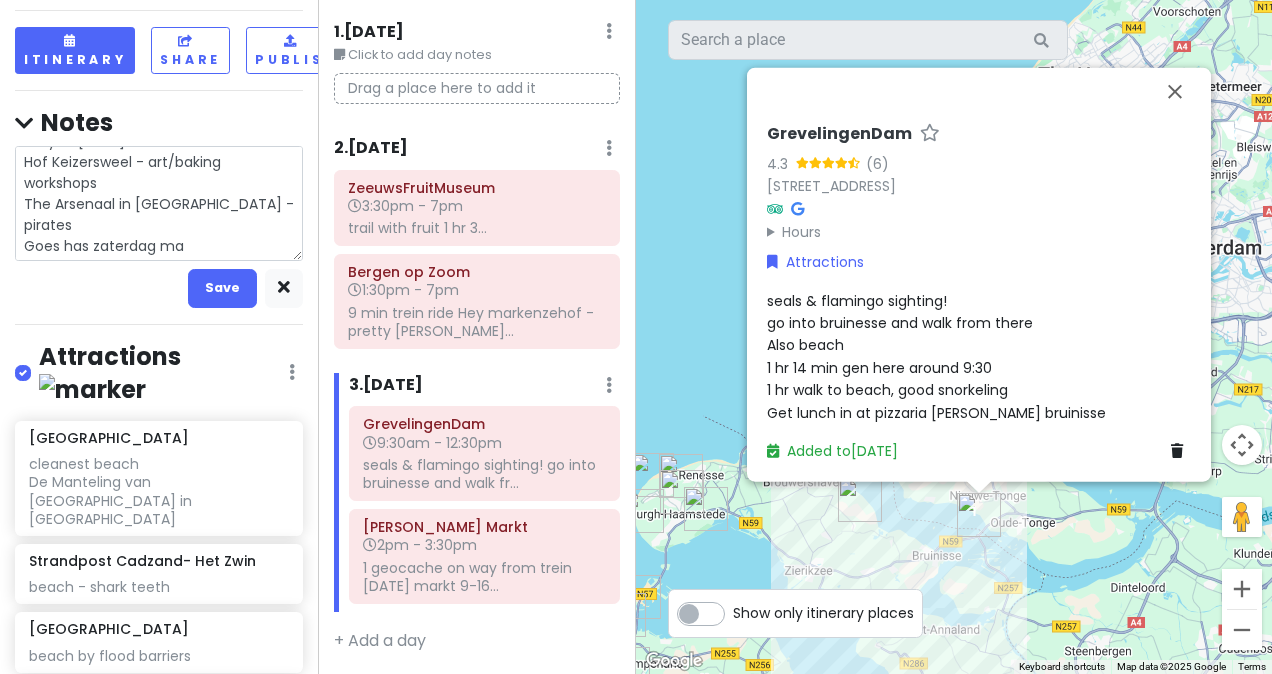 type on "x" 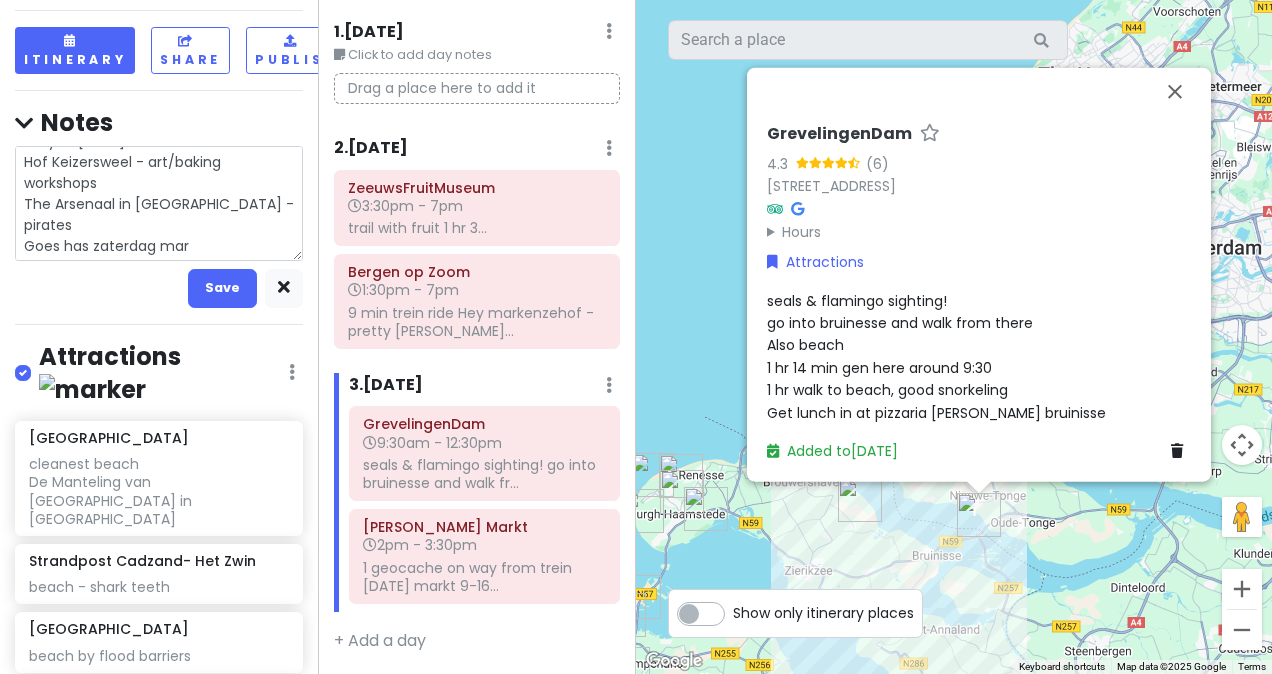 type on "x" 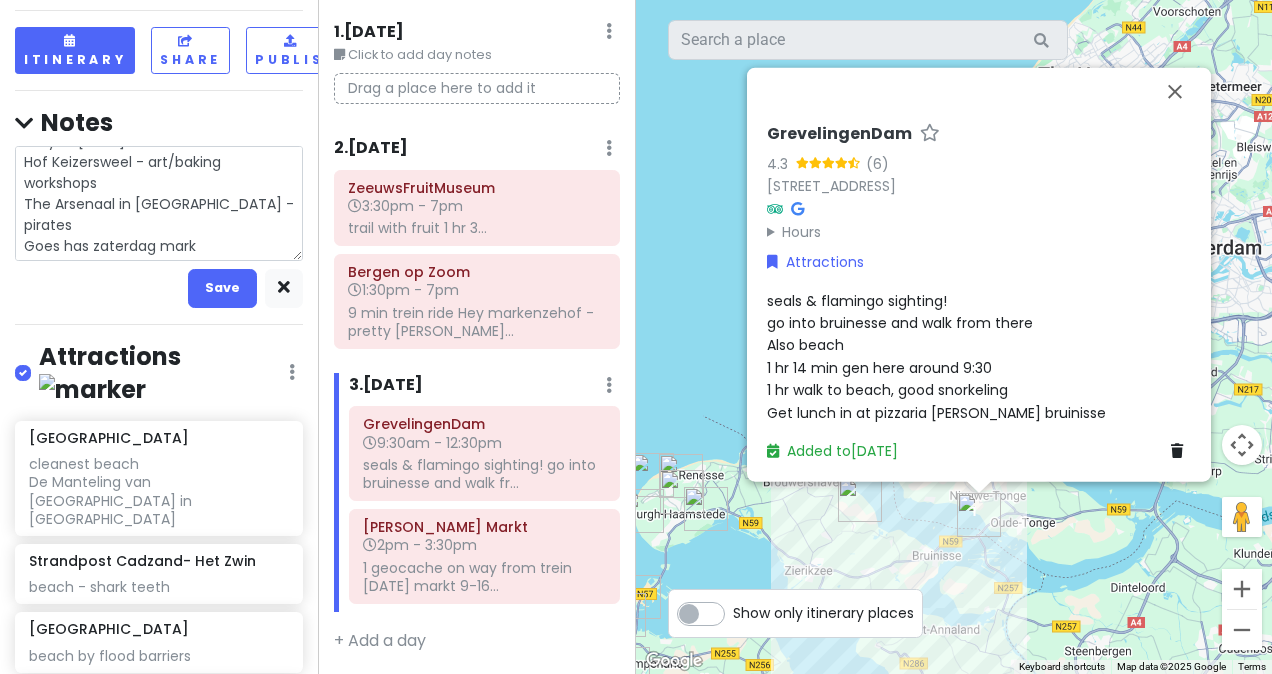 type on "x" 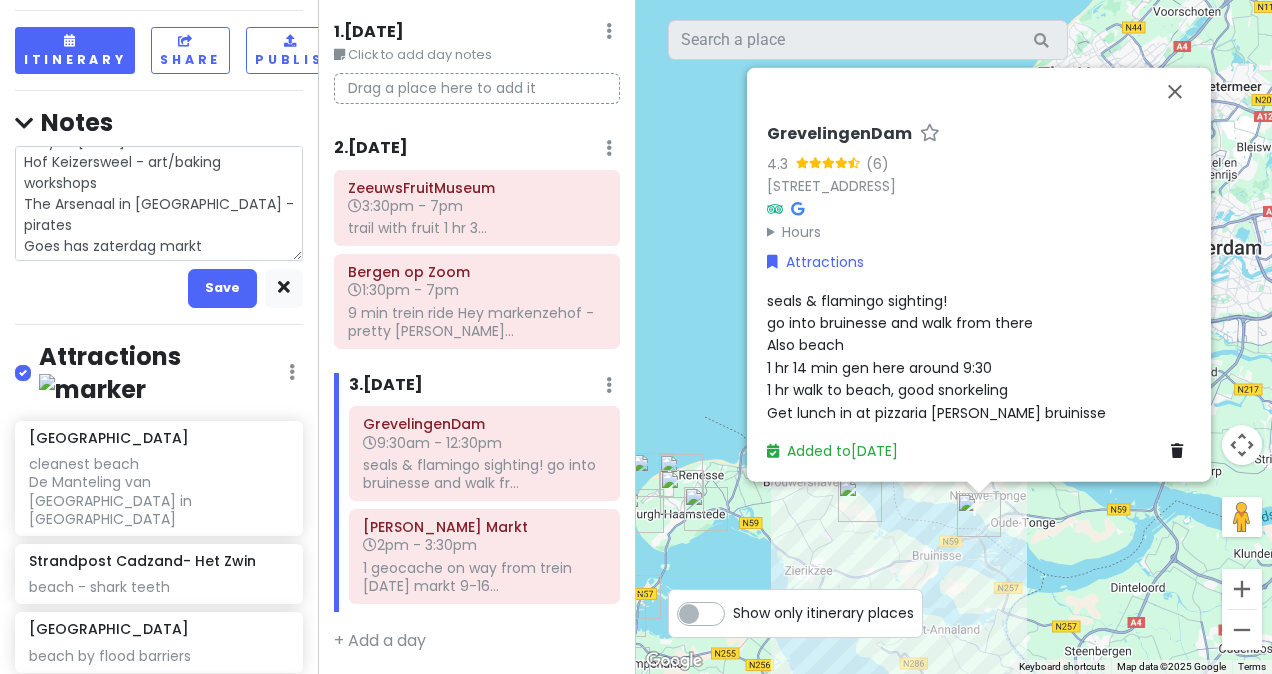 type on "x" 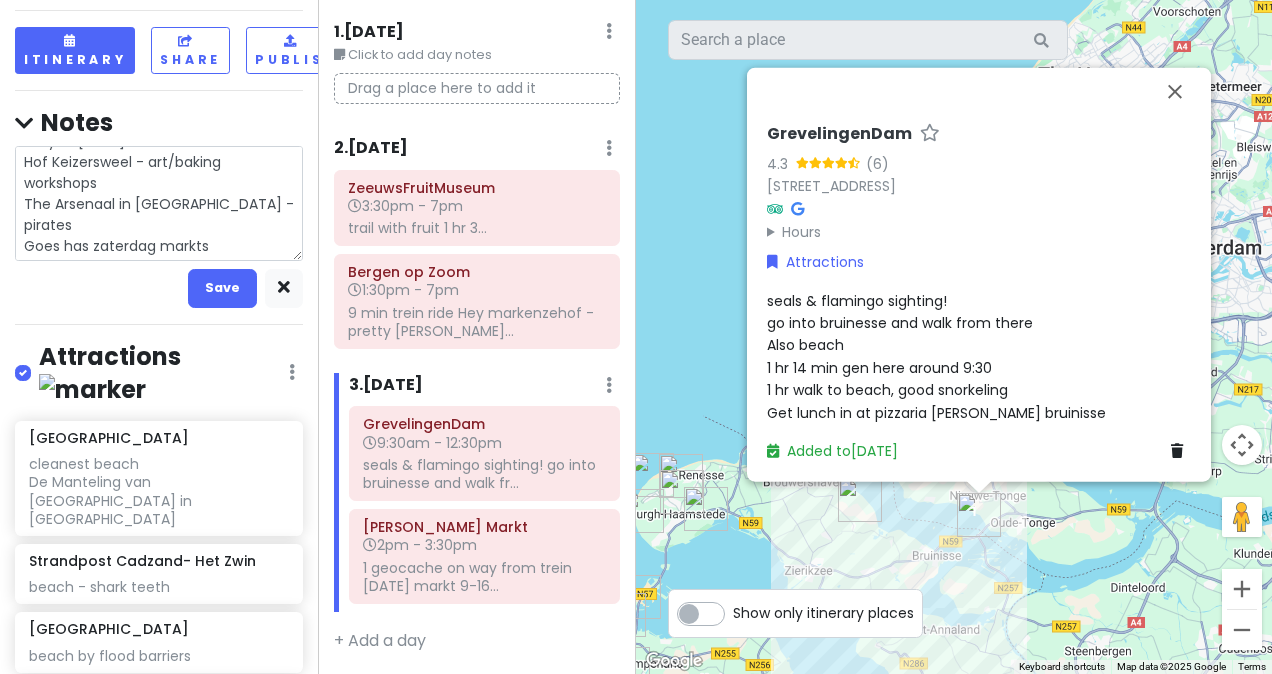type on "x" 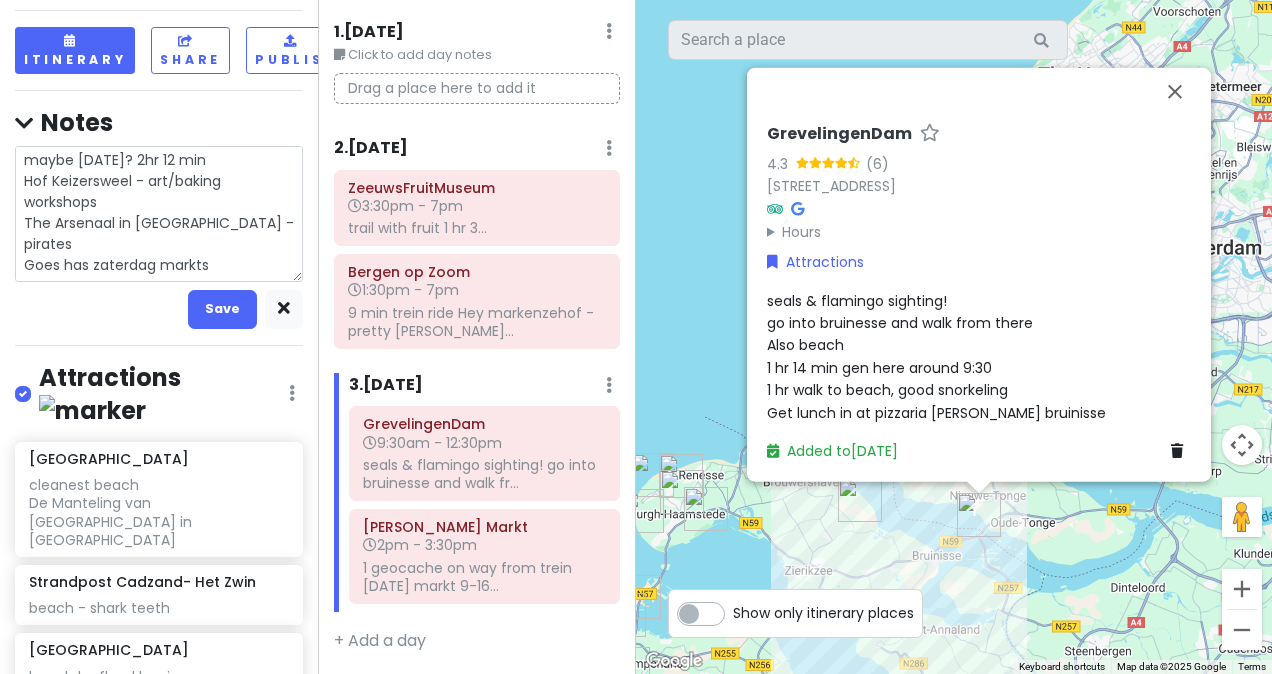 type on "x" 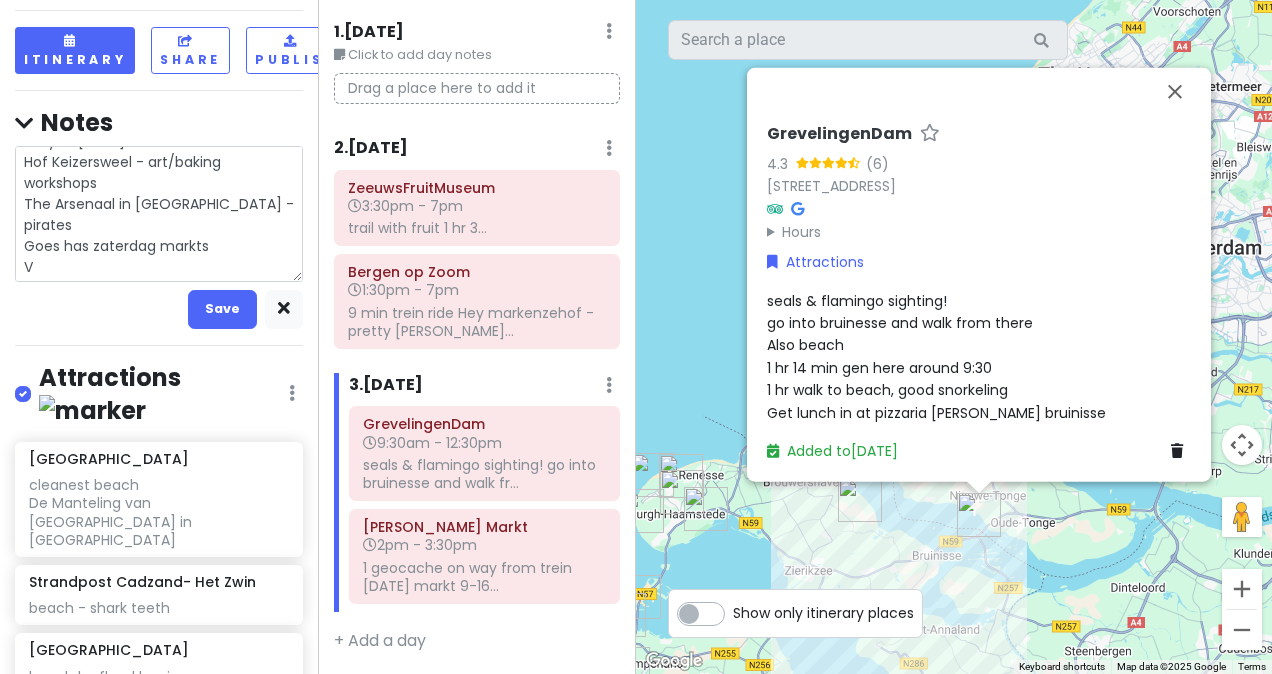 type on "x" 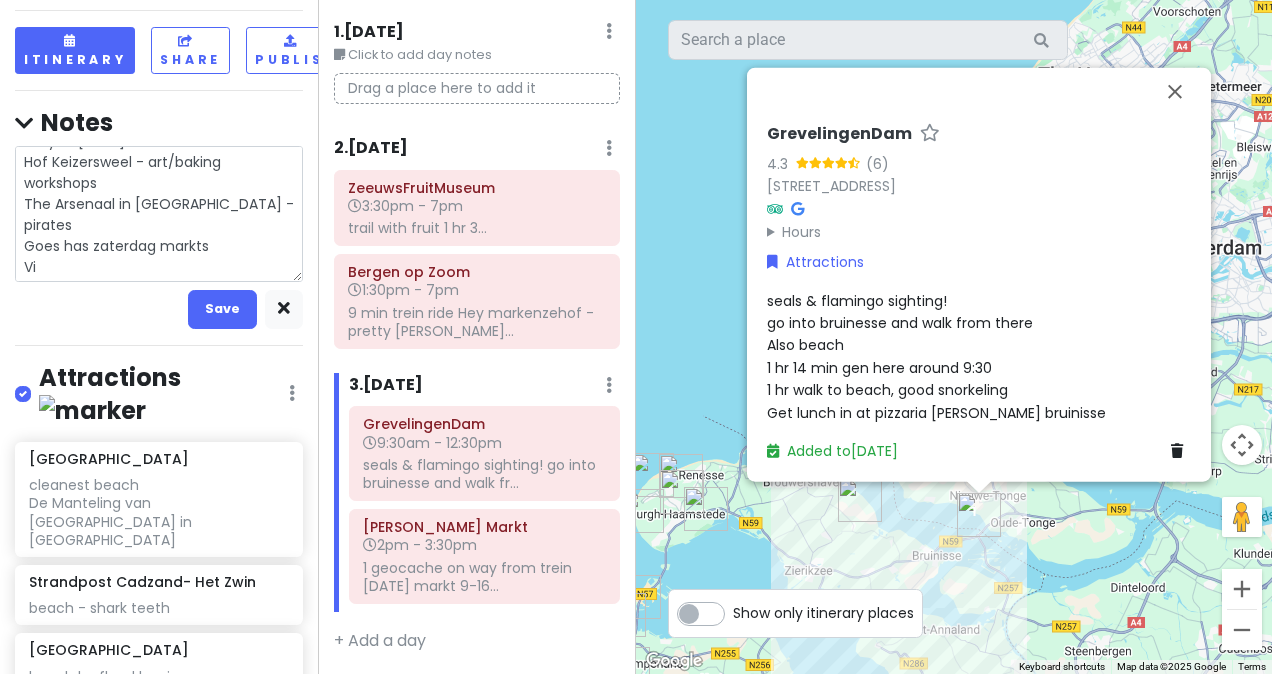 type on "x" 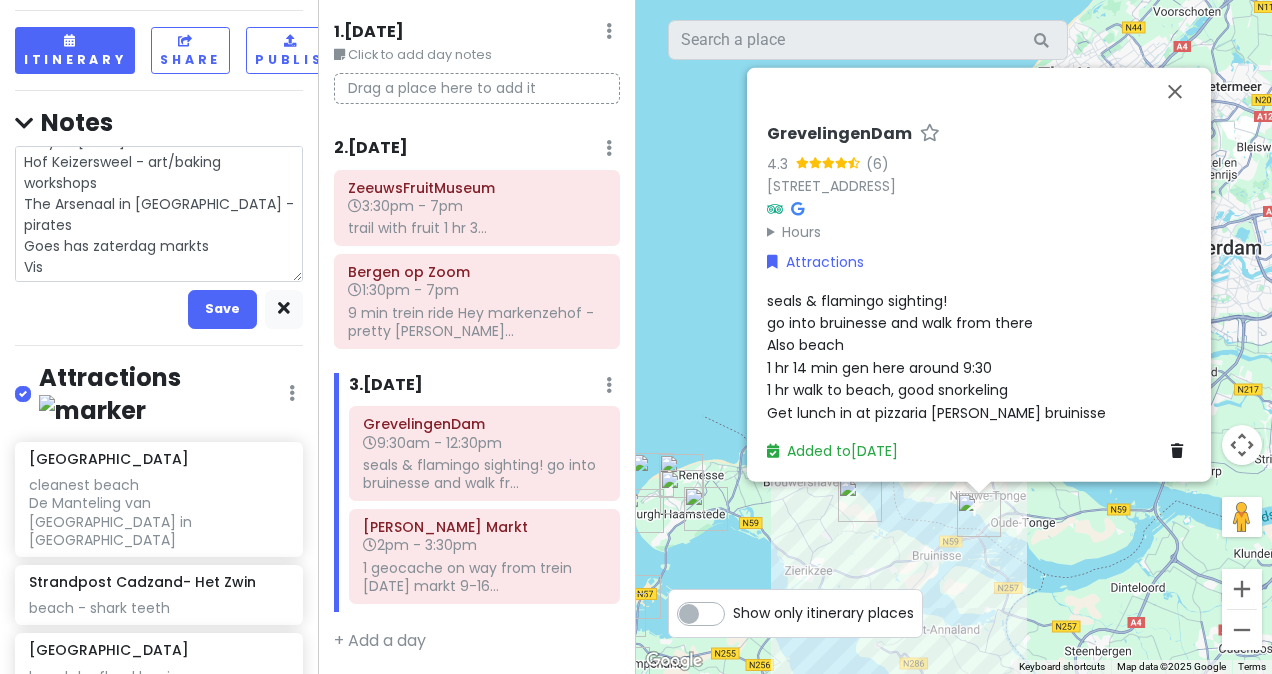 type on "x" 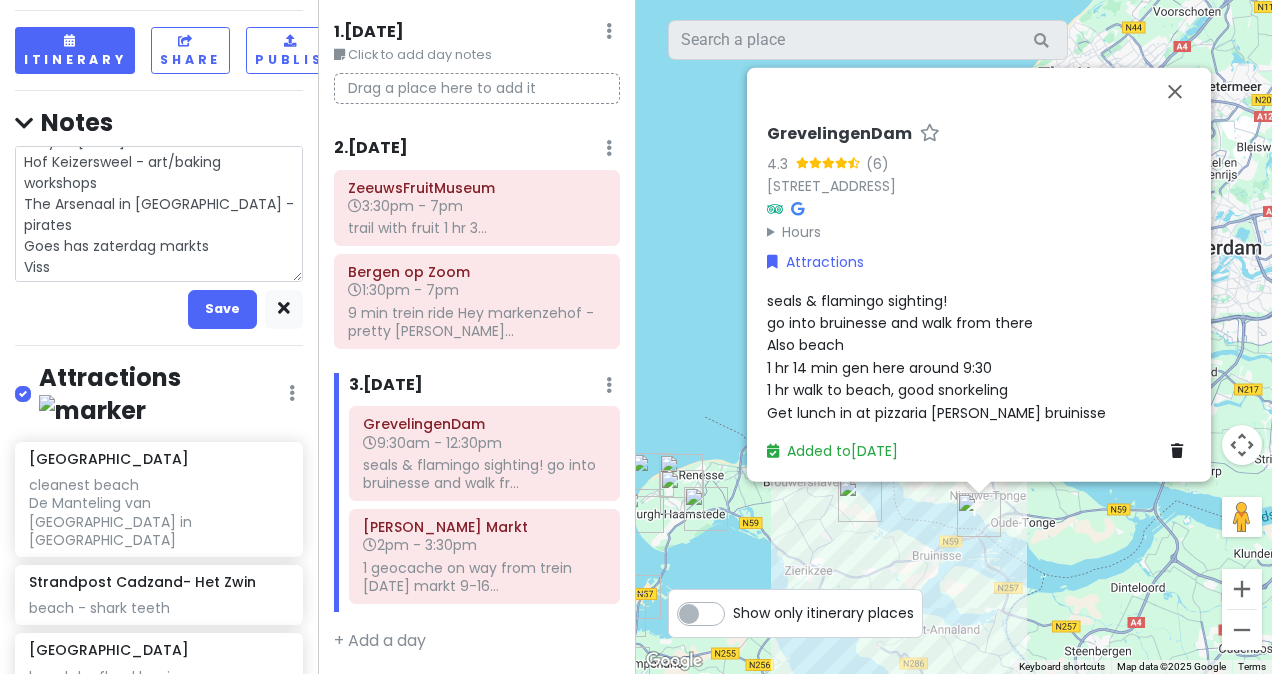 type on "x" 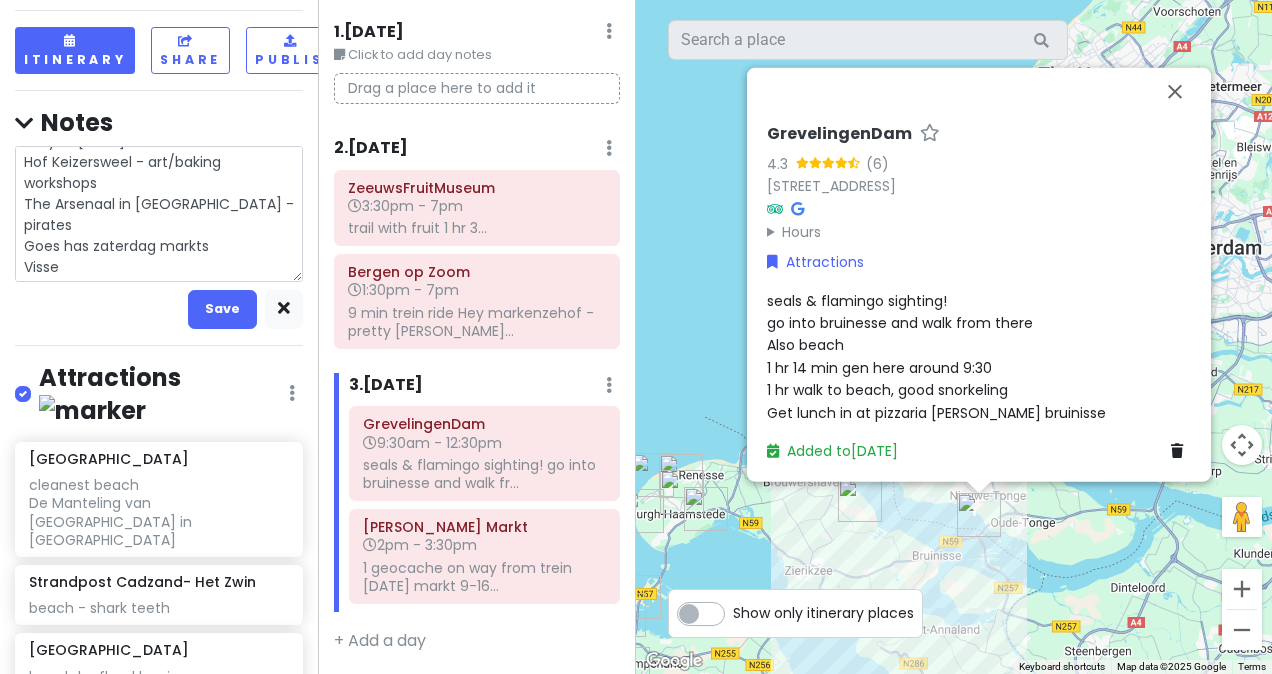 type on "x" 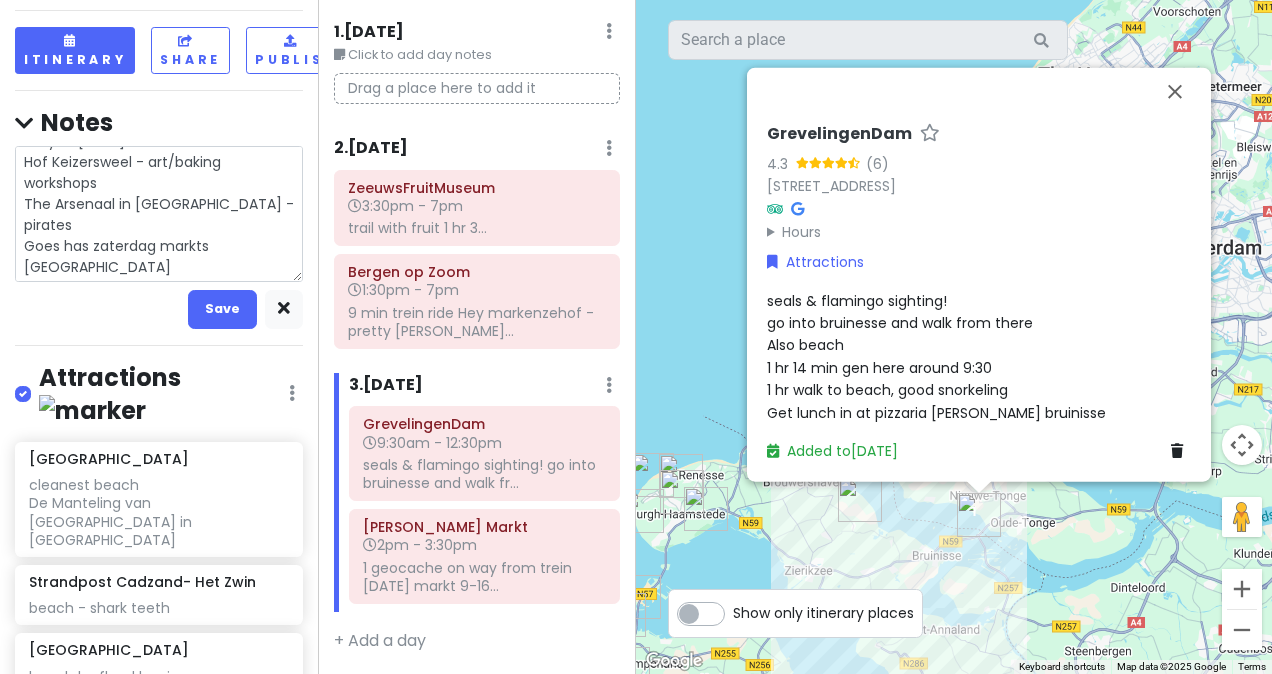type on "x" 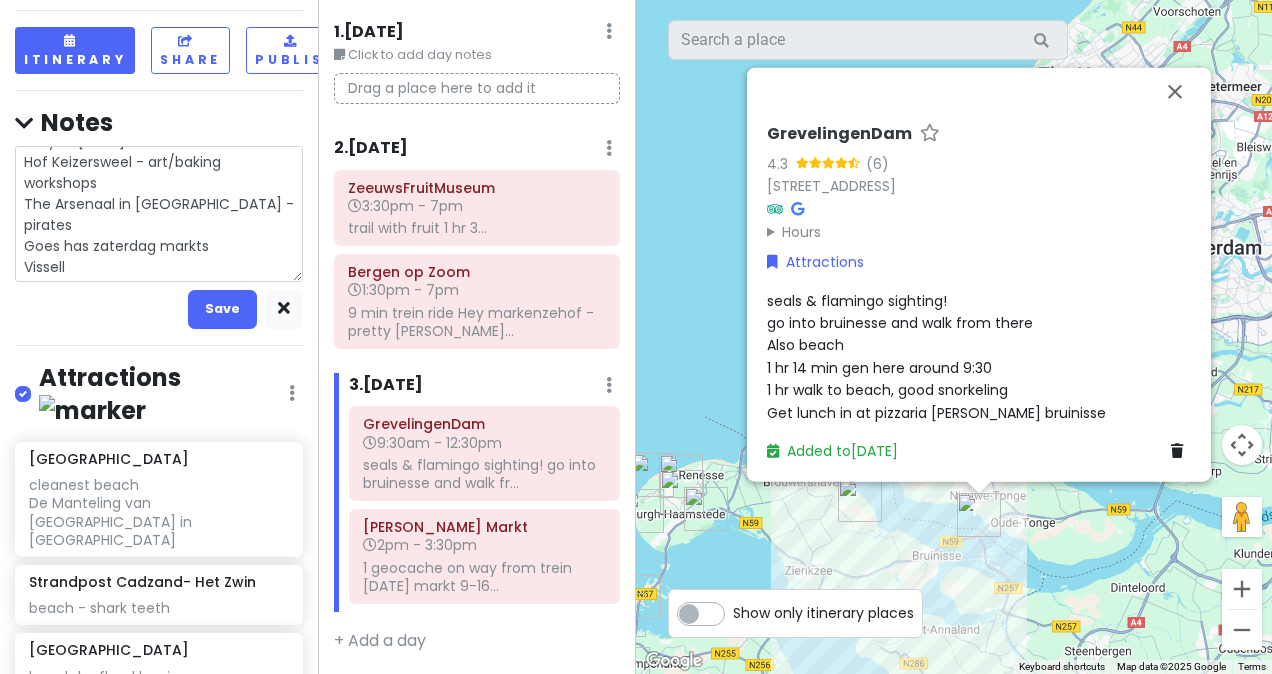 type on "x" 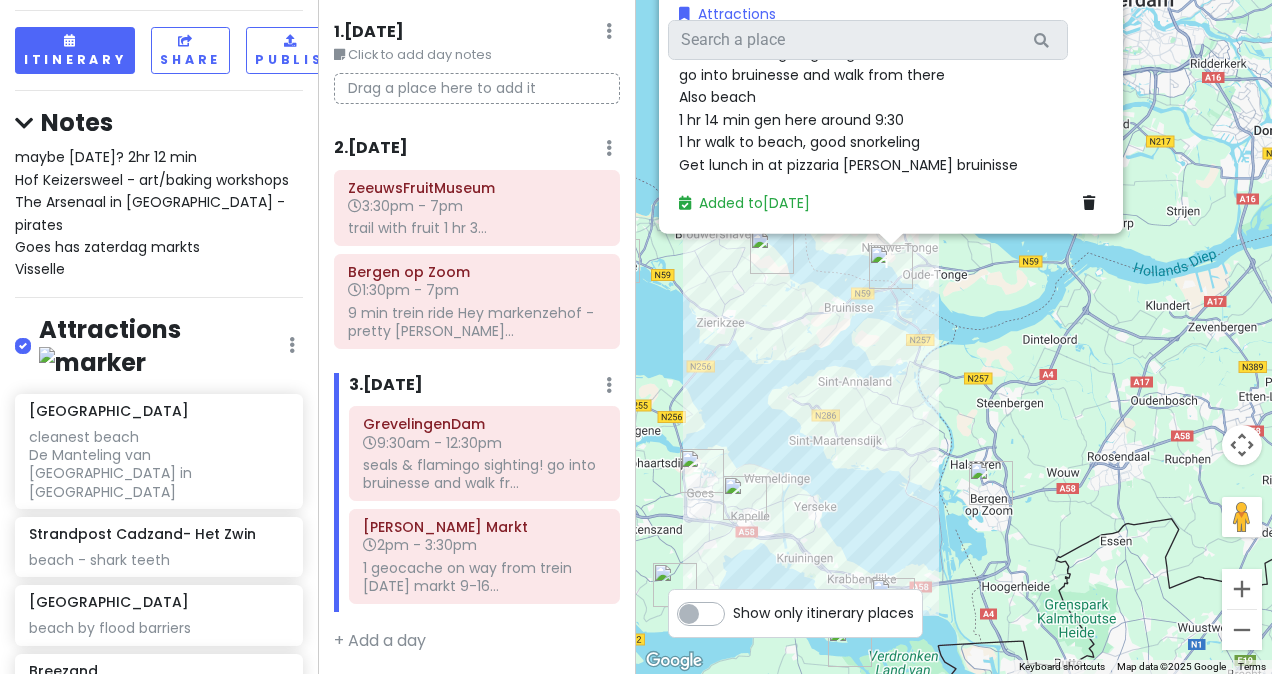 drag, startPoint x: 968, startPoint y: 584, endPoint x: 880, endPoint y: 327, distance: 271.64868 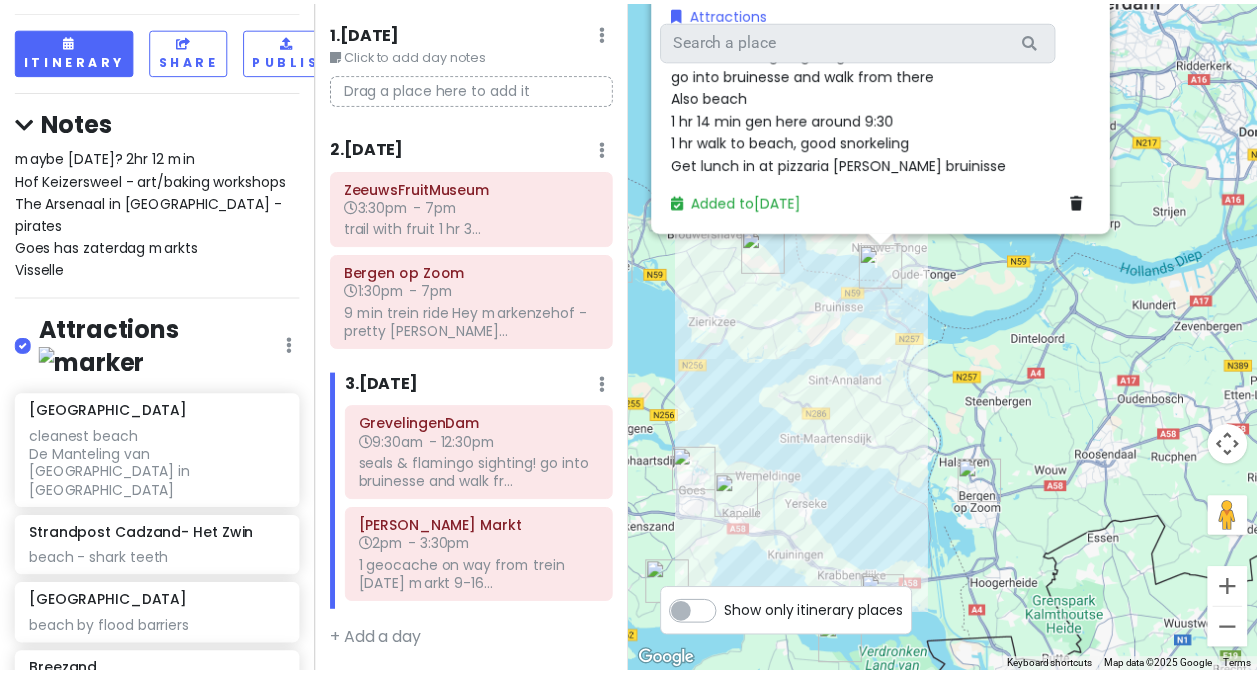 scroll, scrollTop: 0, scrollLeft: 0, axis: both 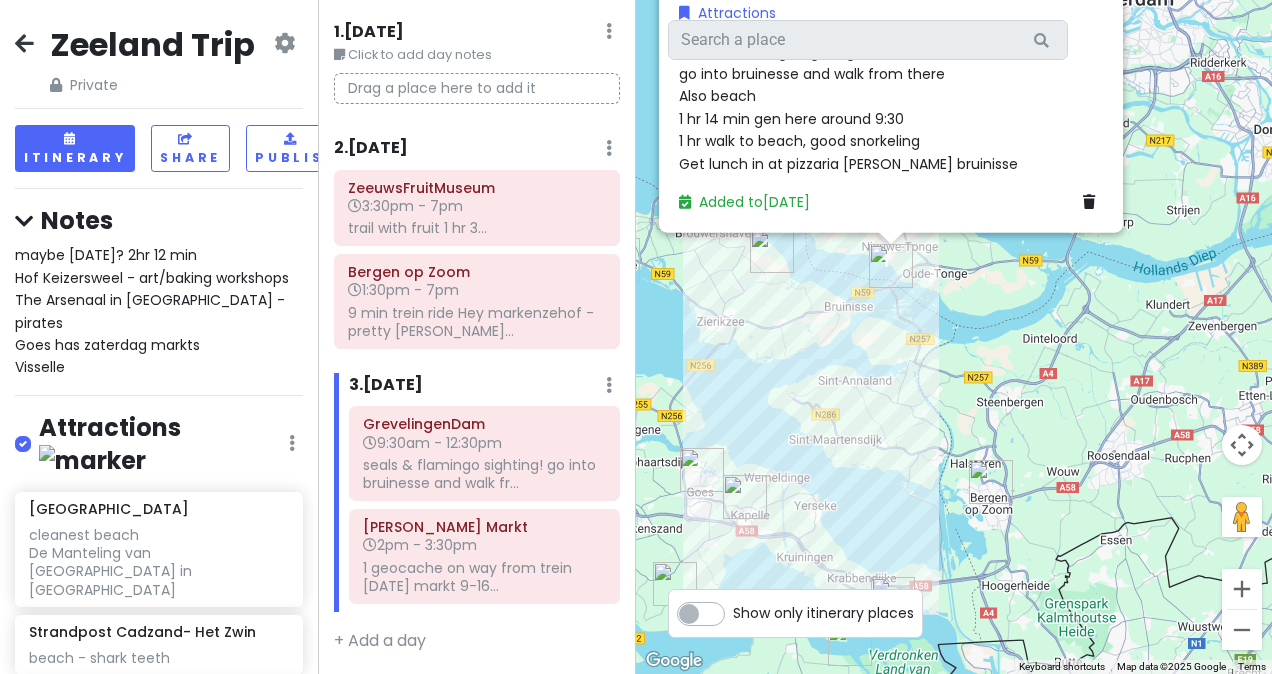 click at bounding box center (24, 43) 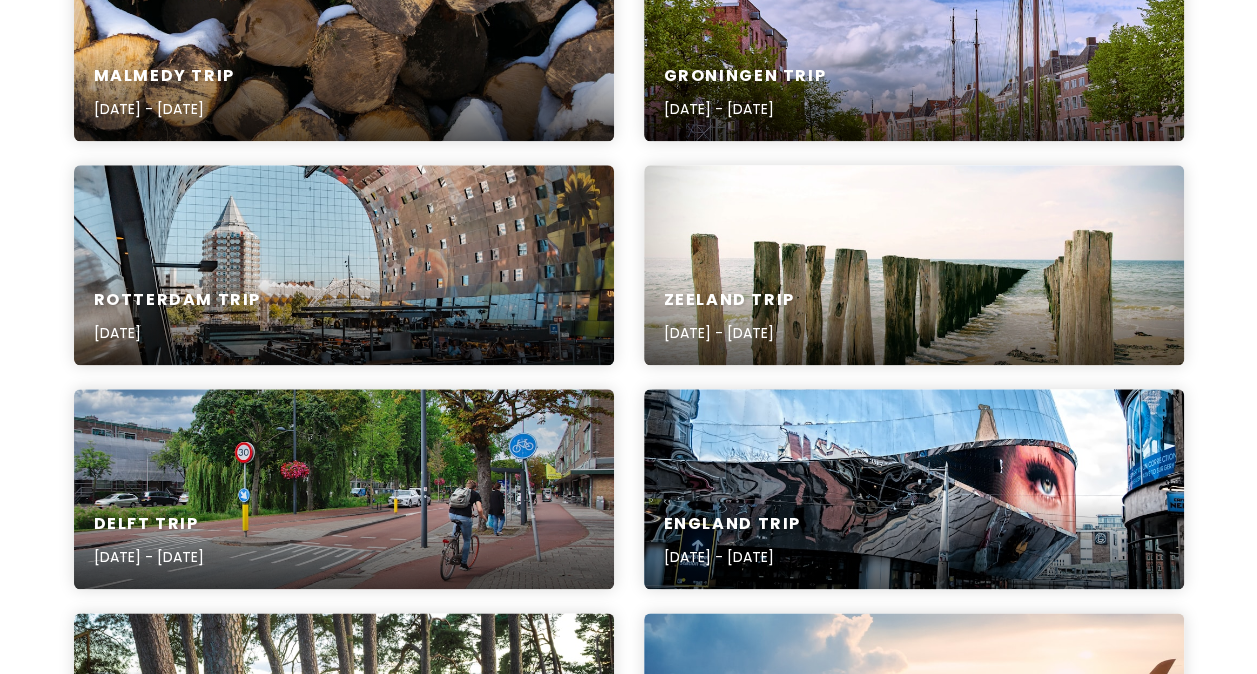 scroll, scrollTop: 787, scrollLeft: 0, axis: vertical 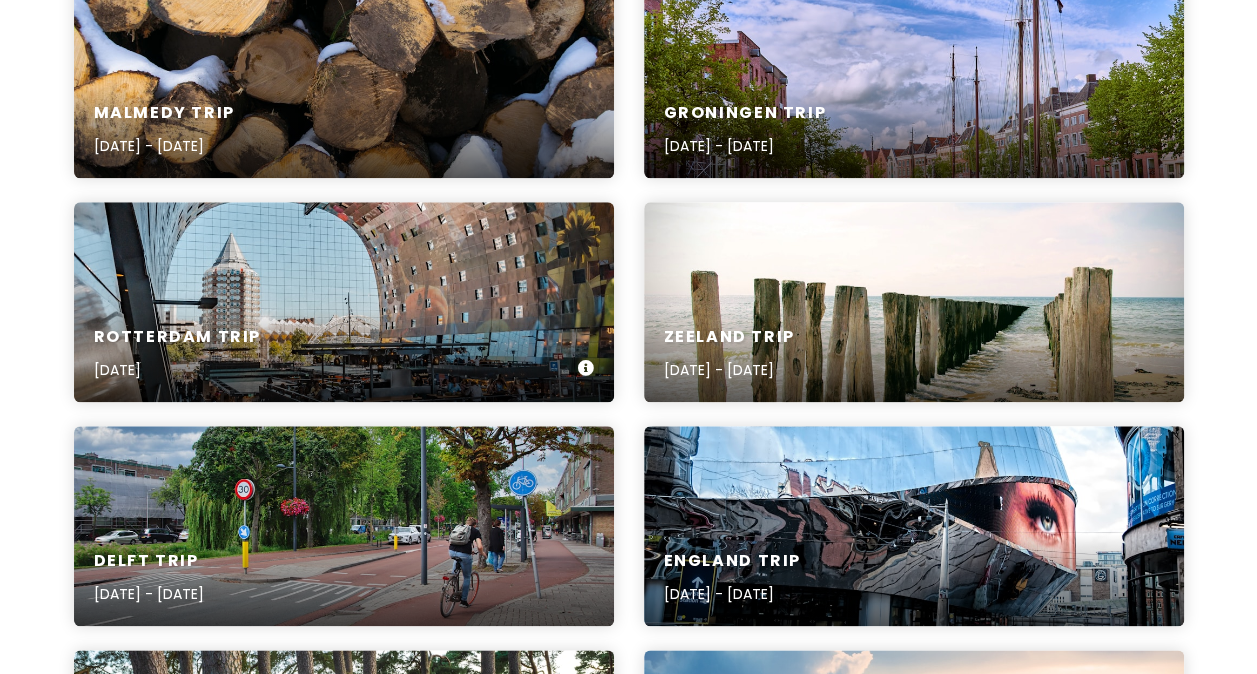 click on "Rotterdam Trip [DATE]" at bounding box center (344, 354) 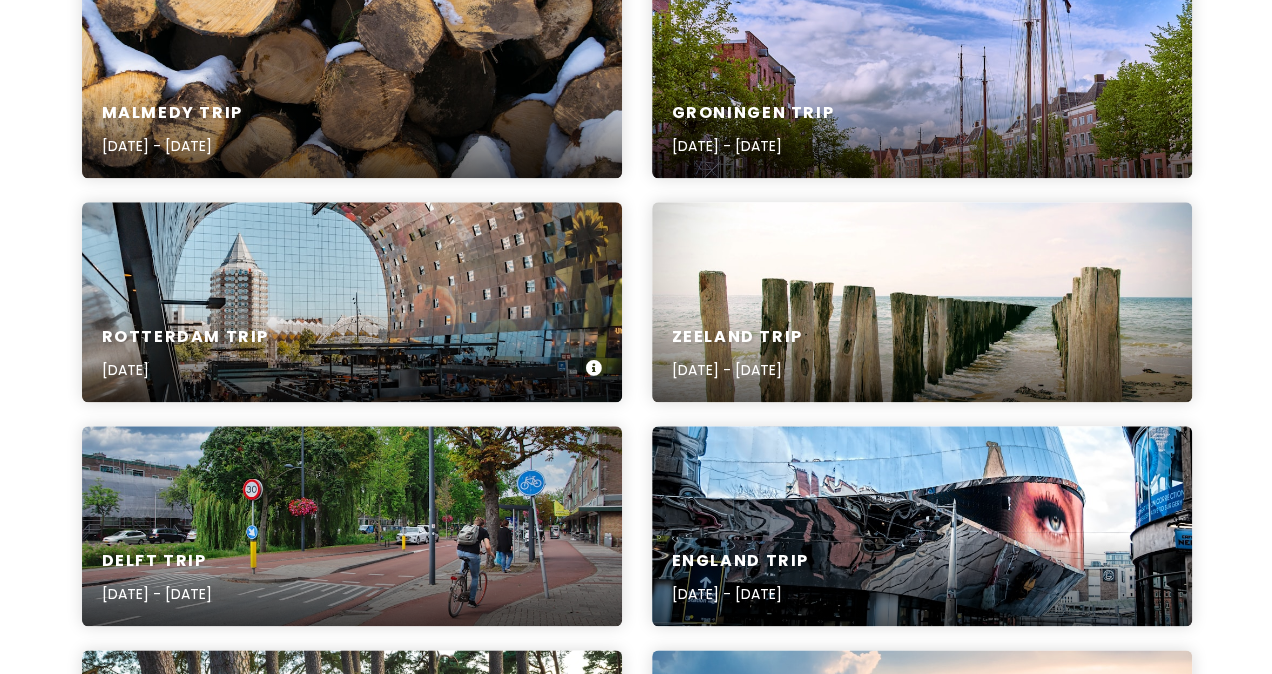 scroll, scrollTop: 0, scrollLeft: 0, axis: both 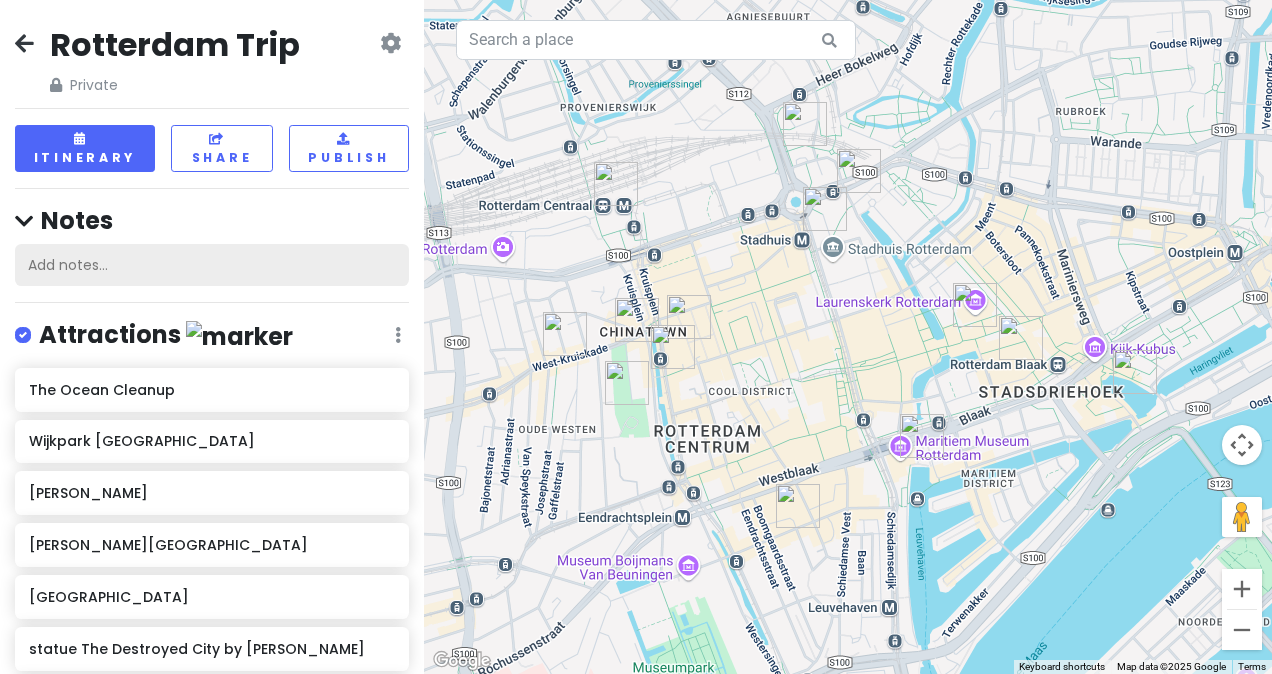 click on "Add notes..." at bounding box center [212, 265] 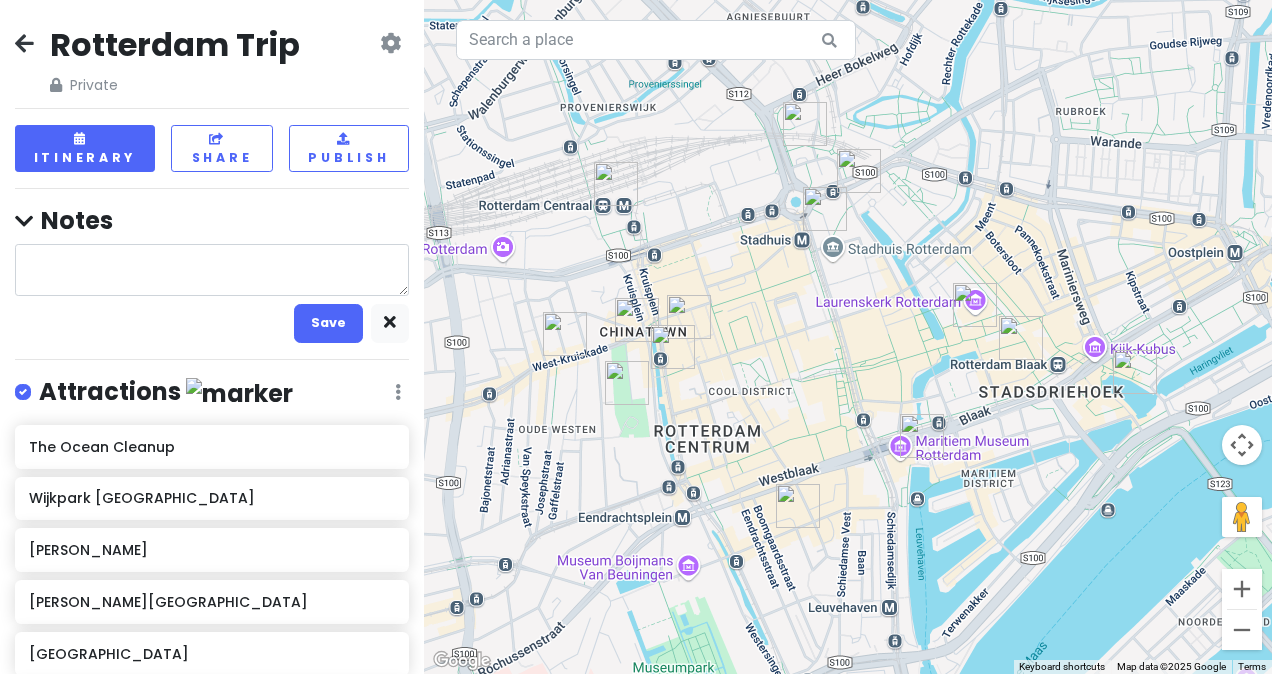 type on "x" 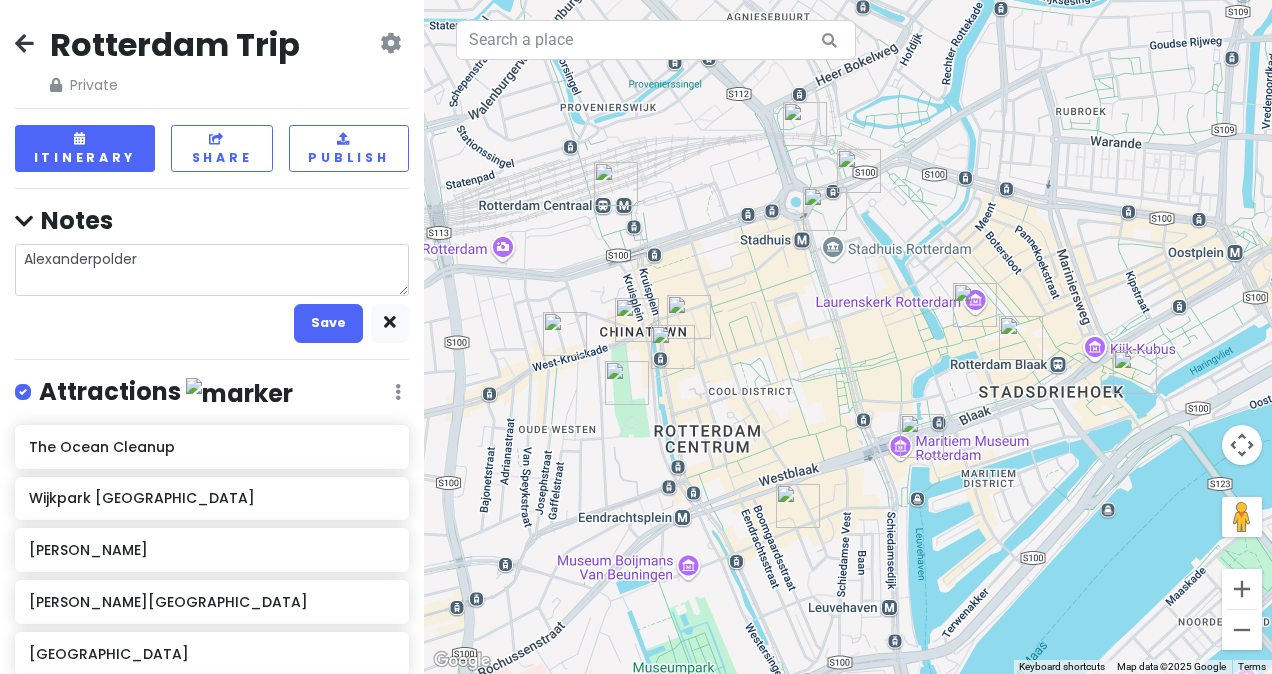 type on "x" 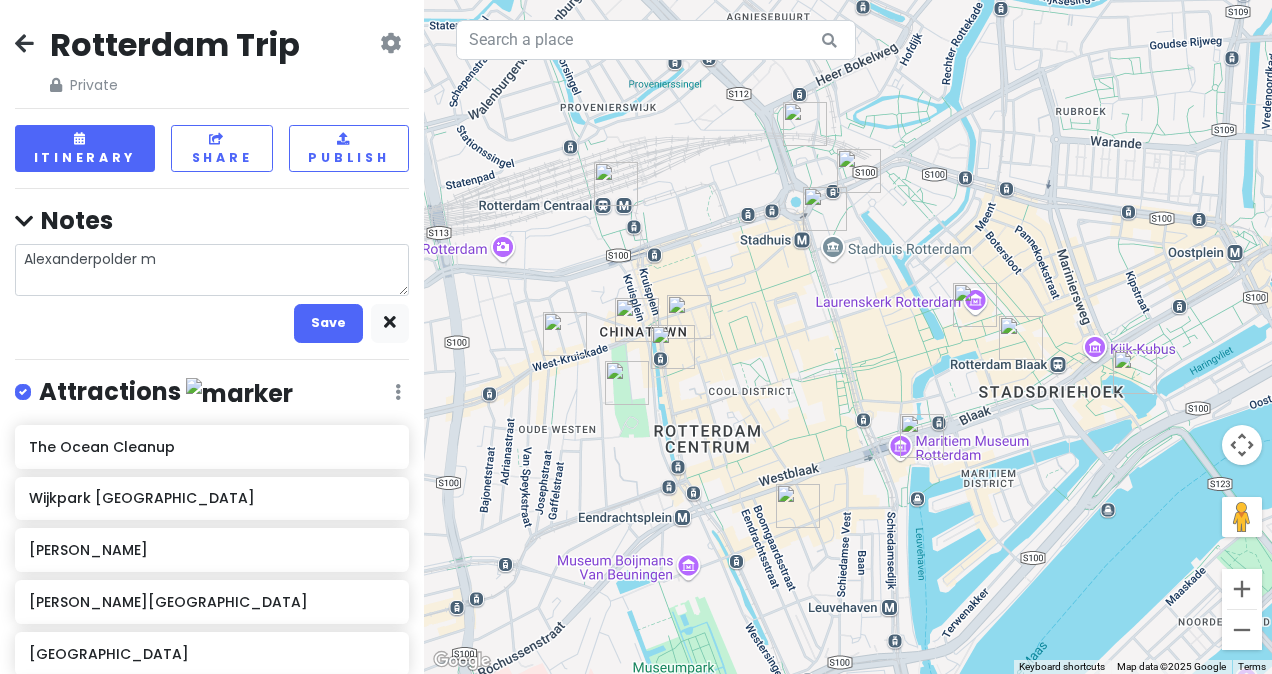 type on "x" 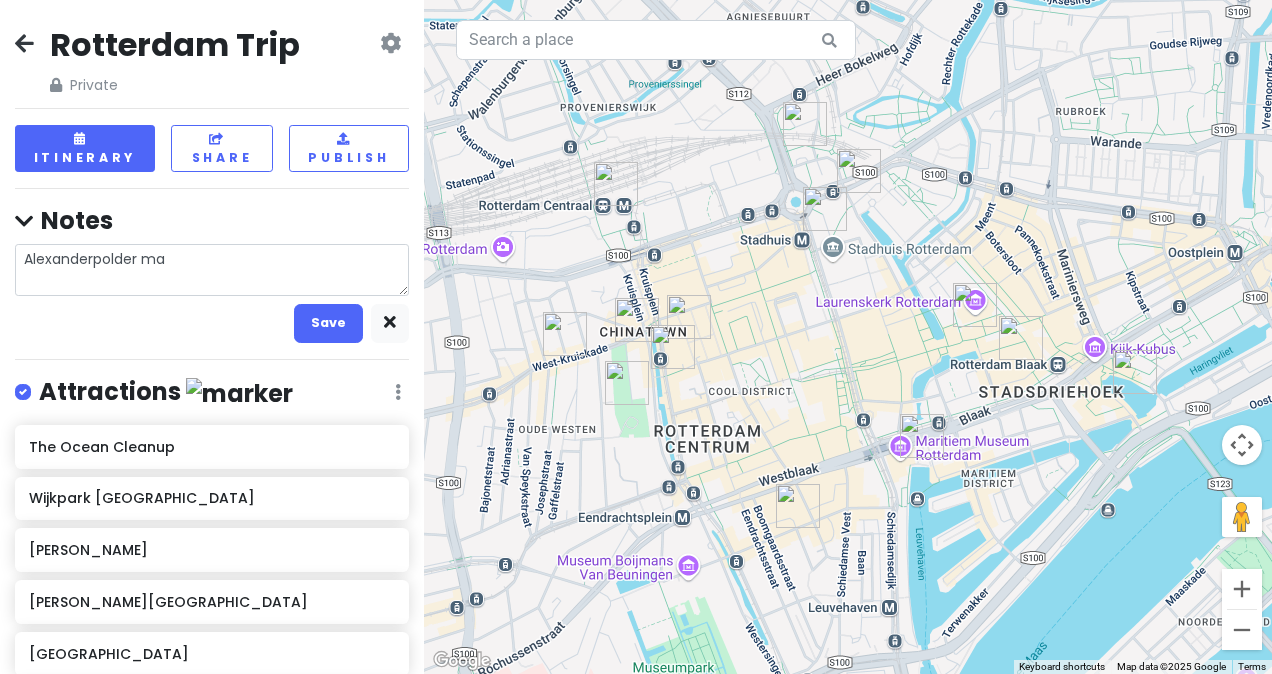 type on "x" 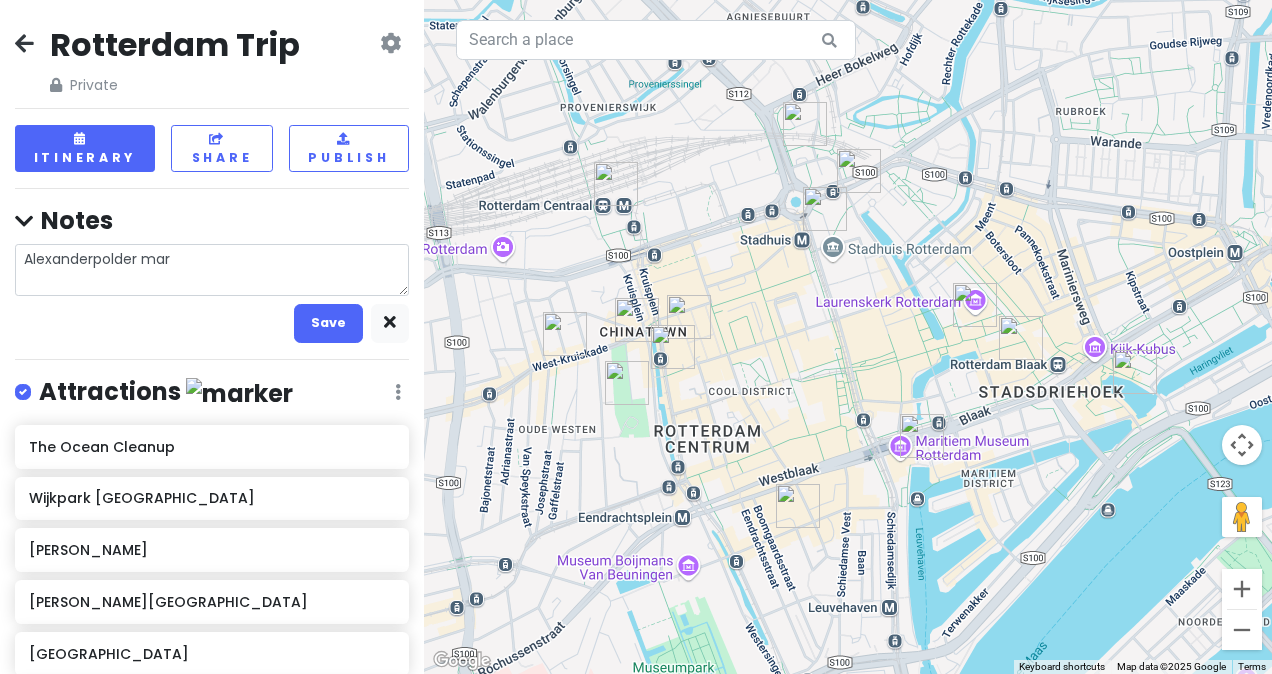 type on "Alexanderpolder mark" 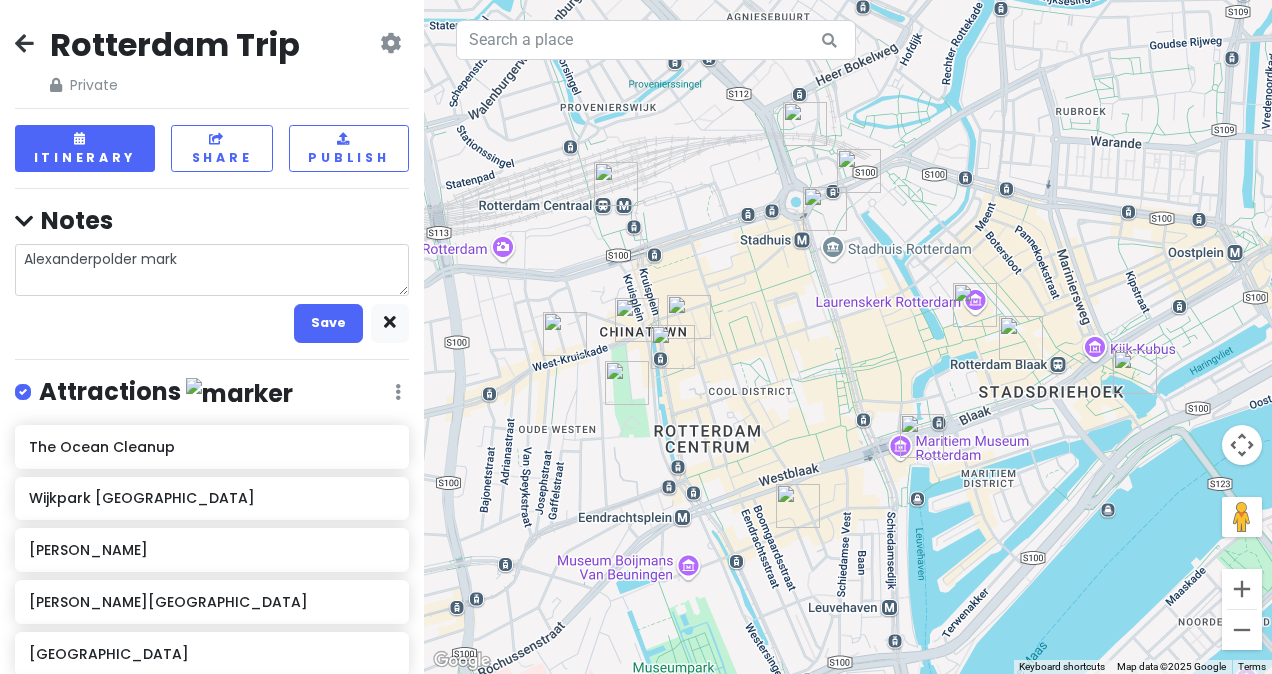 type on "x" 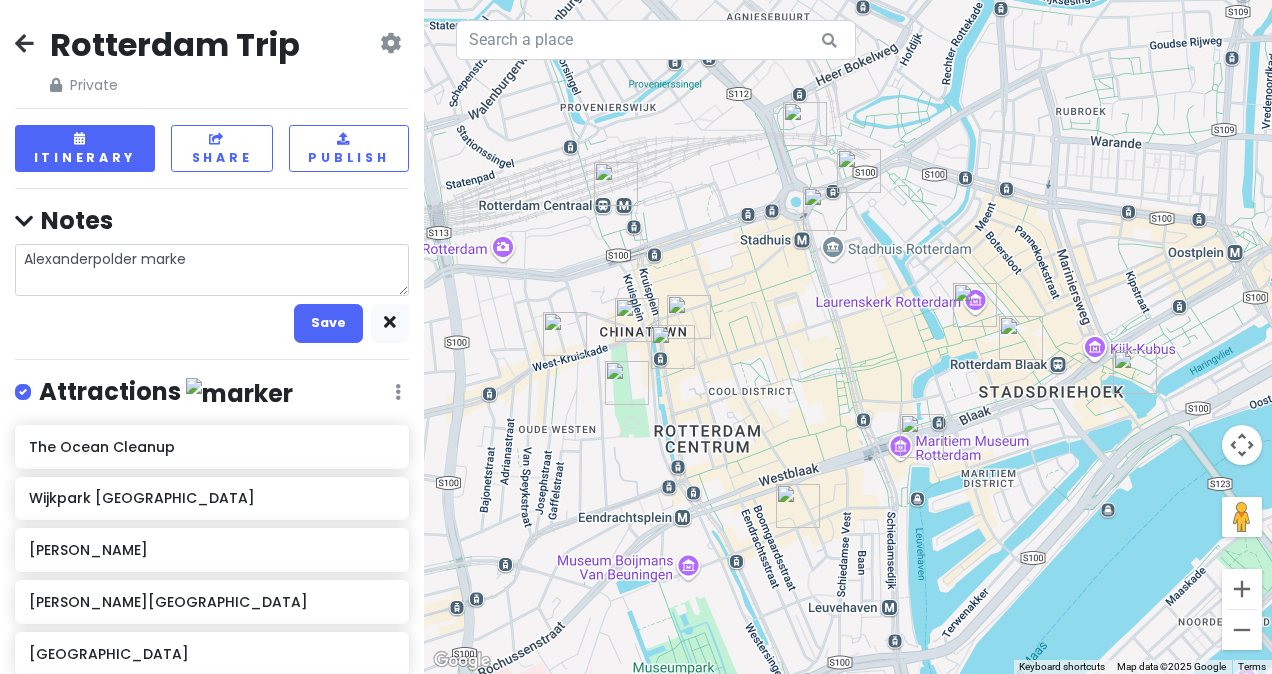 type on "x" 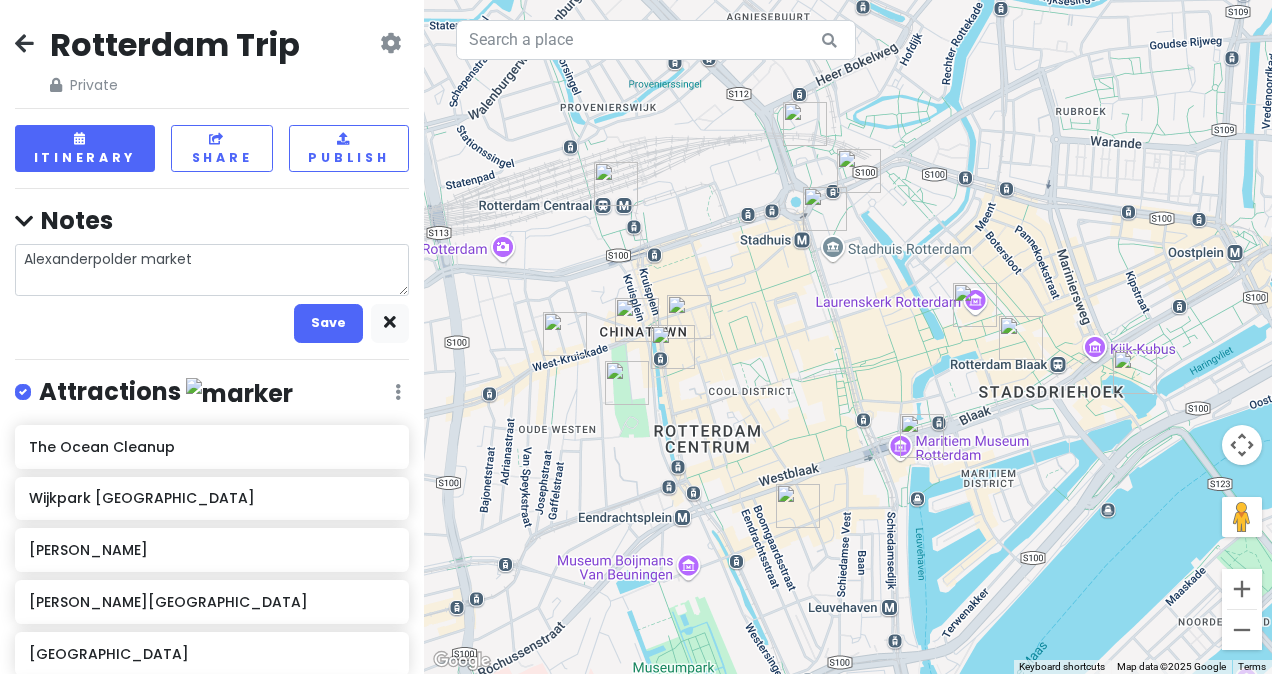 type on "x" 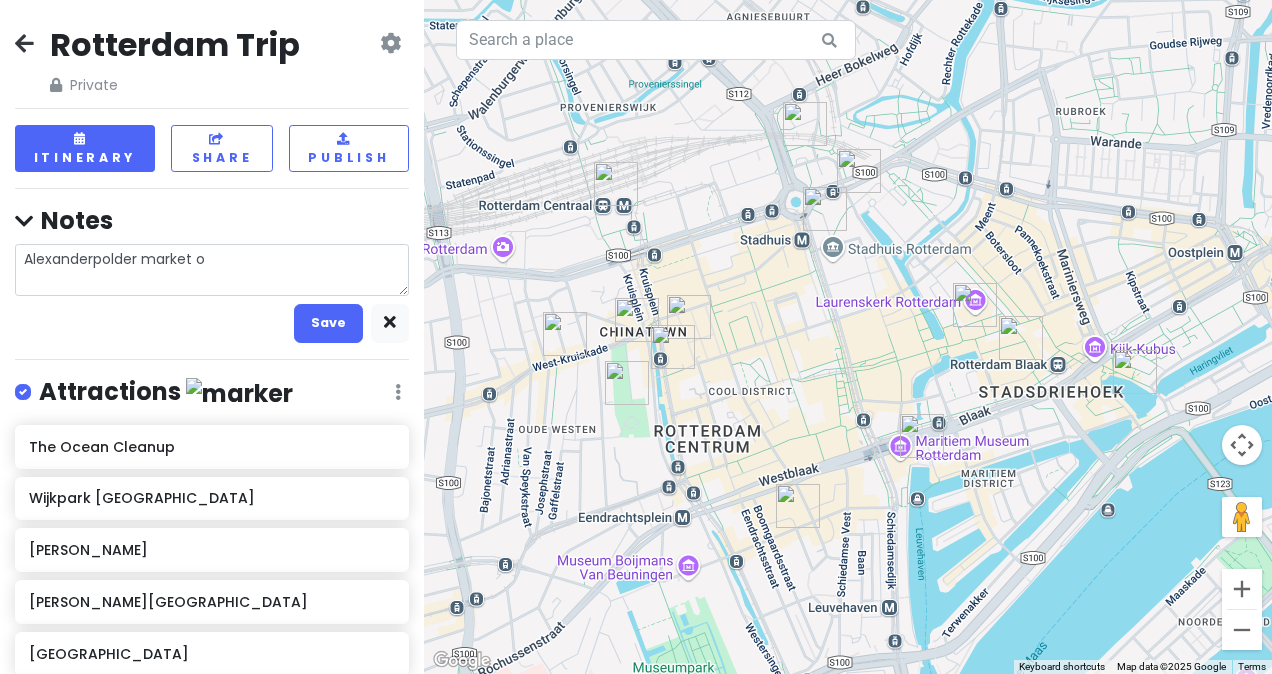 type on "x" 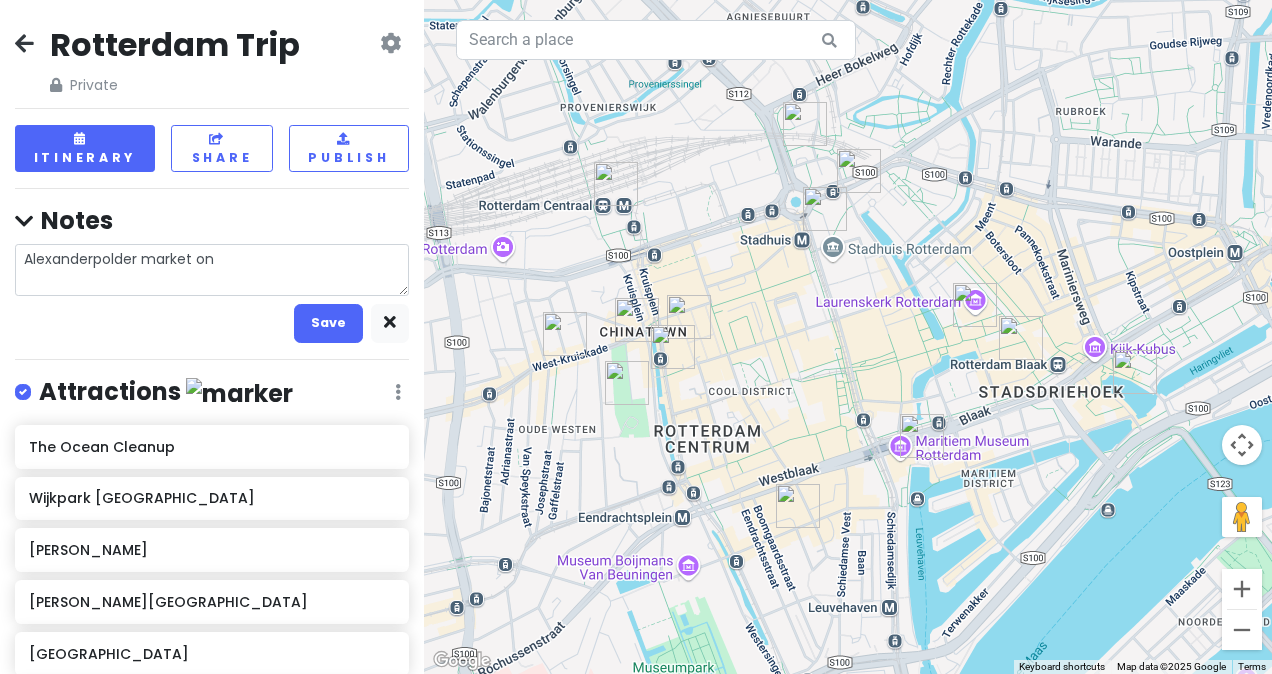 type on "Alexanderpolder market on" 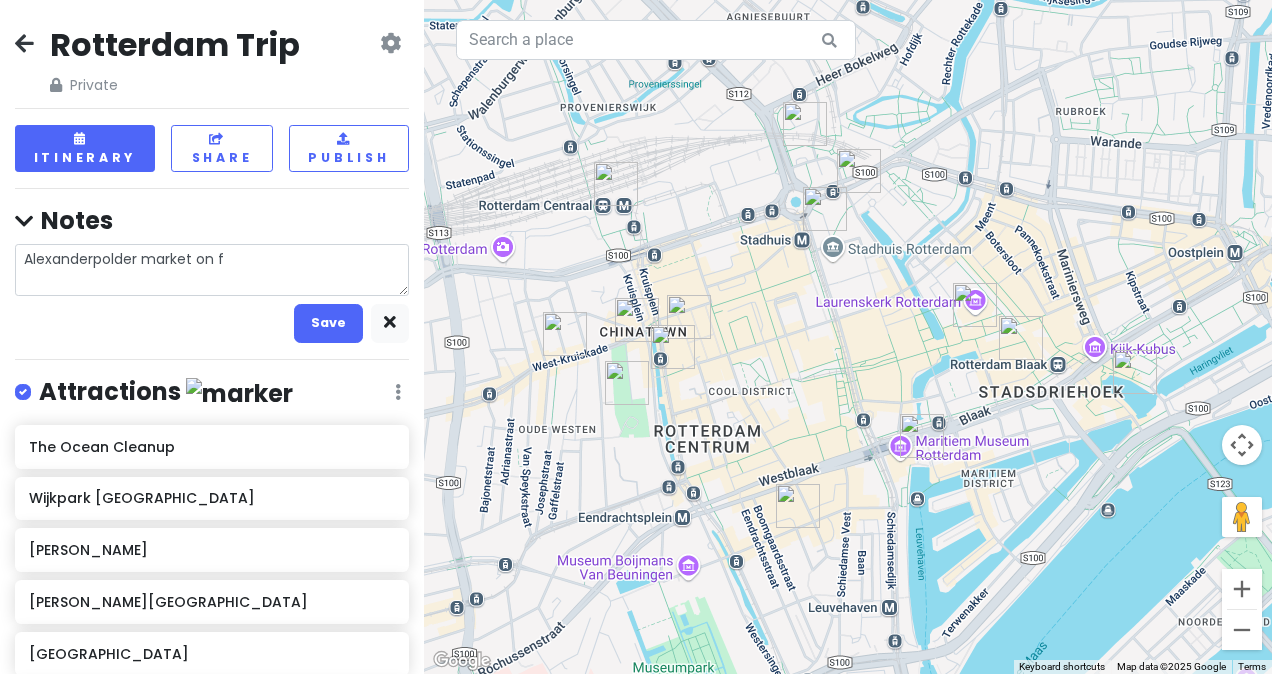 type on "x" 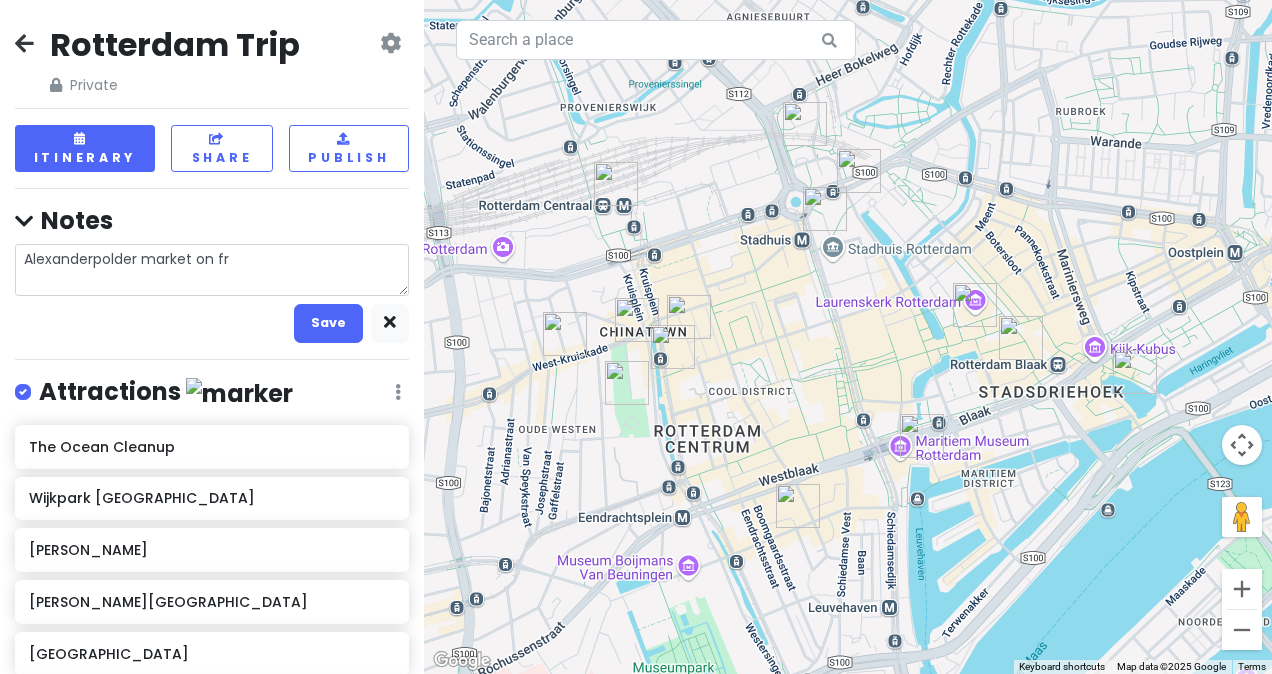 type on "Alexanderpolder market [DATE]" 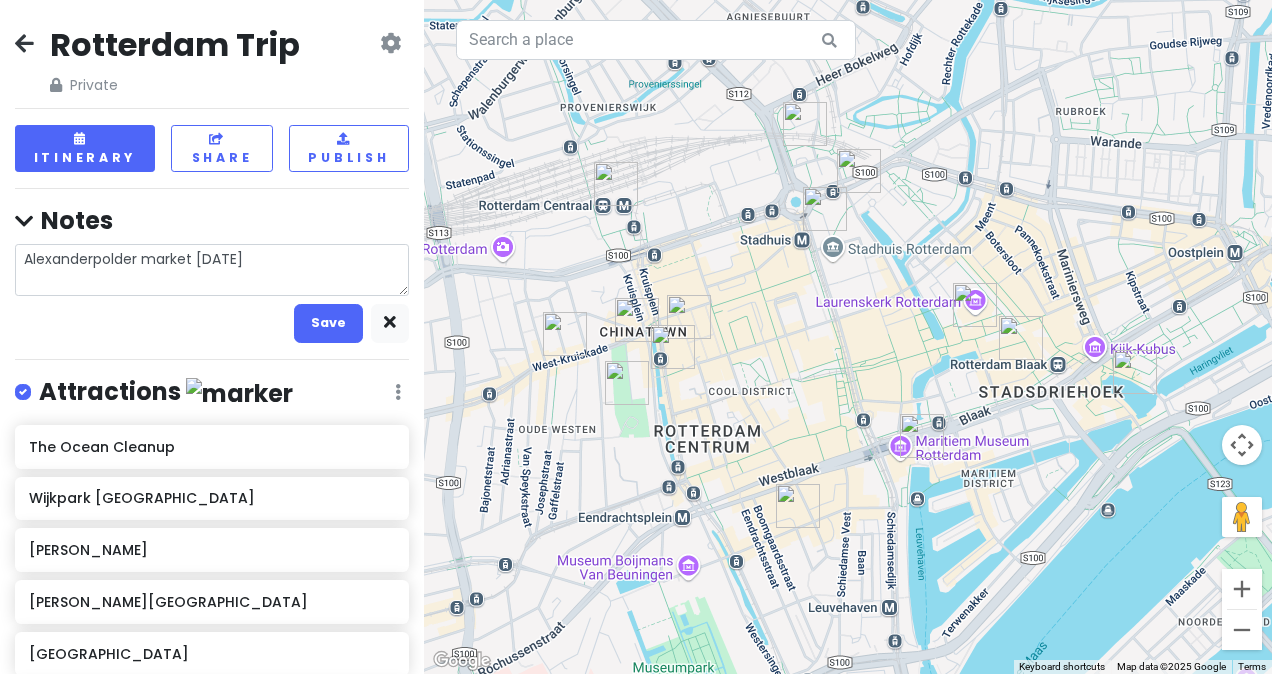 type on "x" 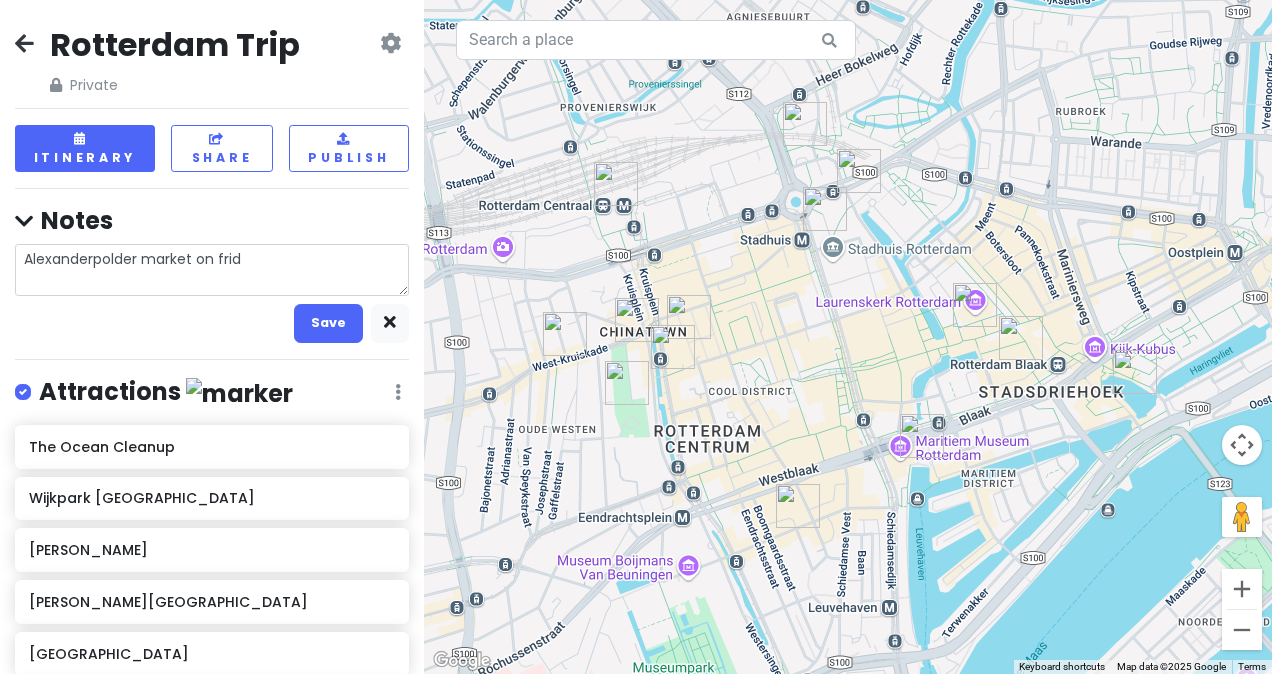 type on "x" 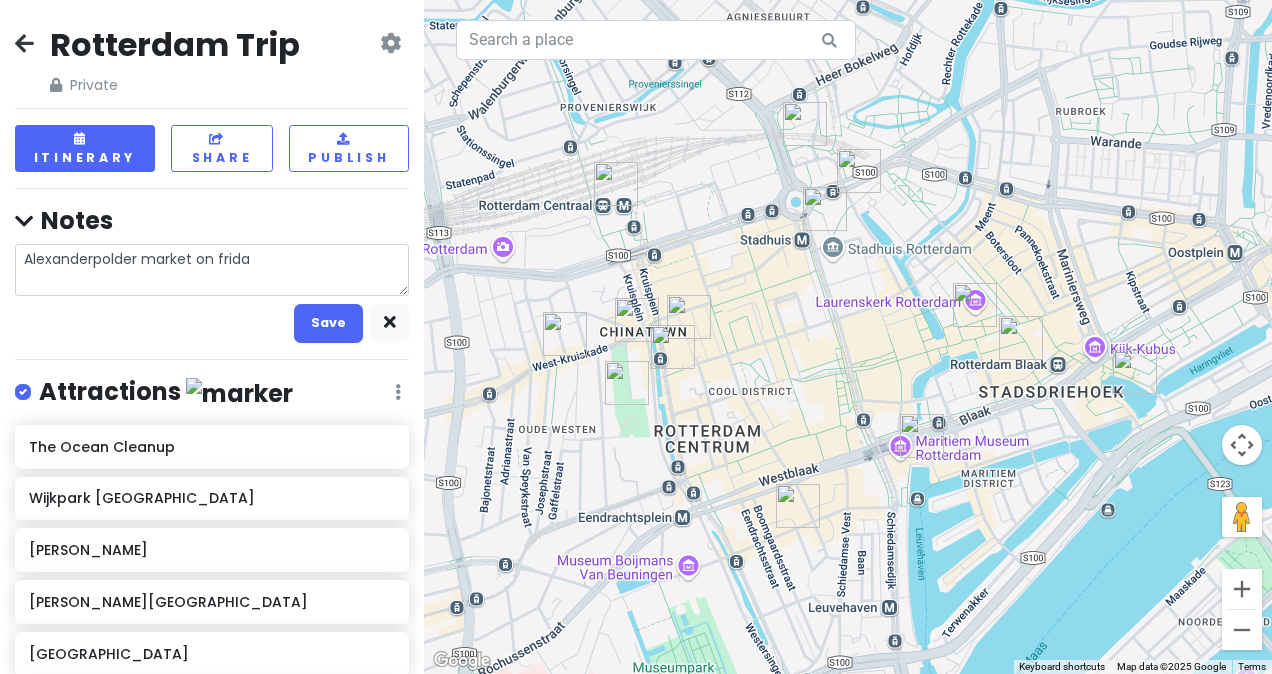 type on "x" 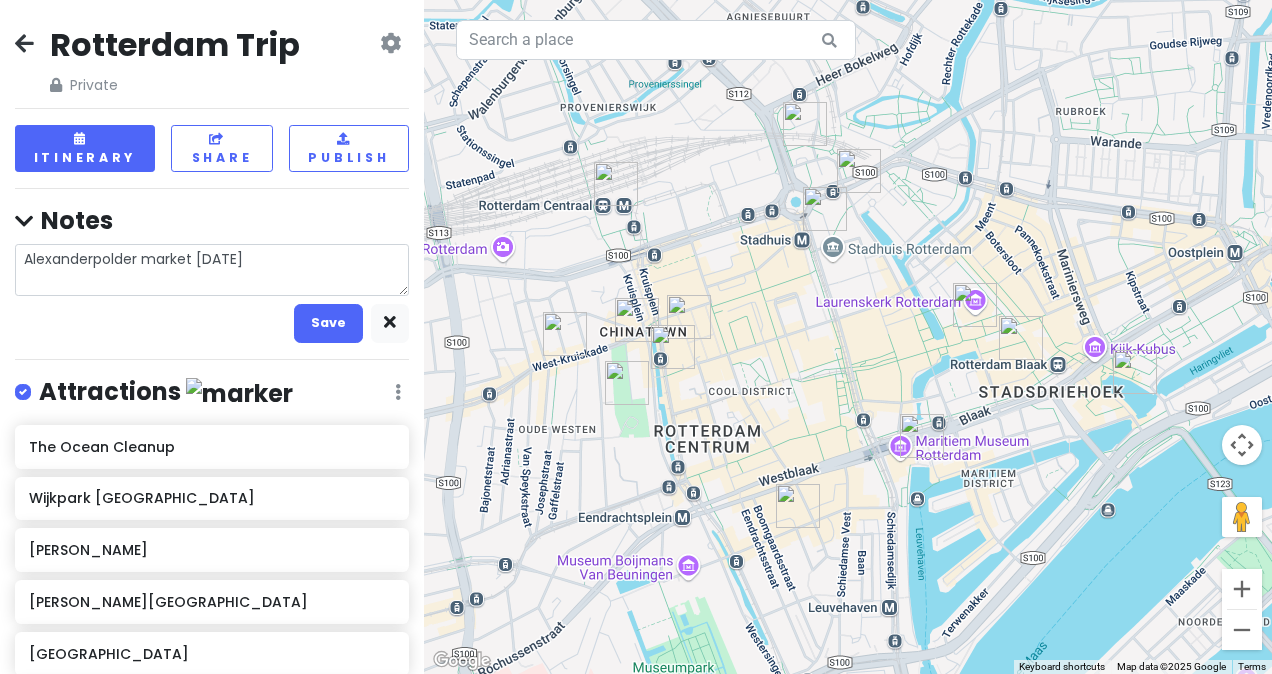 type on "x" 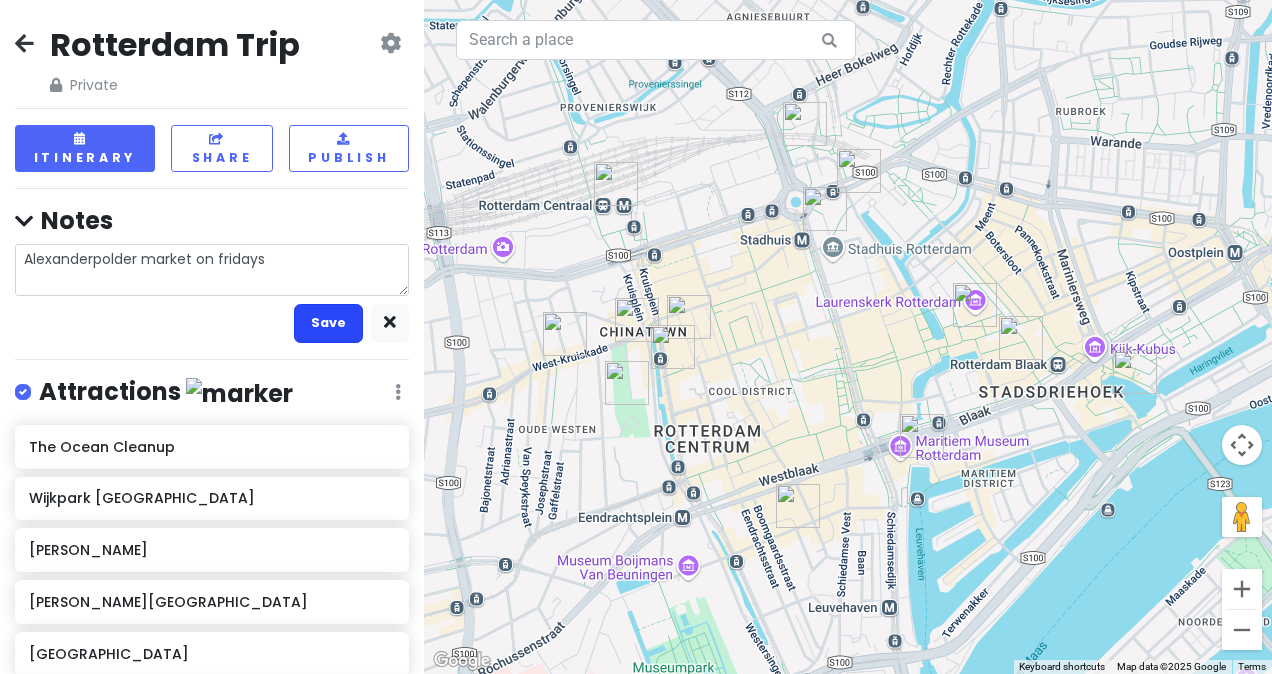 type on "Alexanderpolder market on fridays" 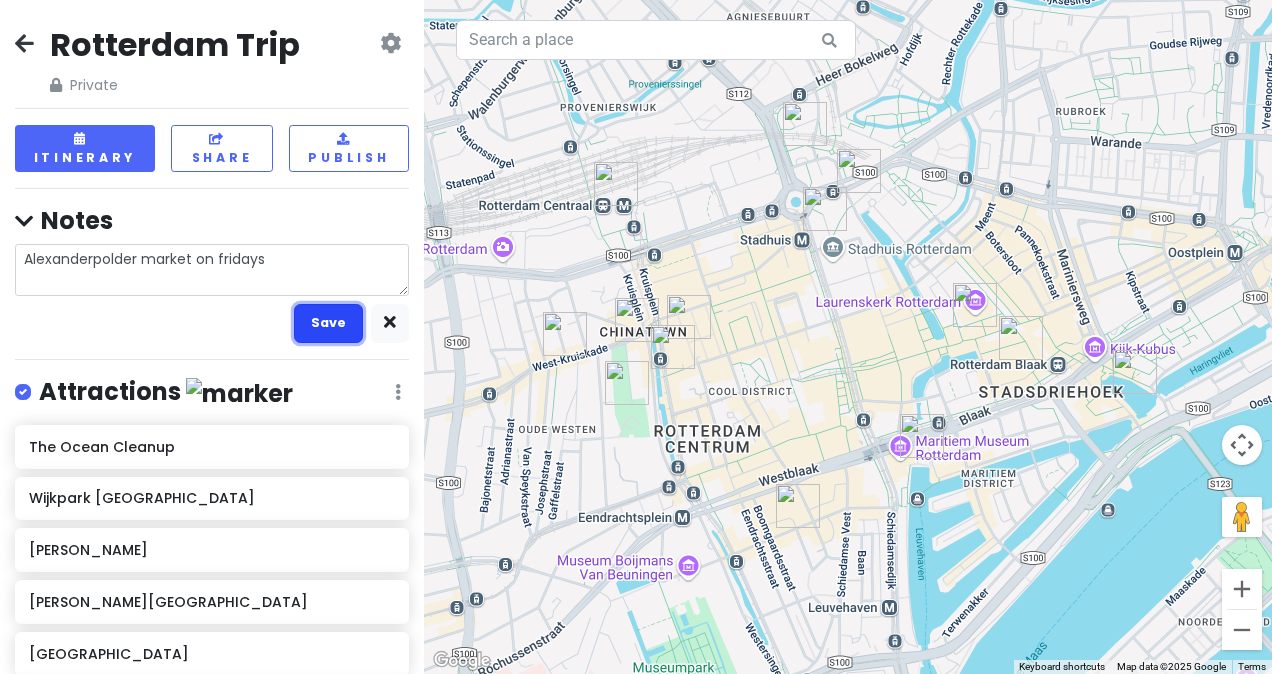 click on "Save" at bounding box center (328, 323) 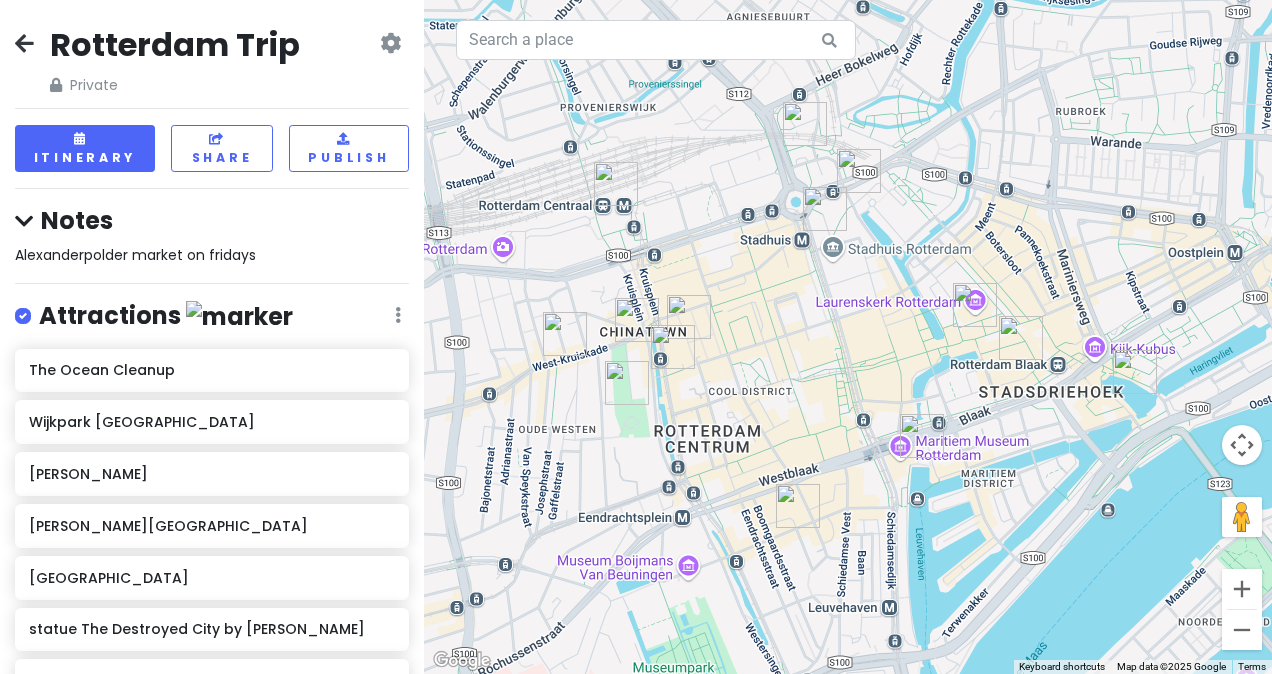 click on "Notes Alexanderpolder market on fridays" at bounding box center (212, 236) 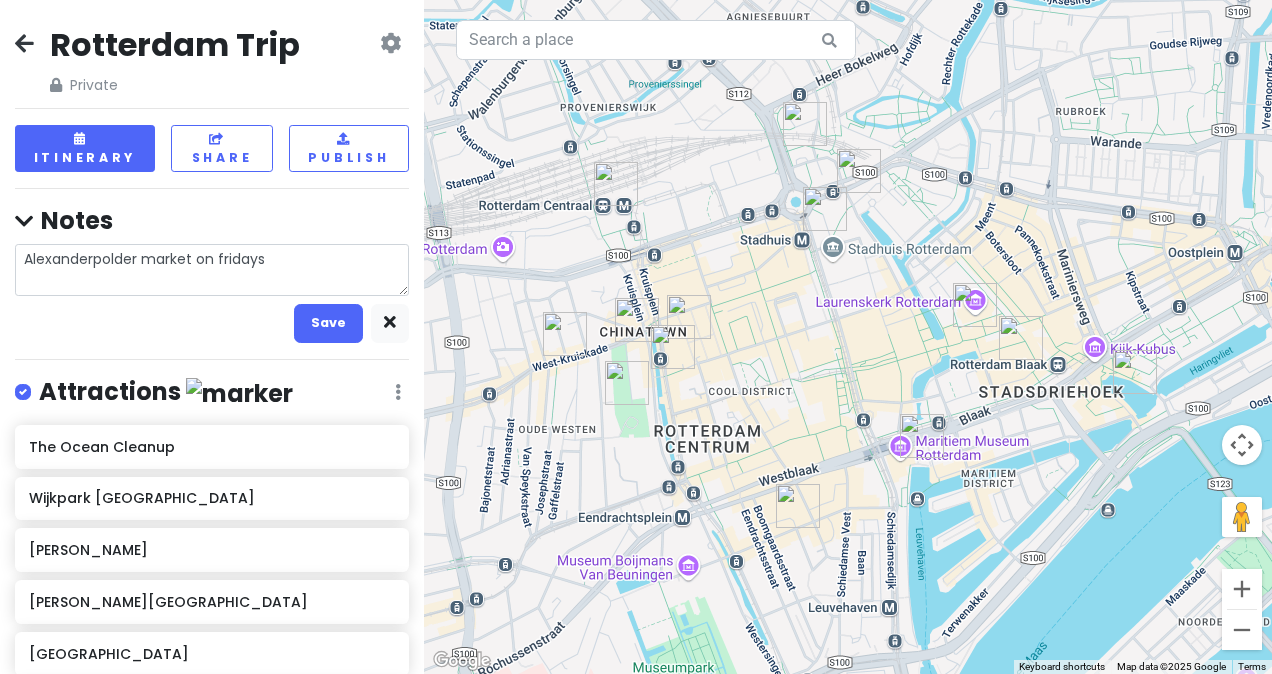 click on "Alexanderpolder market on fridays" at bounding box center [212, 269] 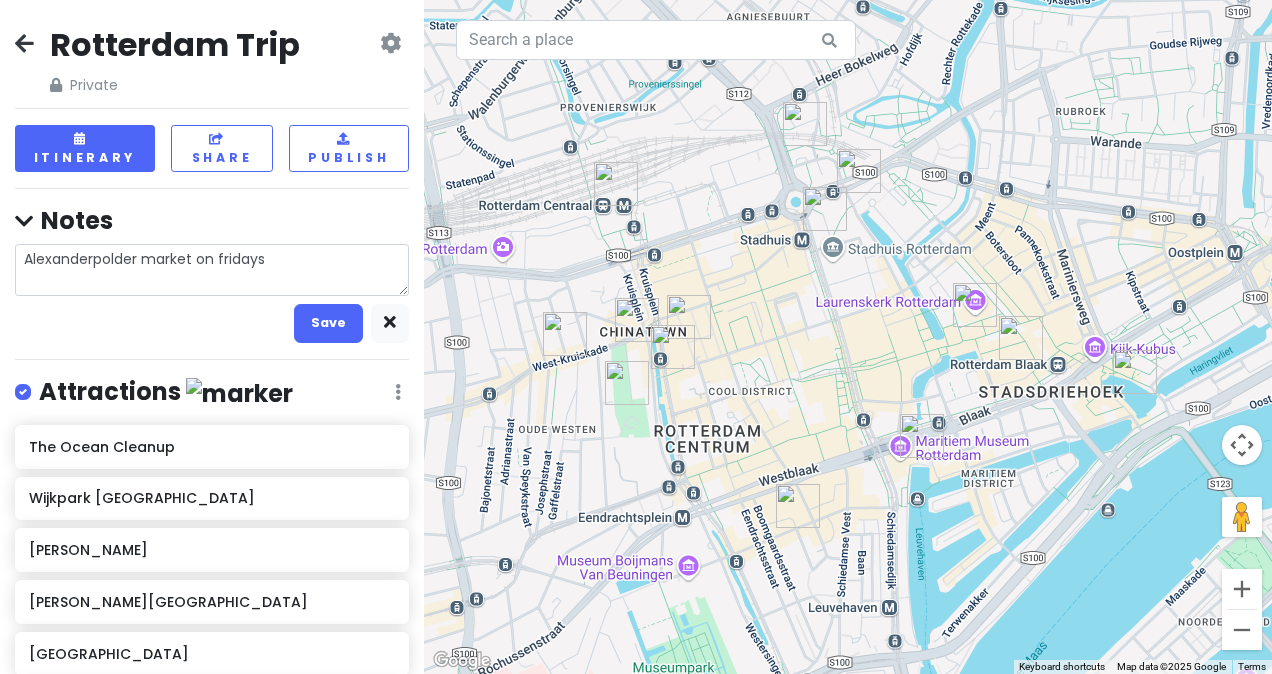 type on "x" 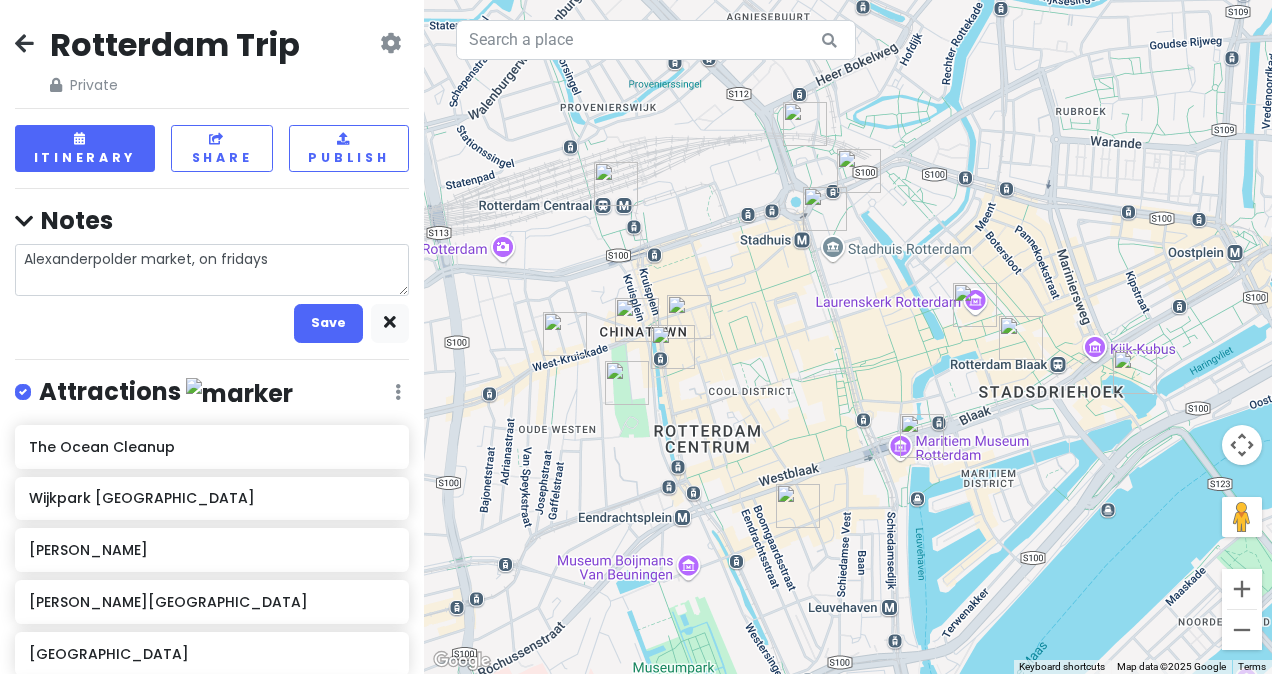 type on "x" 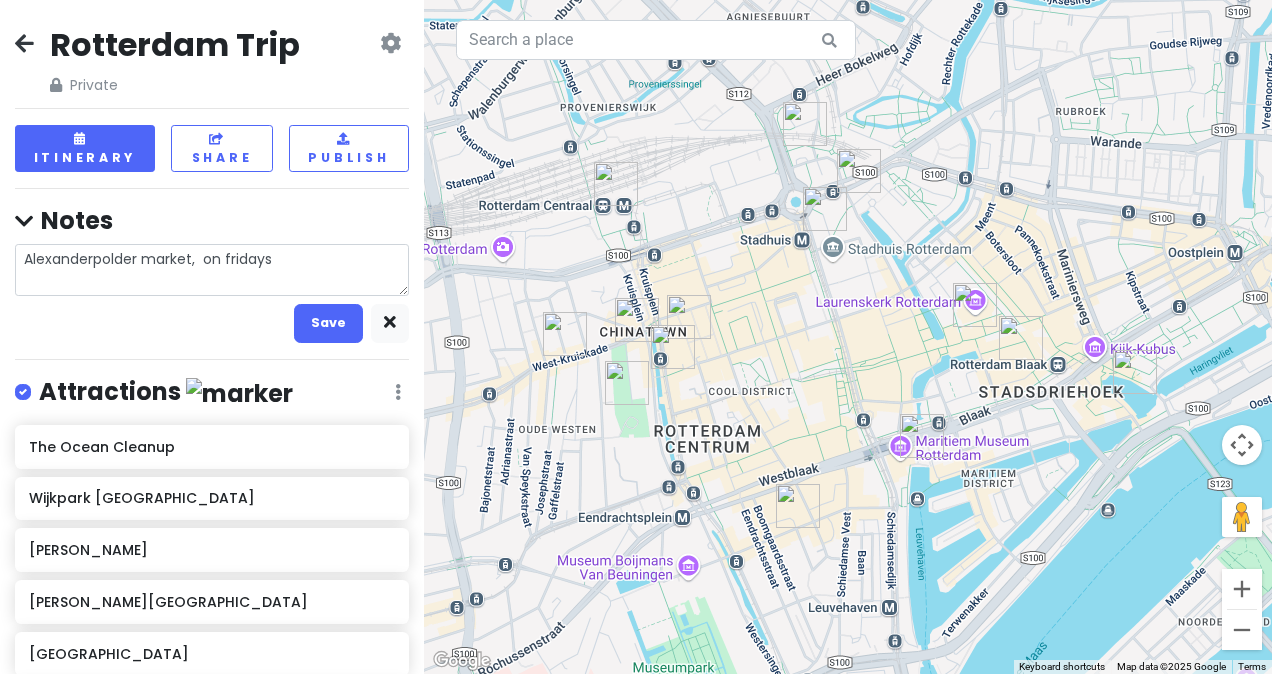 type on "x" 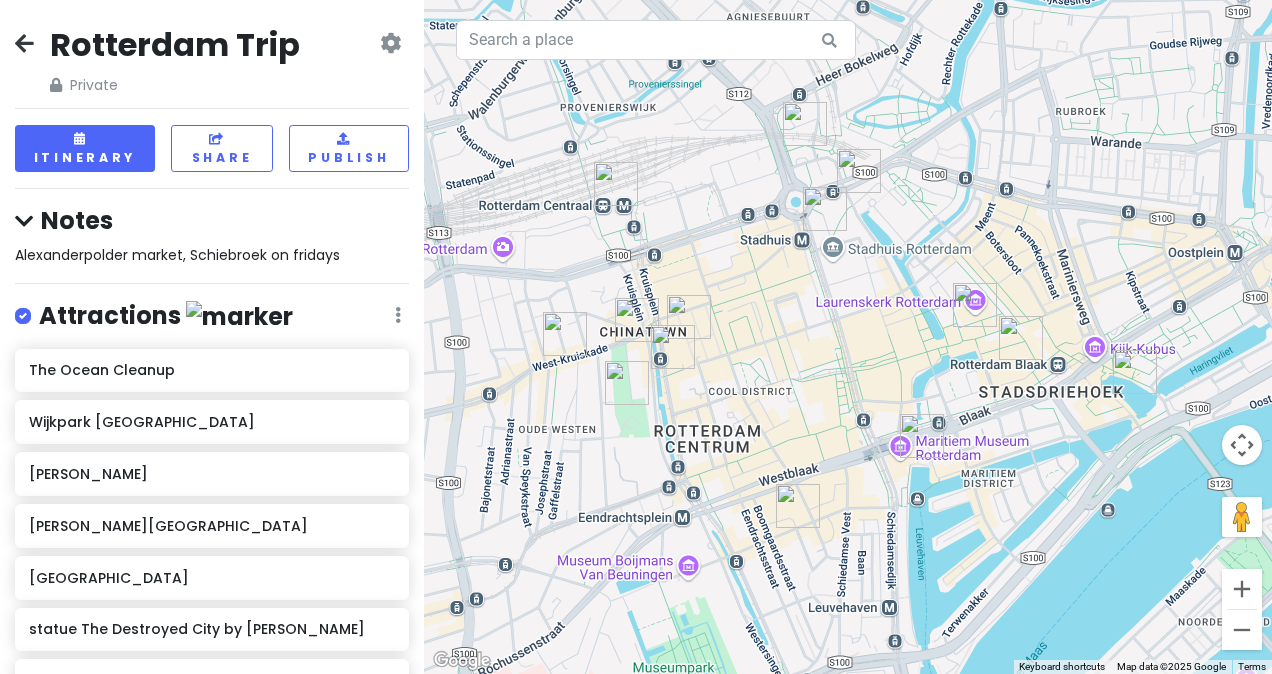 scroll, scrollTop: 839, scrollLeft: 0, axis: vertical 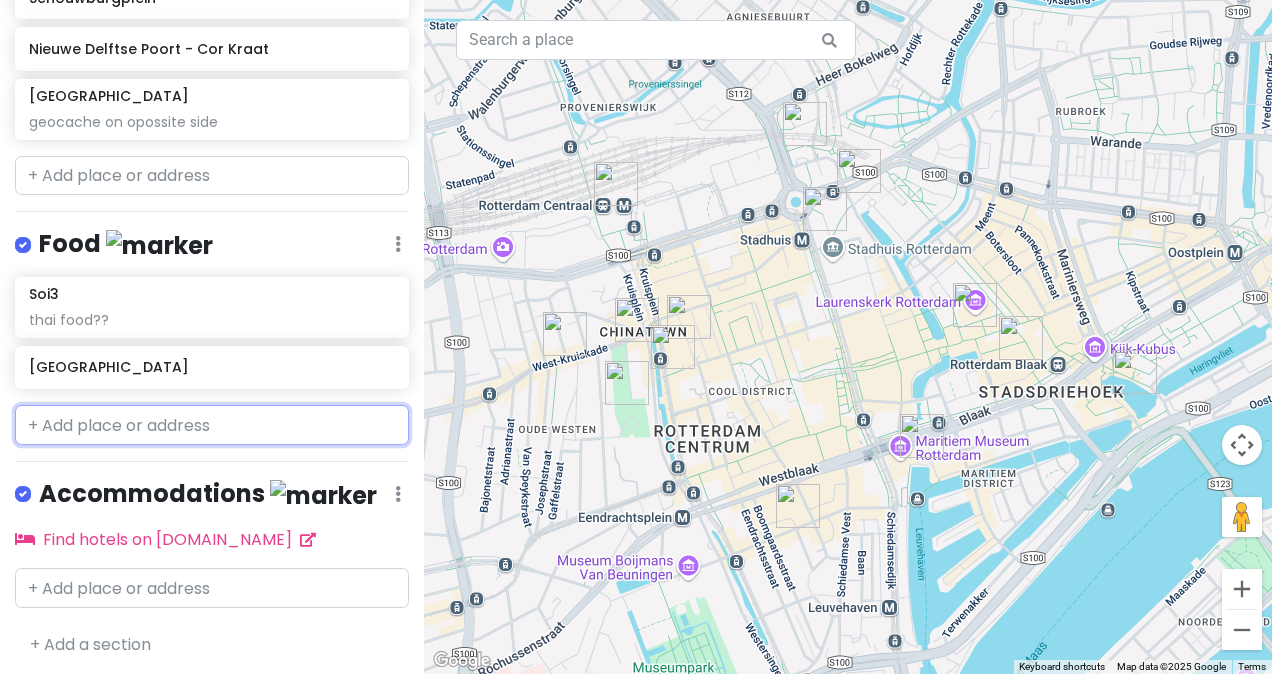 click at bounding box center (212, 425) 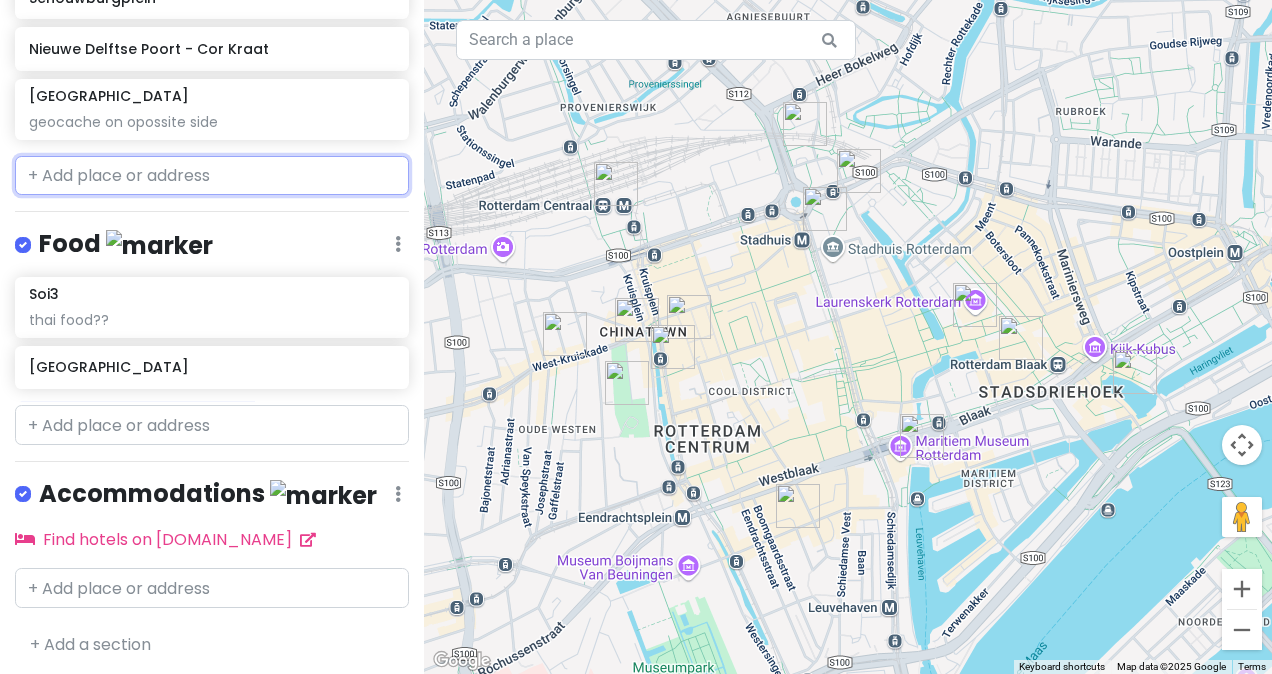 click at bounding box center (212, 176) 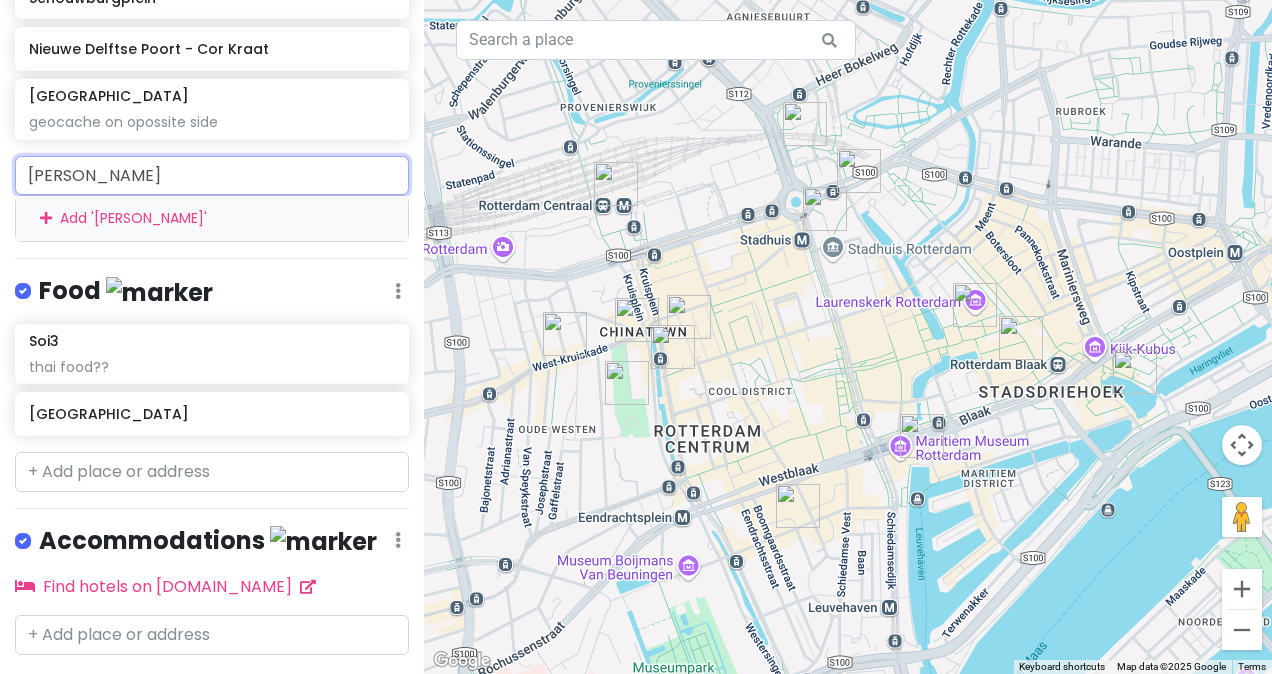 drag, startPoint x: 199, startPoint y: 178, endPoint x: 87, endPoint y: 178, distance: 112 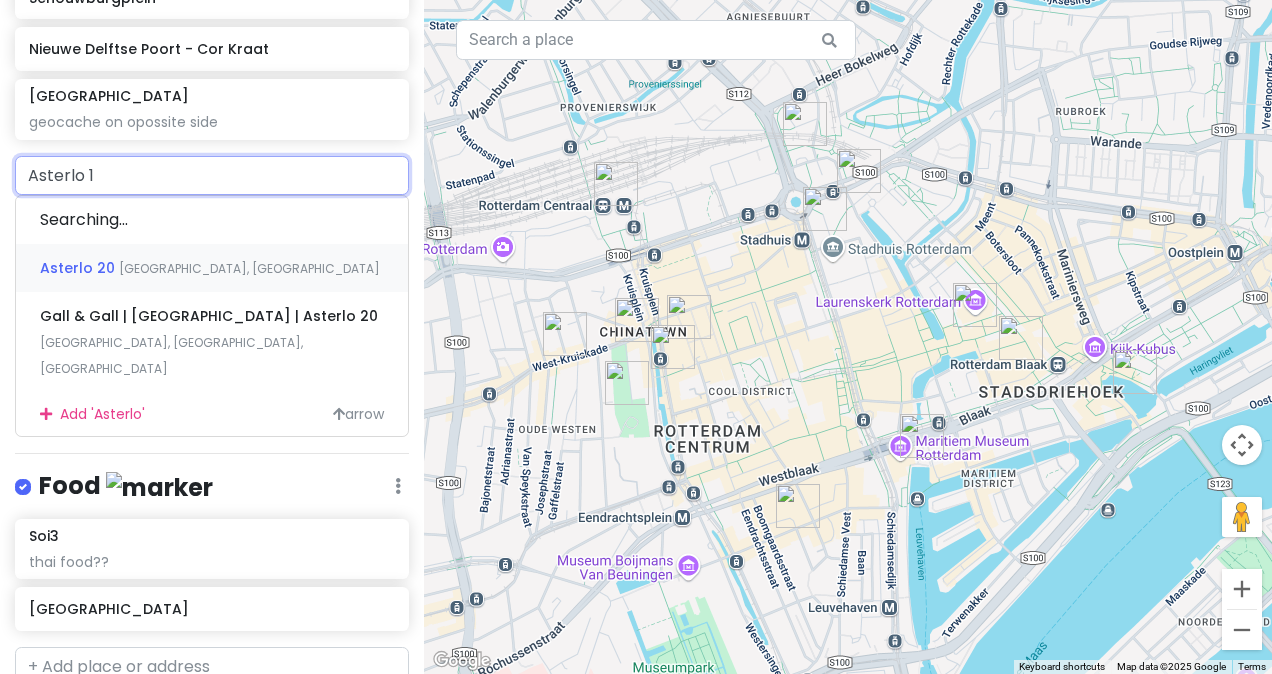 type on "Asterlo 10" 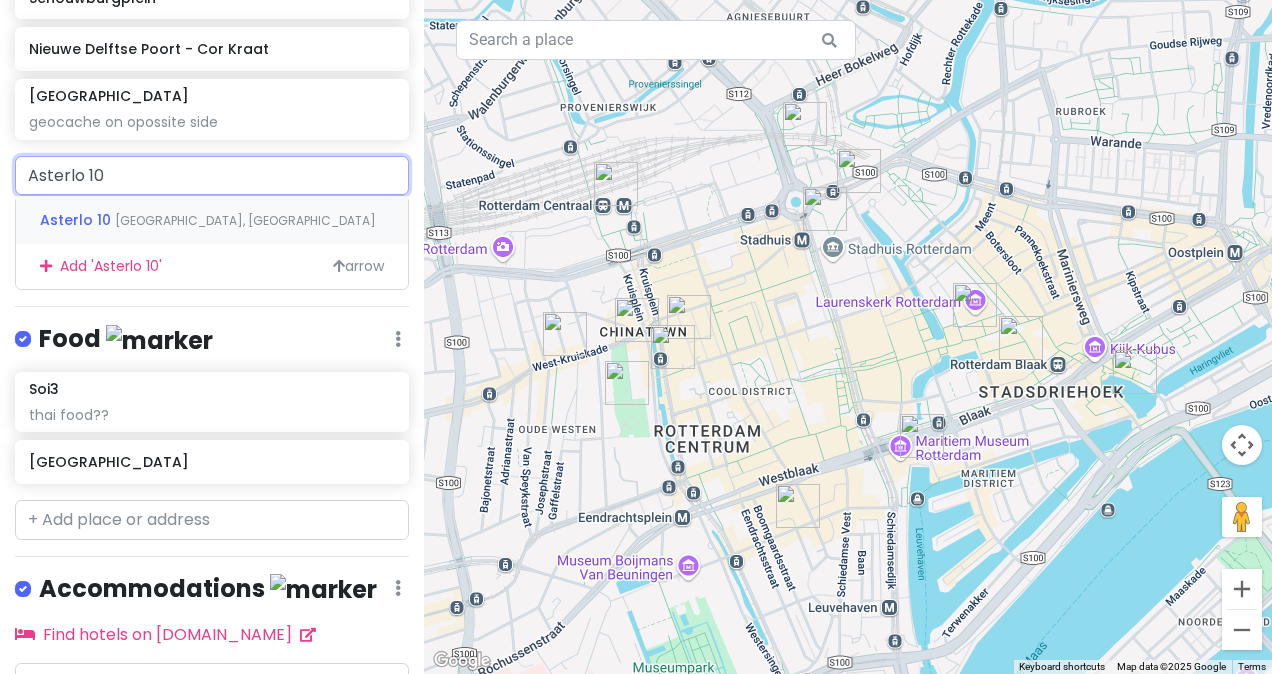 click on "[GEOGRAPHIC_DATA], [GEOGRAPHIC_DATA]" at bounding box center [245, 220] 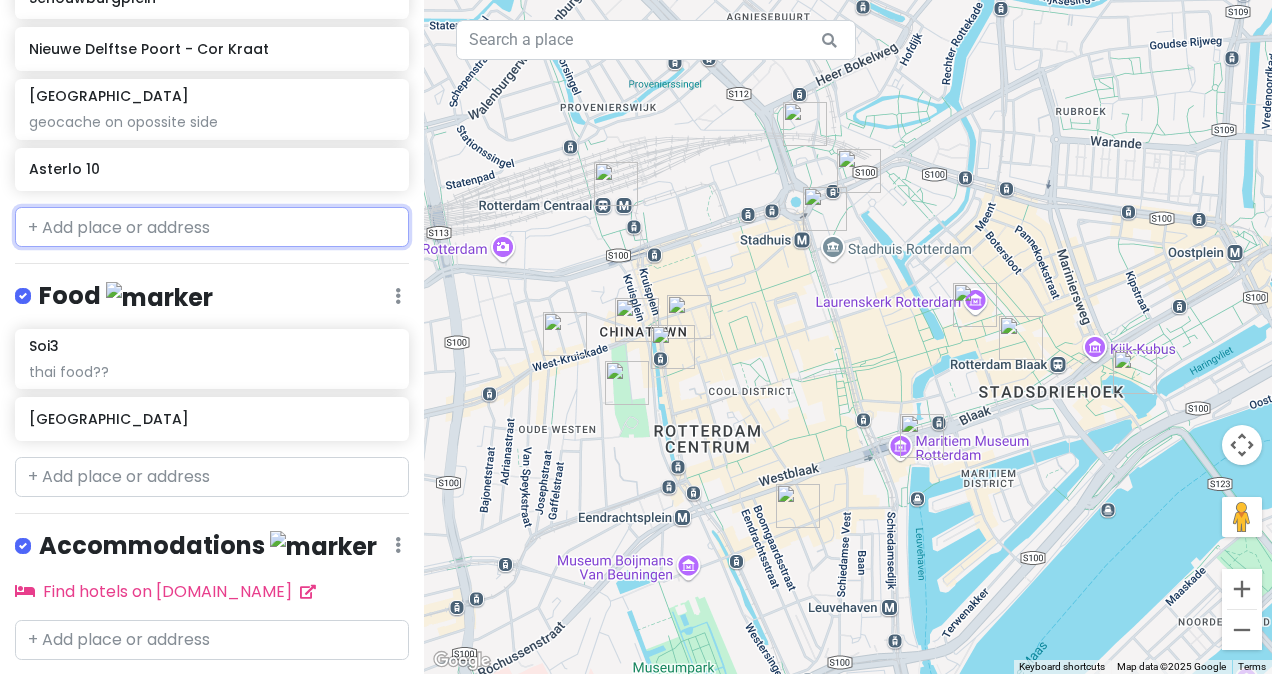 scroll, scrollTop: 890, scrollLeft: 0, axis: vertical 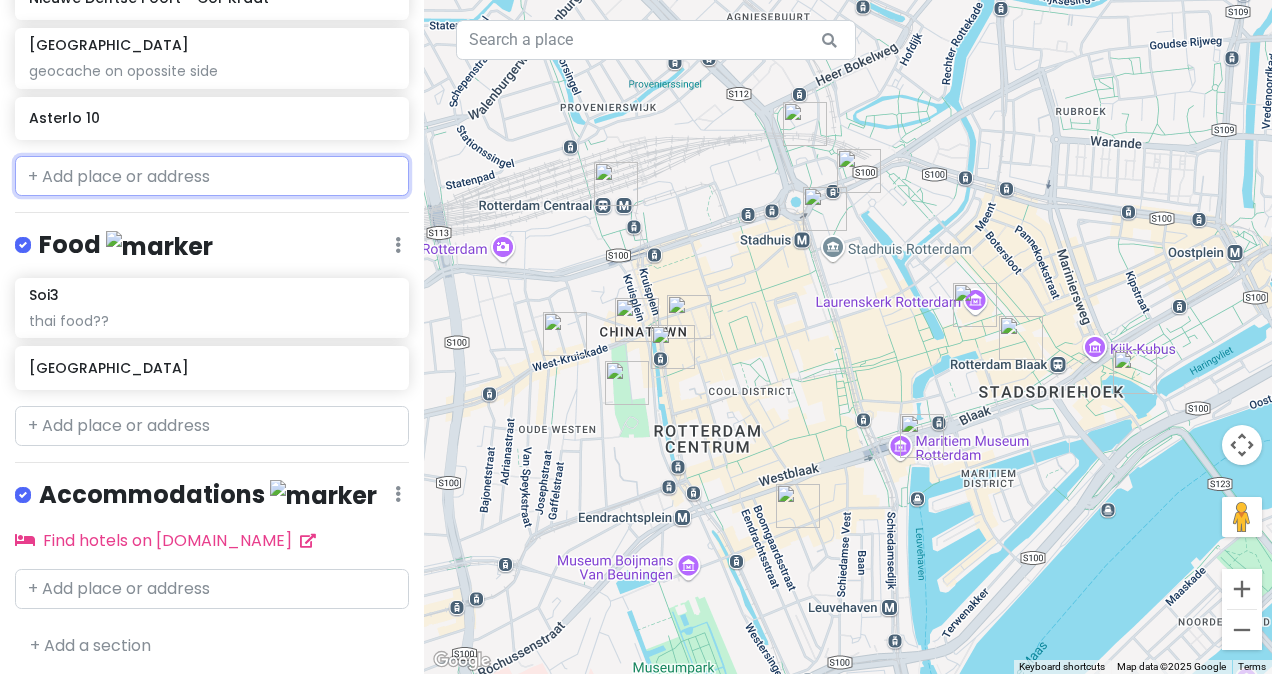 type 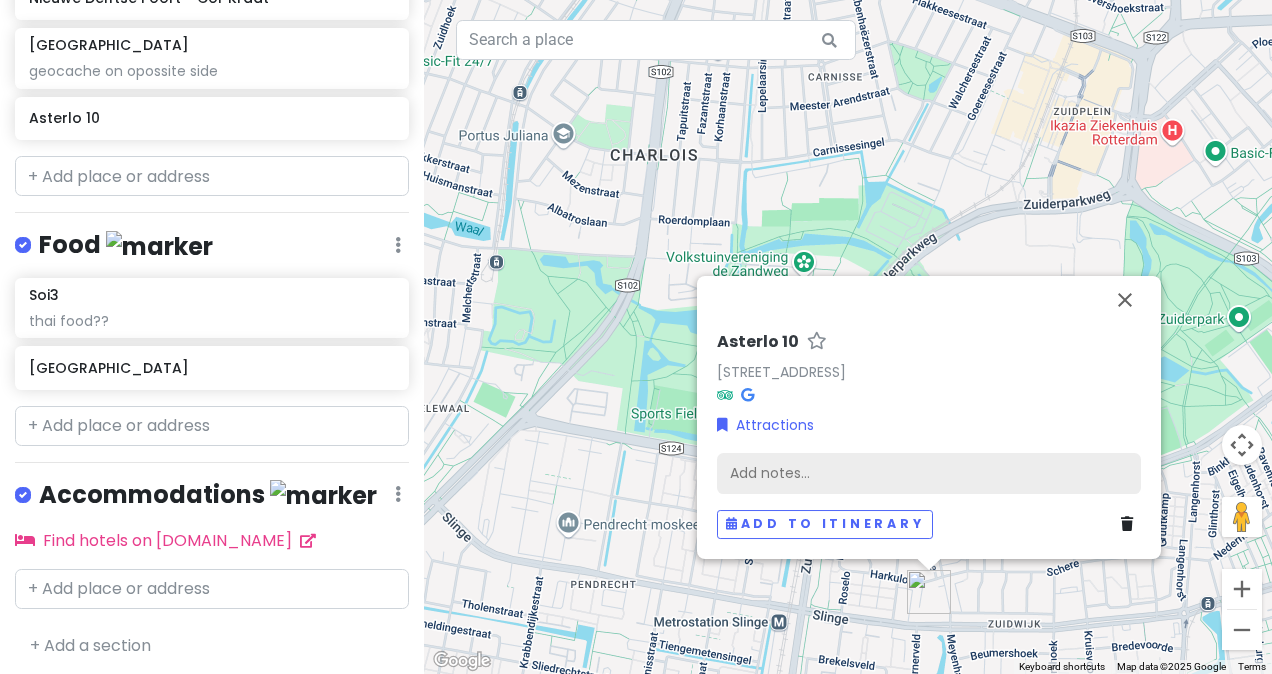 click on "Add notes..." at bounding box center [929, 474] 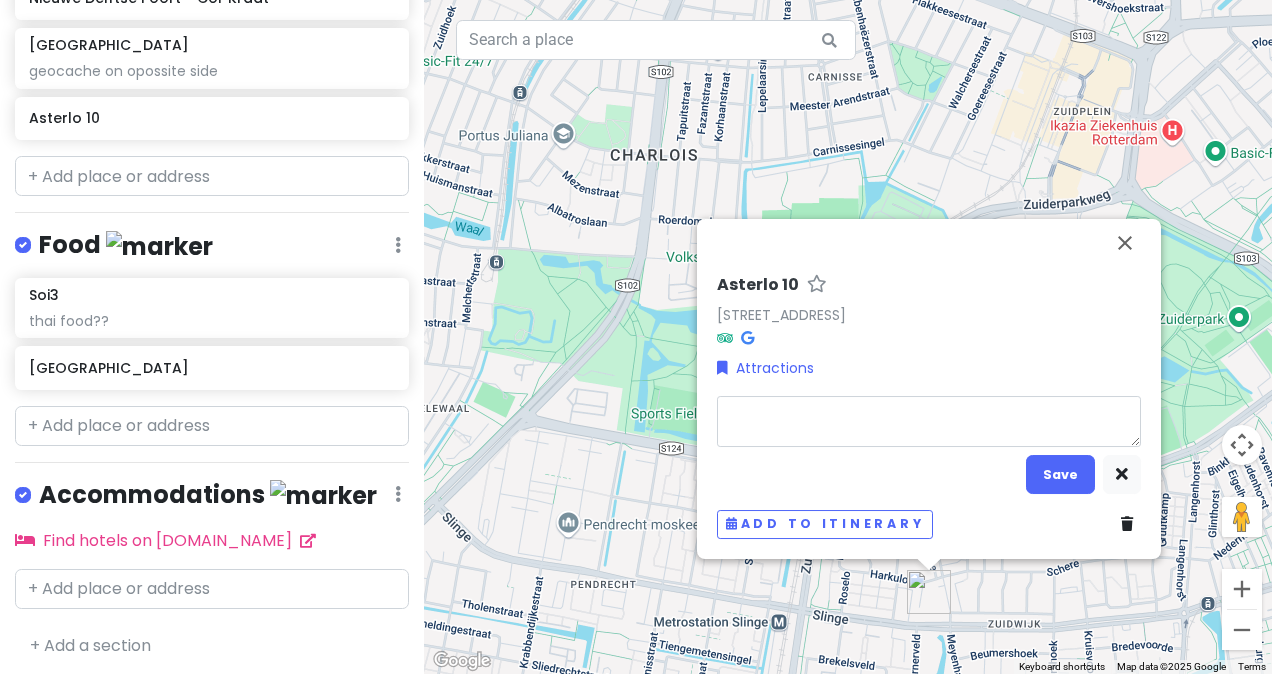 type on "x" 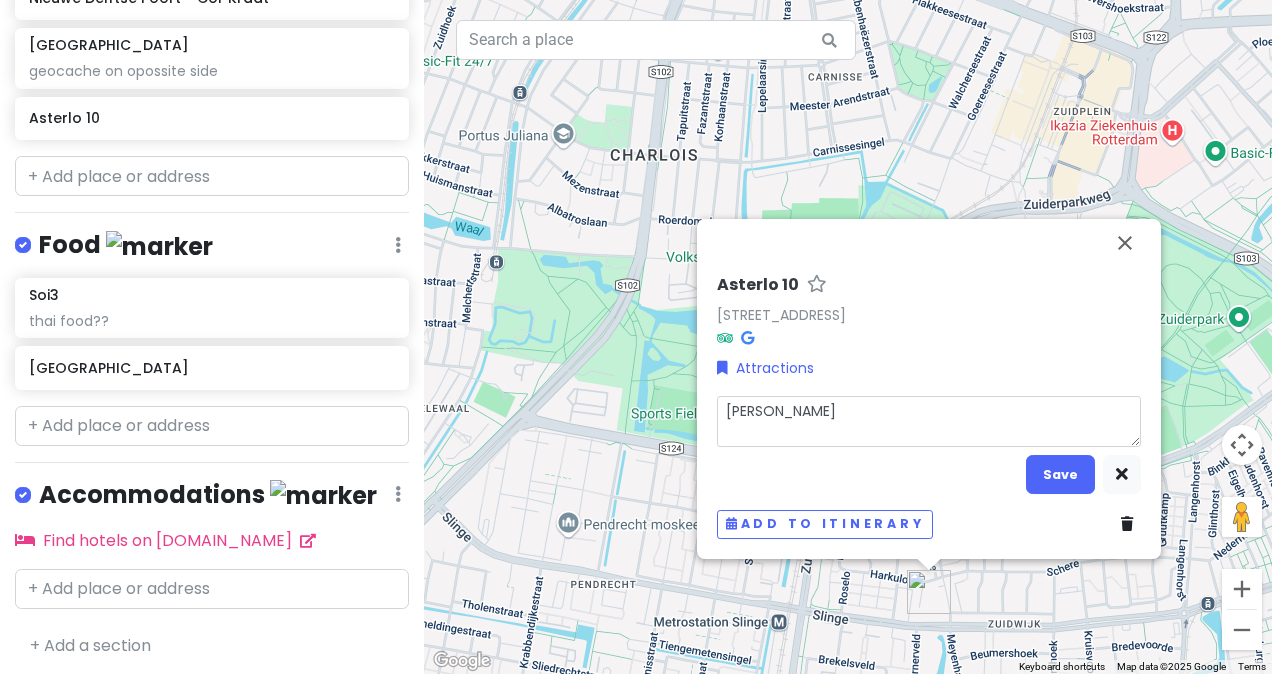 type on "x" 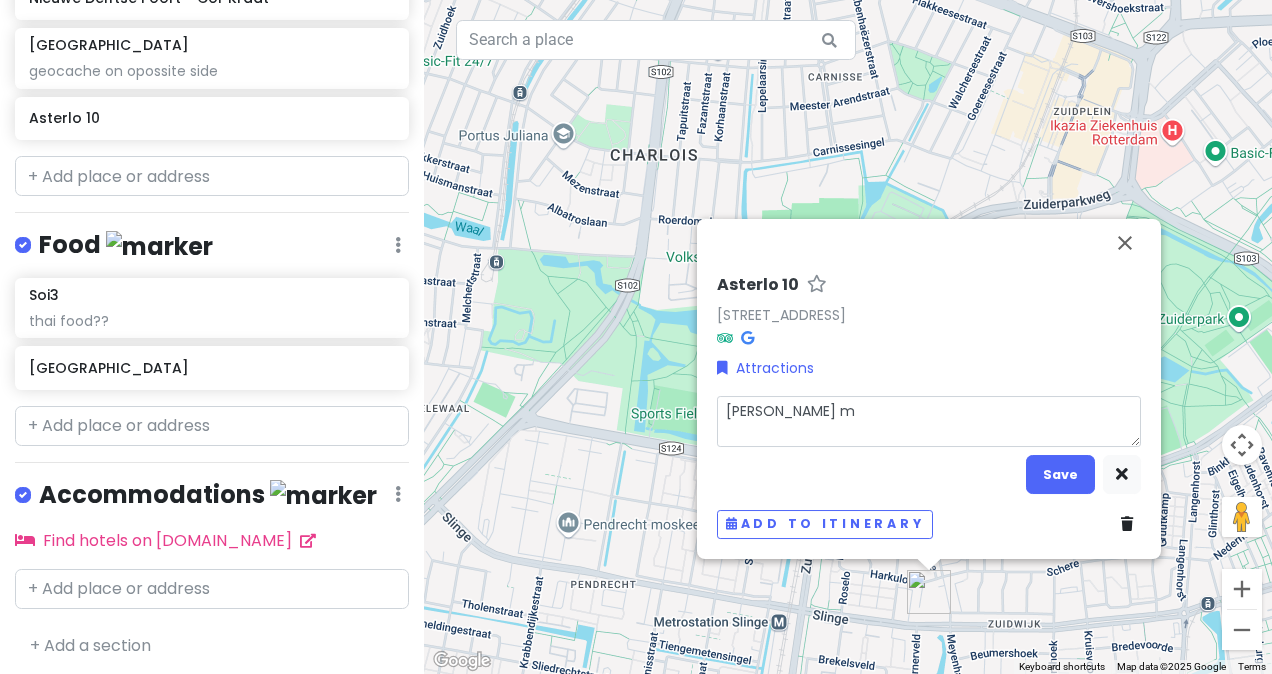 type on "x" 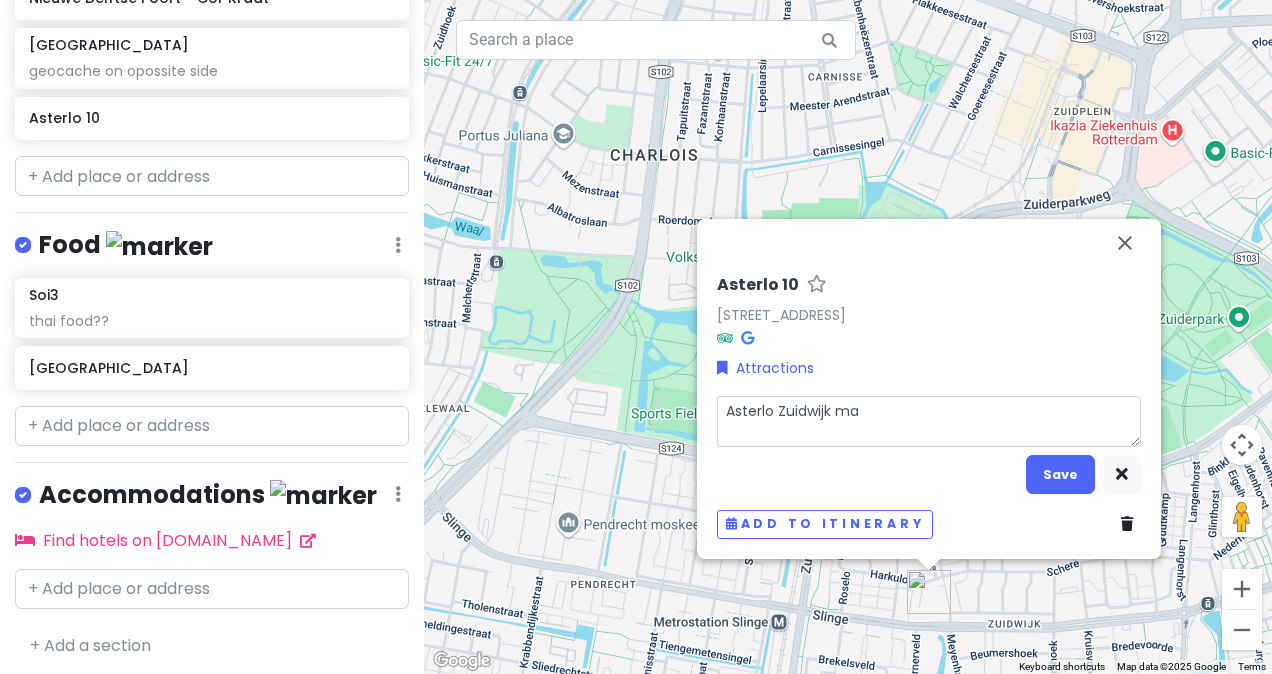 type on "x" 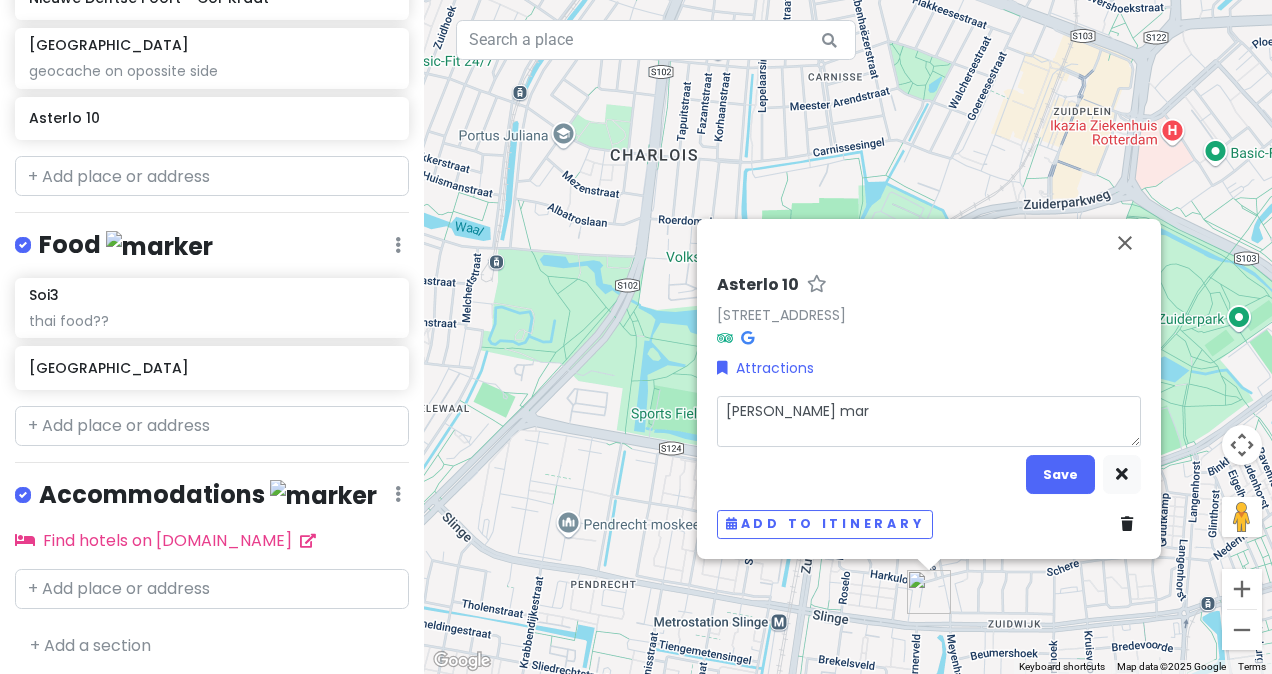 type on "x" 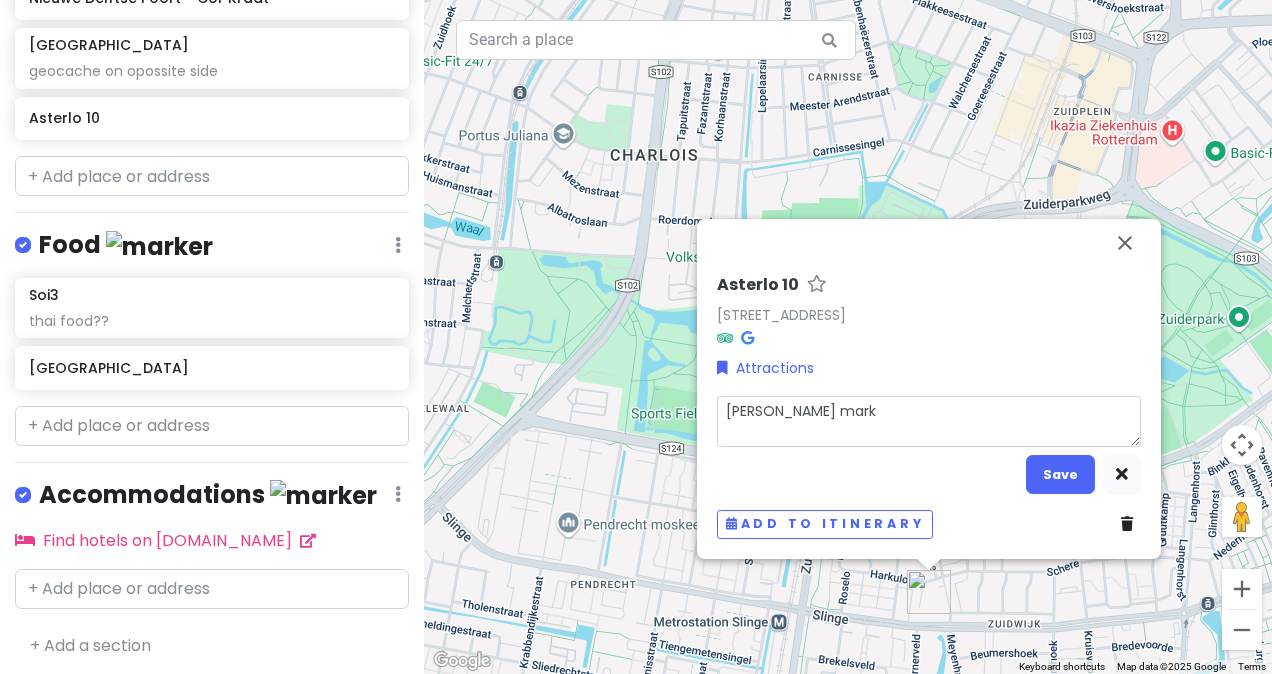 type on "x" 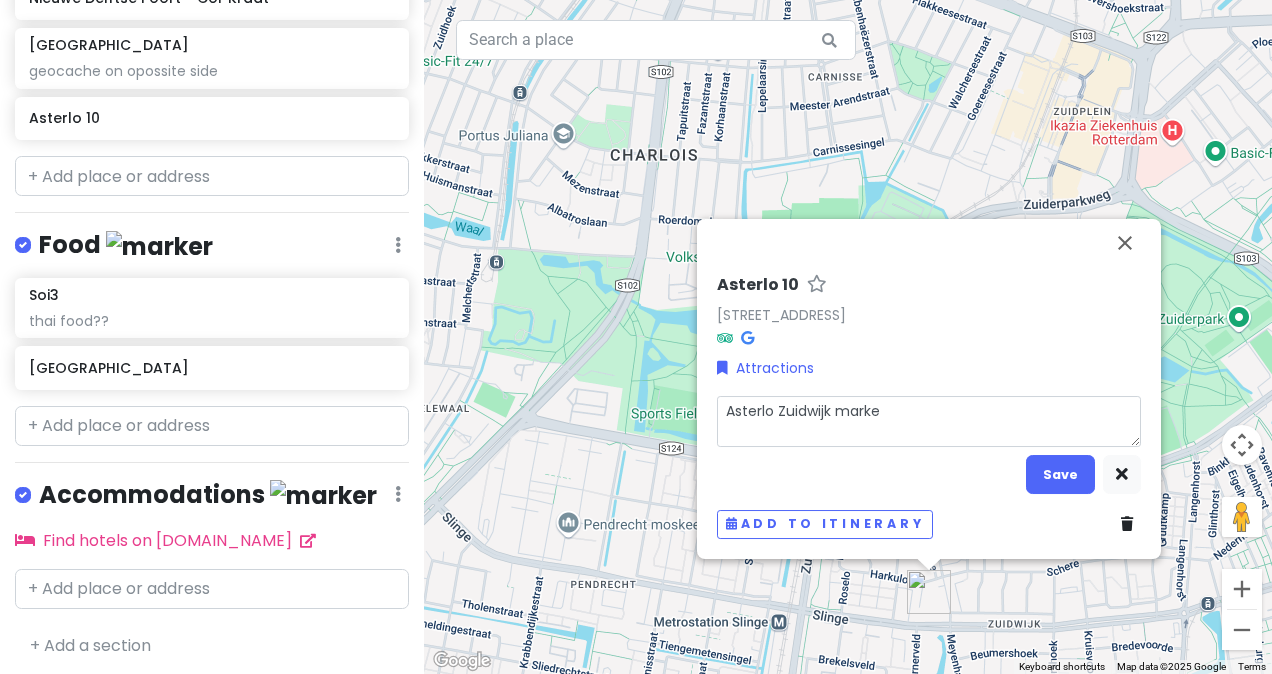 type on "x" 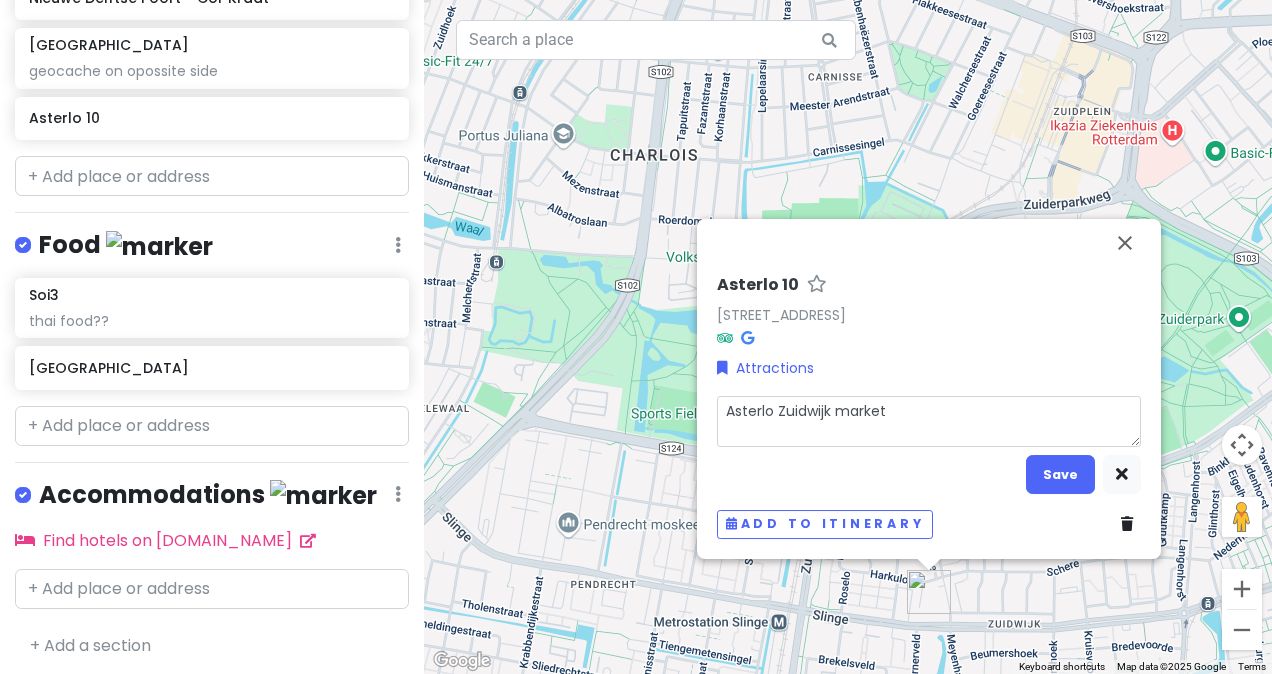 type on "x" 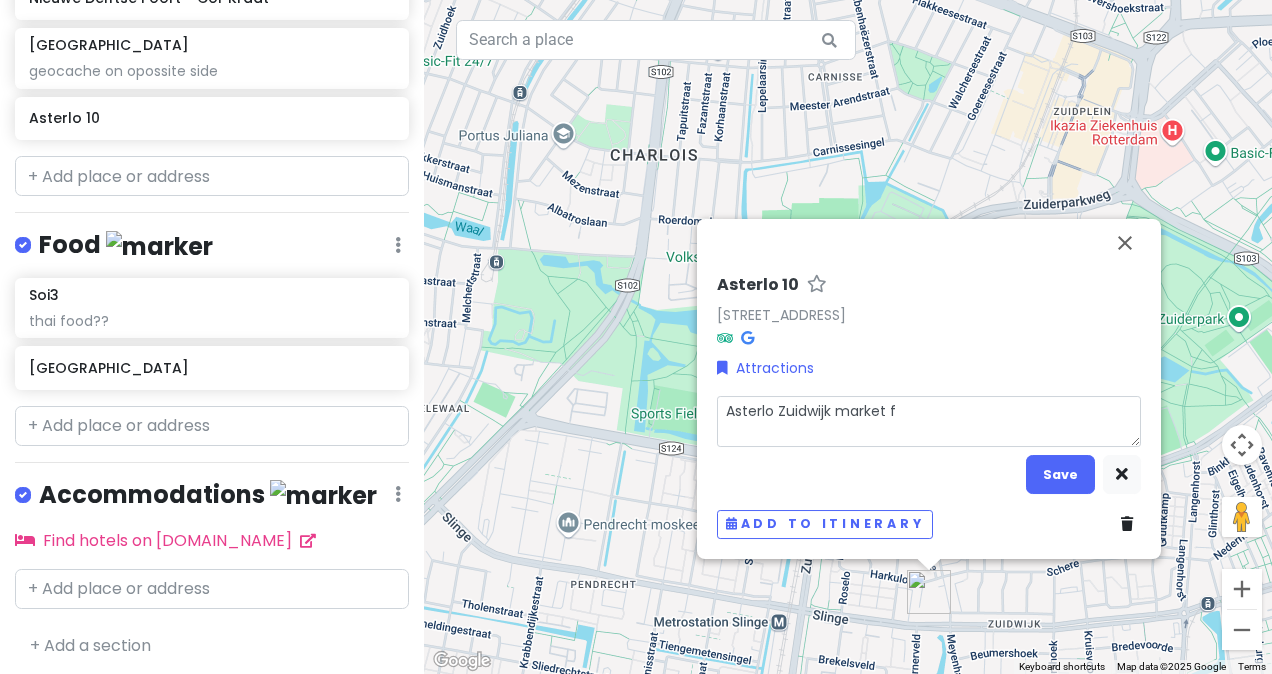 type on "x" 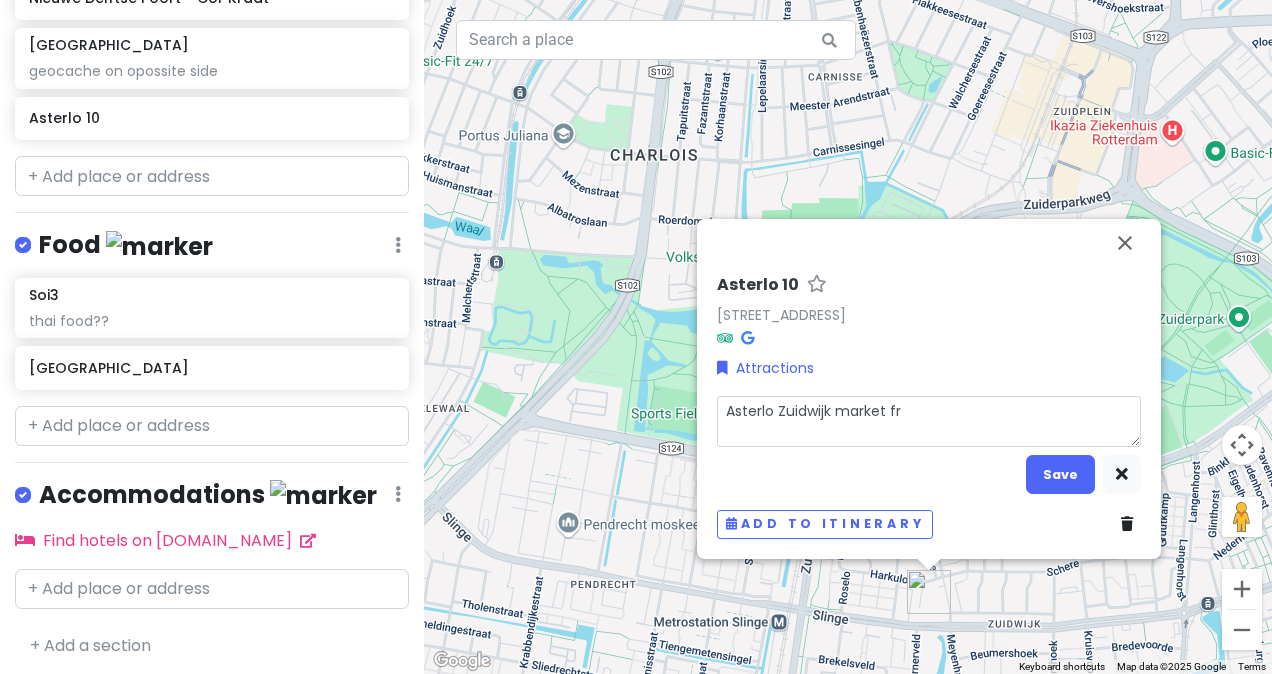 type on "x" 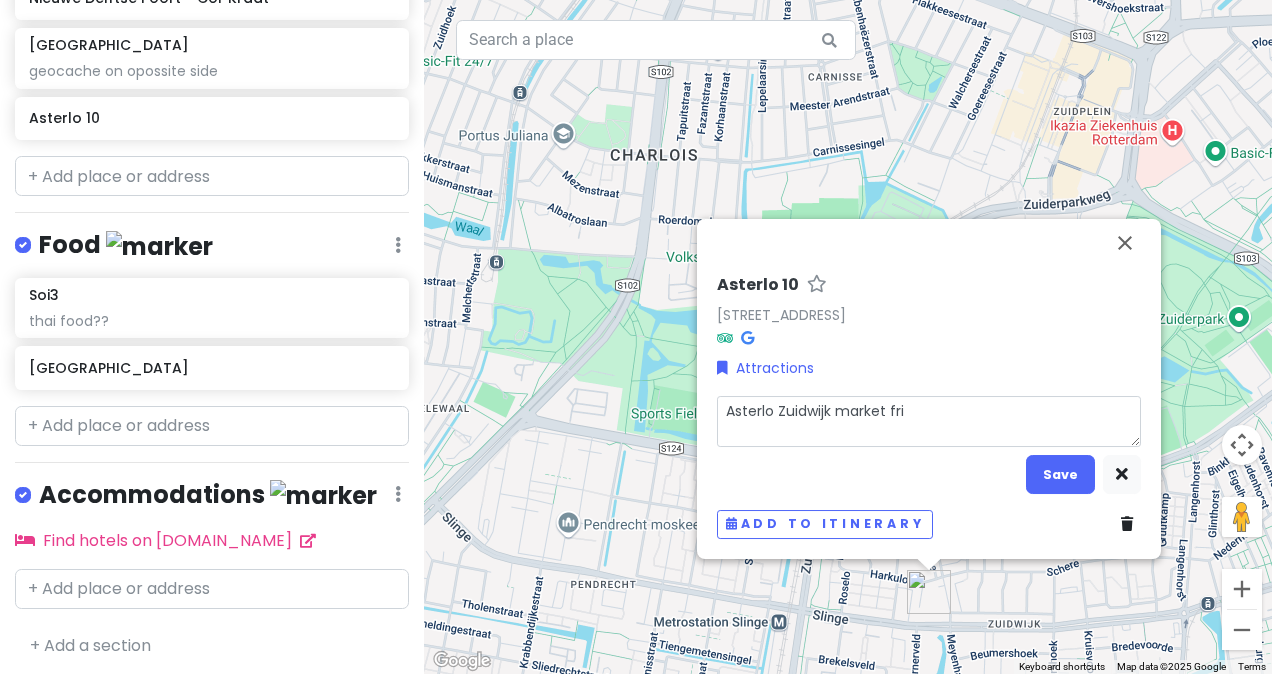 type on "x" 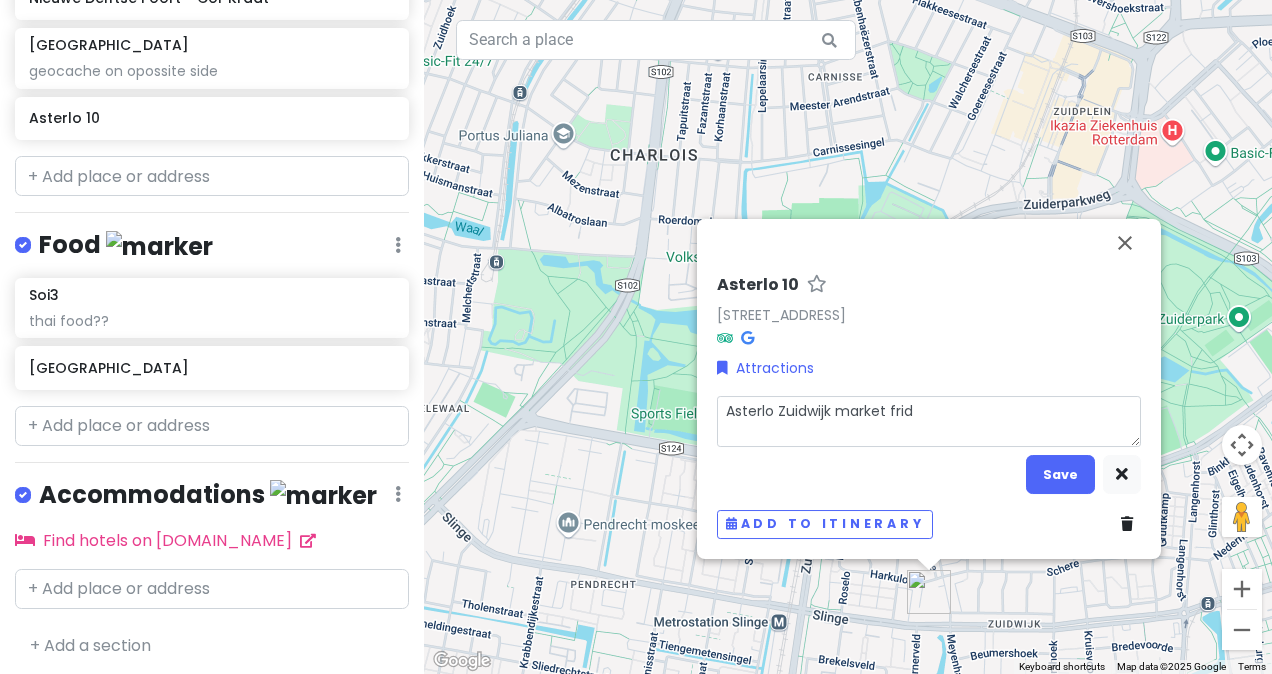 type on "x" 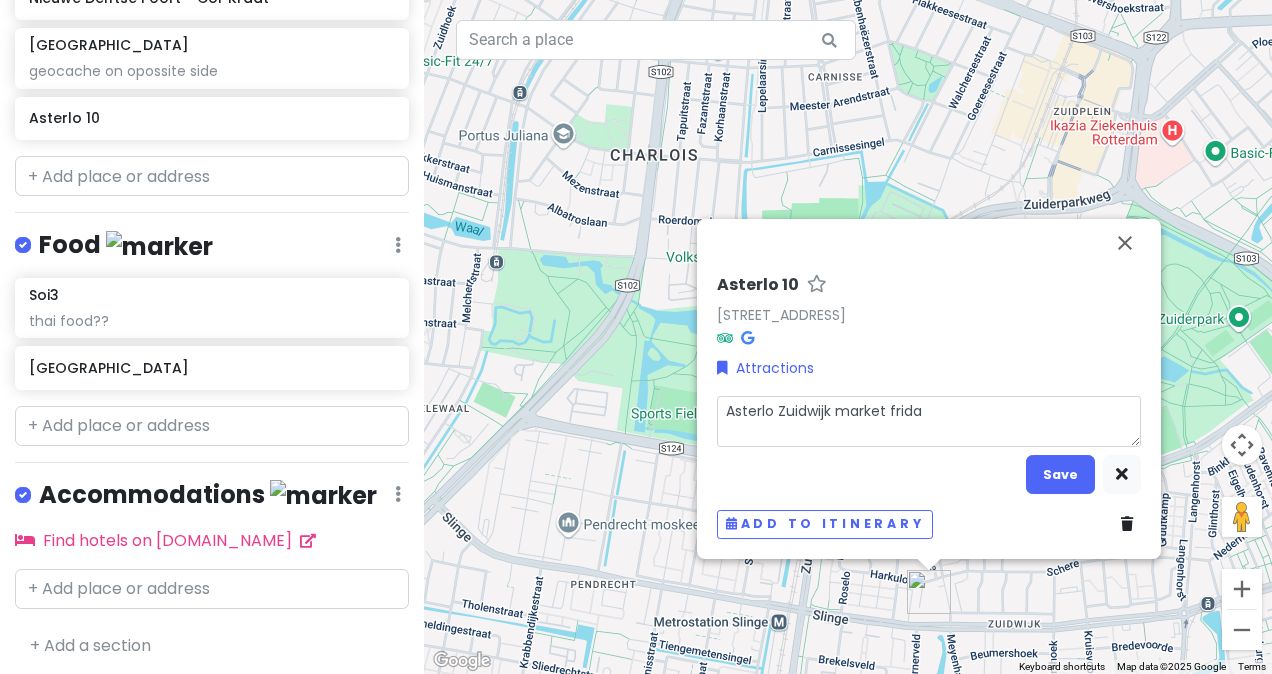 type on "Asterlo Zuidwijk market [DATE]" 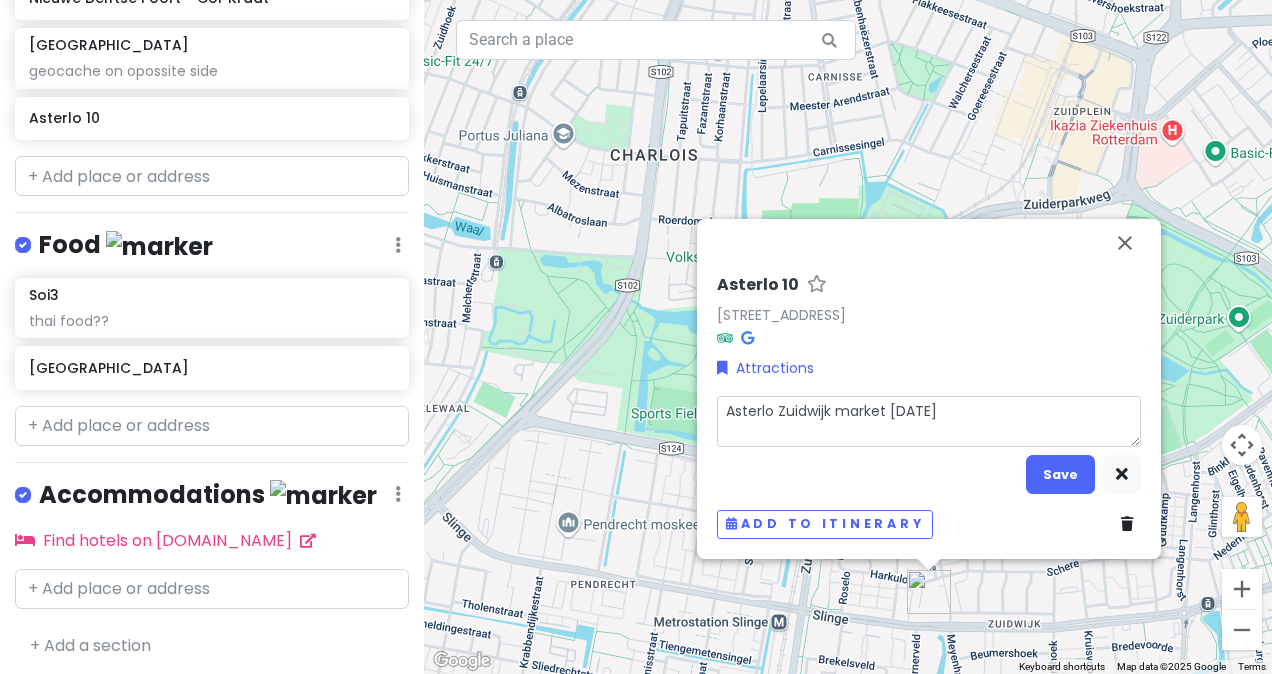 type on "x" 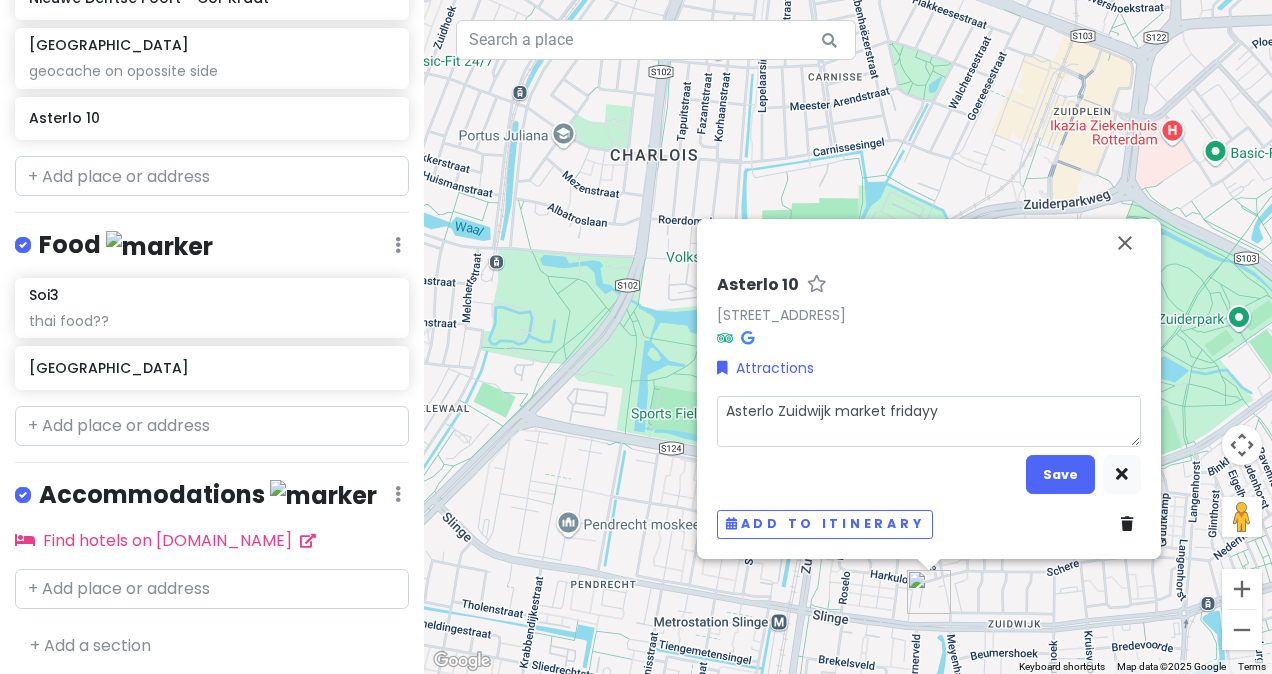 type on "x" 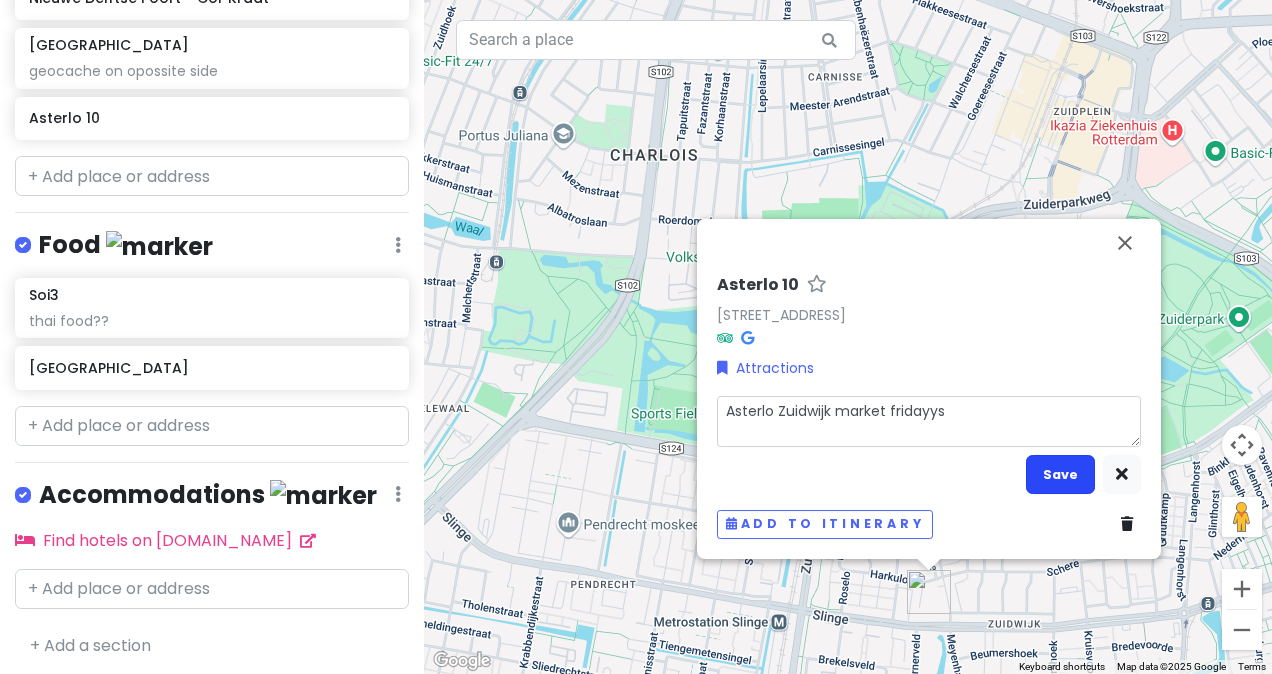 type on "Asterlo Zuidwijk market fridayys" 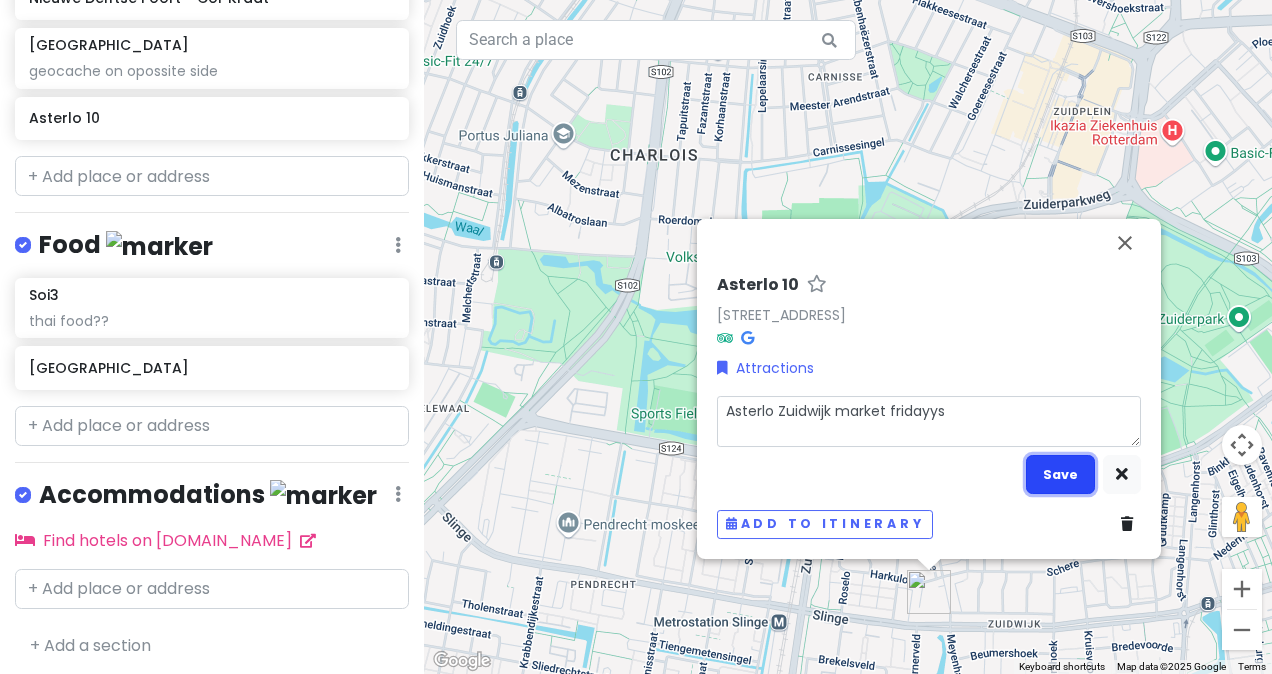 click on "Save" at bounding box center (1060, 474) 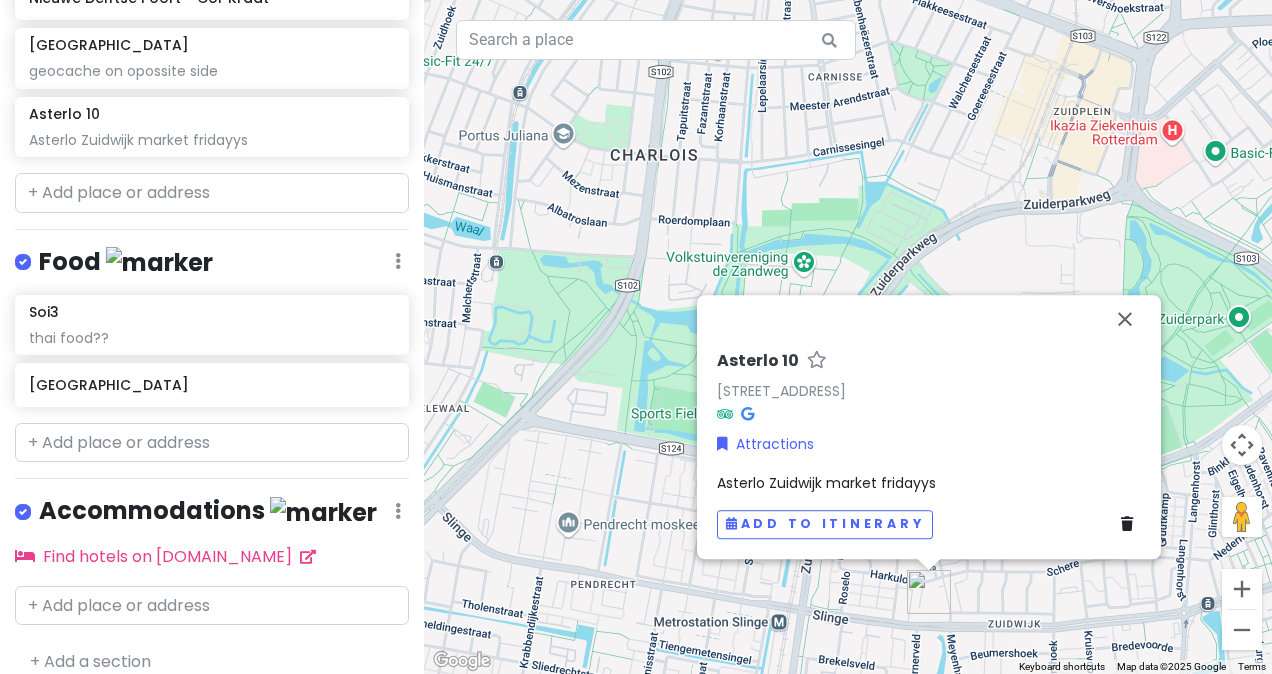 scroll, scrollTop: 907, scrollLeft: 0, axis: vertical 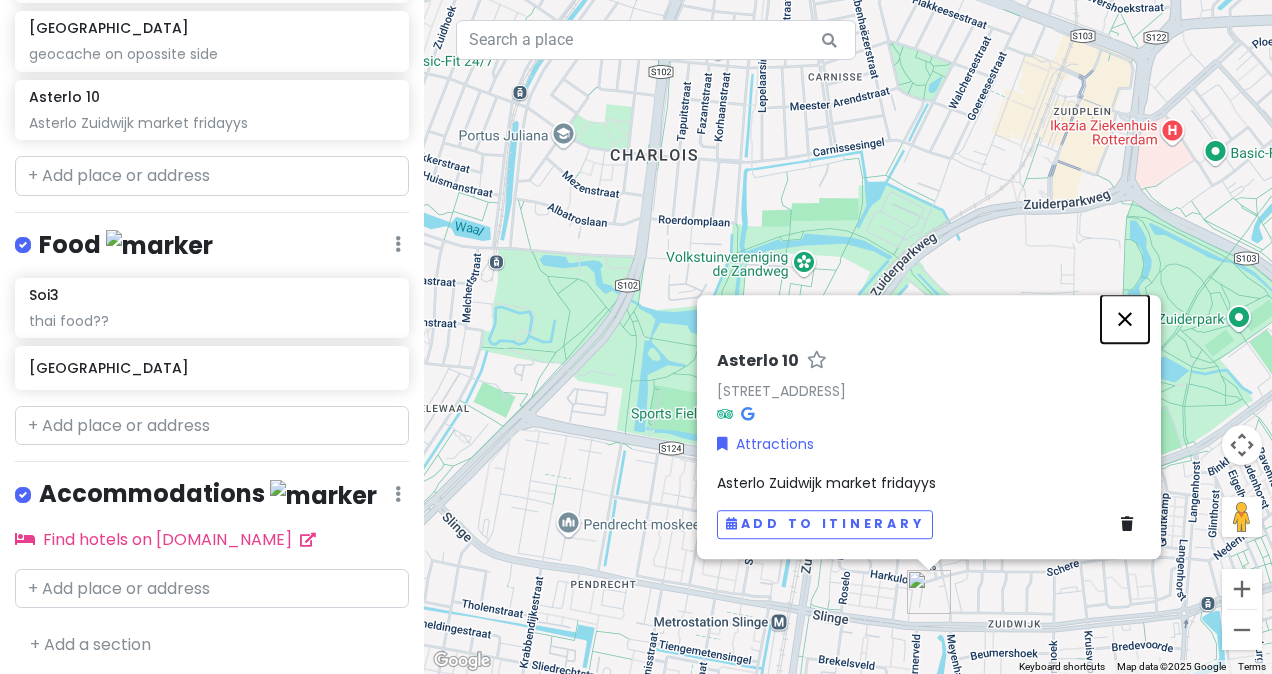 click at bounding box center [1125, 319] 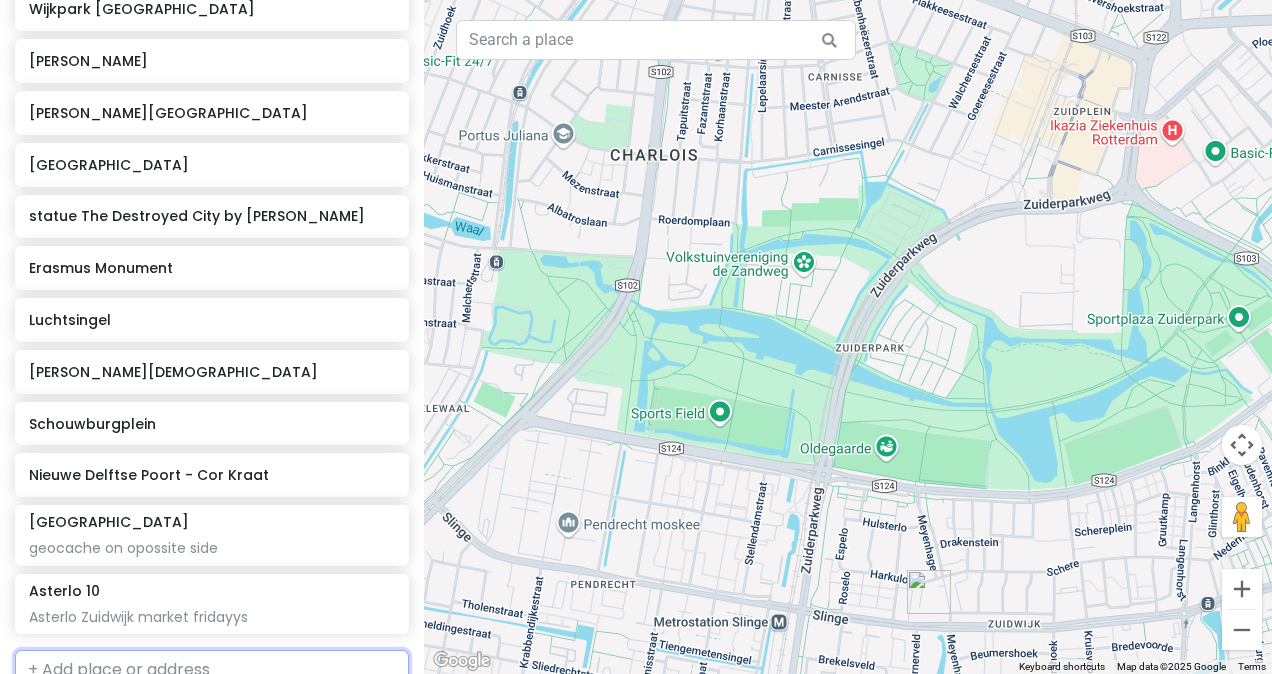 scroll, scrollTop: 0, scrollLeft: 0, axis: both 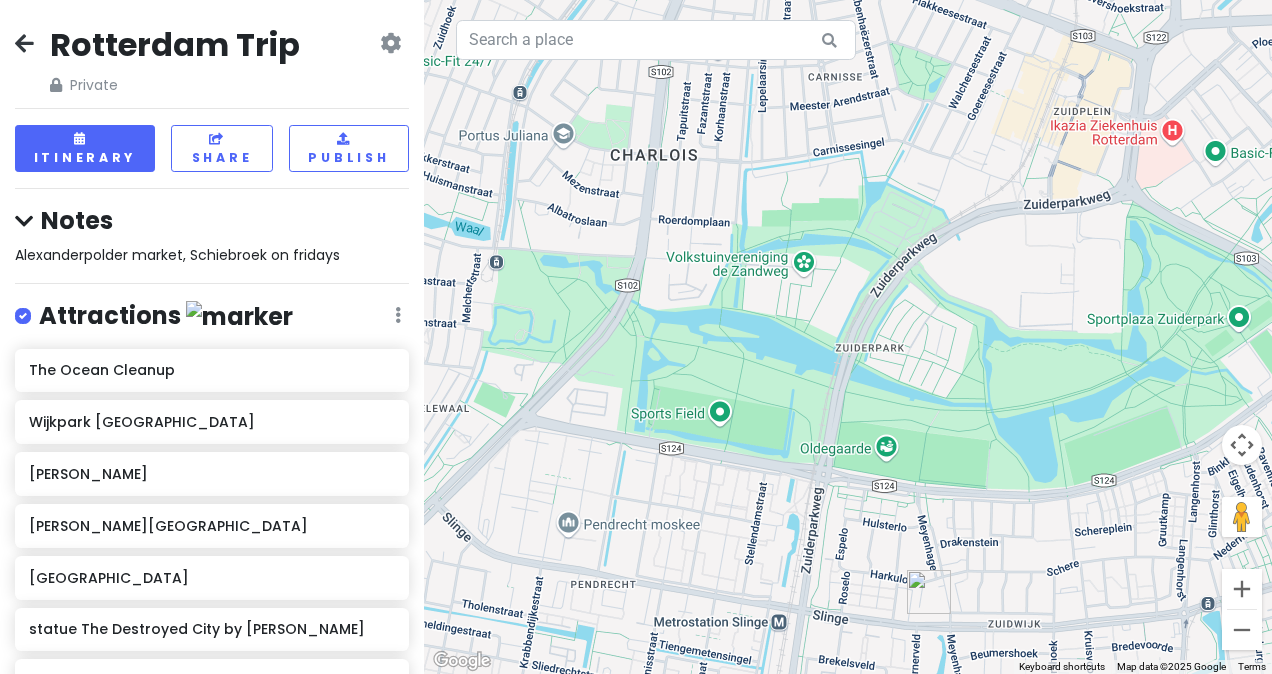 click on "[GEOGRAPHIC_DATA] Trip Private Change Dates Make a Copy Delete Trip Go Pro ⚡️ Give Feedback 💡 Support Scout ☕️ Itinerary Share Publish Notes Alexanderpolder market, Schiebroek on fridays Attractions   Edit Reorder Delete List The Ocean Cleanup Wijkpark [GEOGRAPHIC_DATA] [GEOGRAPHIC_DATA] [GEOGRAPHIC_DATA][PERSON_NAME] by [PERSON_NAME] [GEOGRAPHIC_DATA][PERSON_NAME] Schouwburgplein [GEOGRAPHIC_DATA] [GEOGRAPHIC_DATA] [GEOGRAPHIC_DATA] geocache on opossite side Asterlo 10 Asterlo Zuidwijk market fridayys Food   Edit Reorder Delete List Soi3 thai food?? Market Hall Accommodations   Edit Reorder Delete List Find hotels on [DOMAIN_NAME] + Add a section" at bounding box center (212, 337) 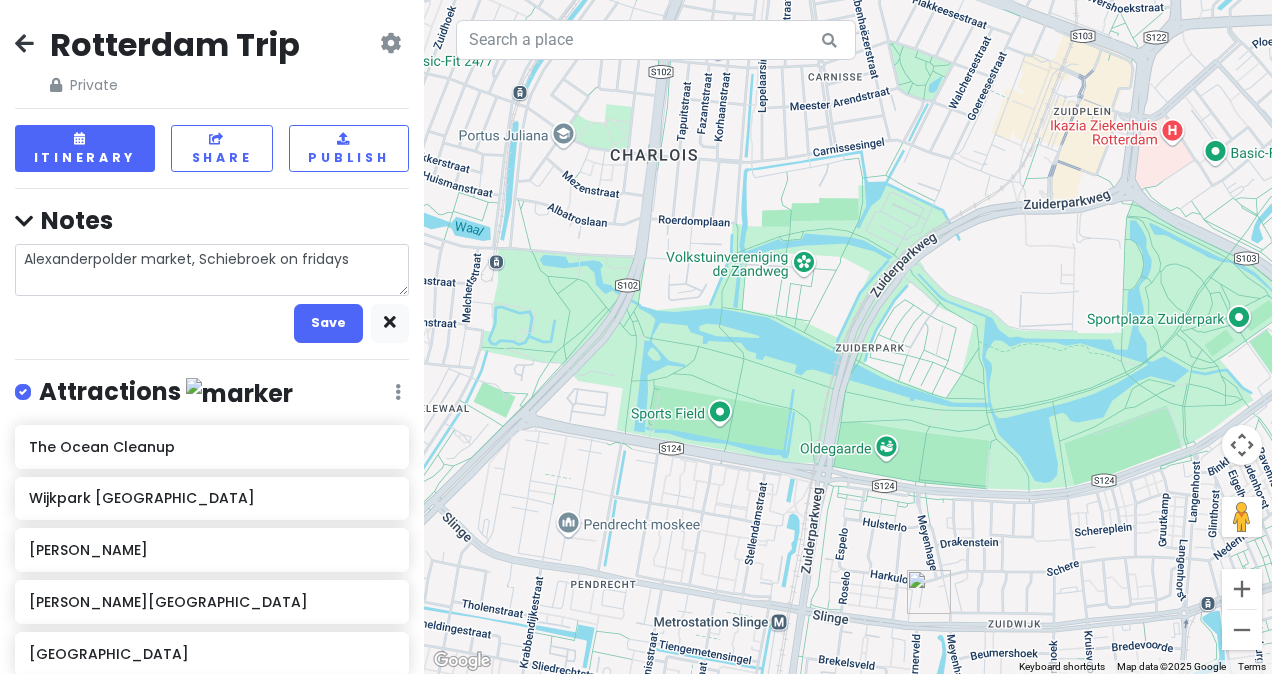 drag, startPoint x: 190, startPoint y: 254, endPoint x: 19, endPoint y: 256, distance: 171.01169 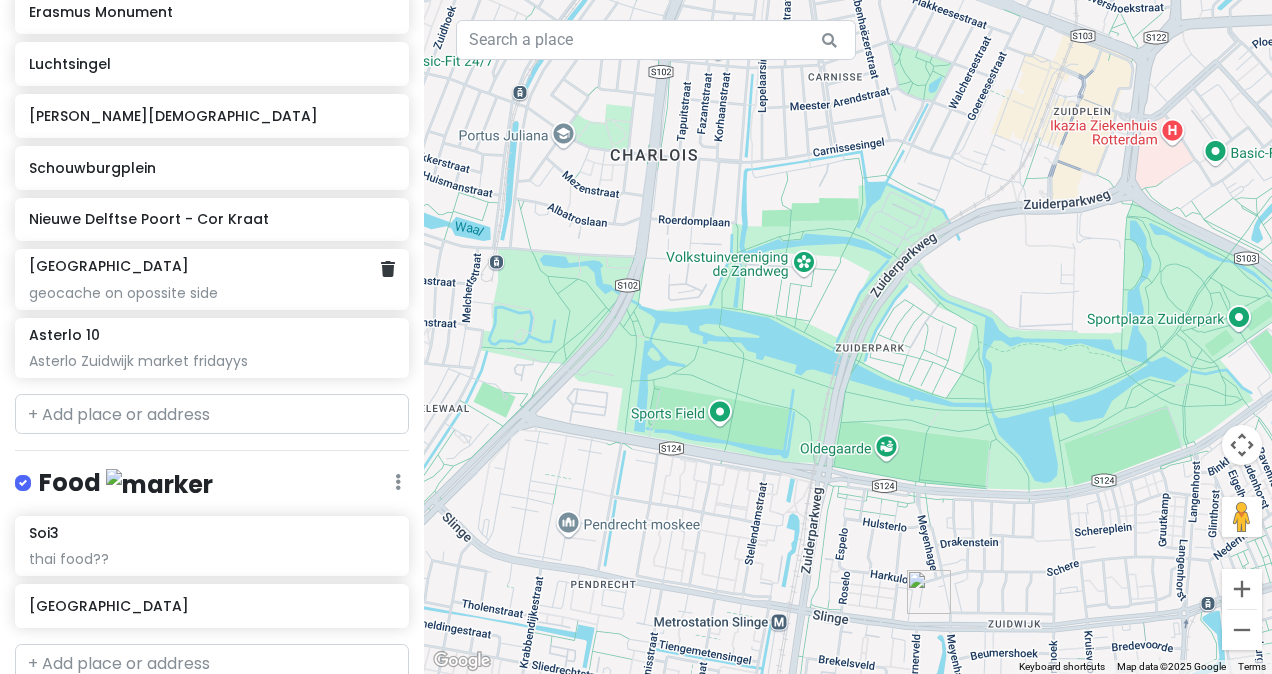 type on "x" 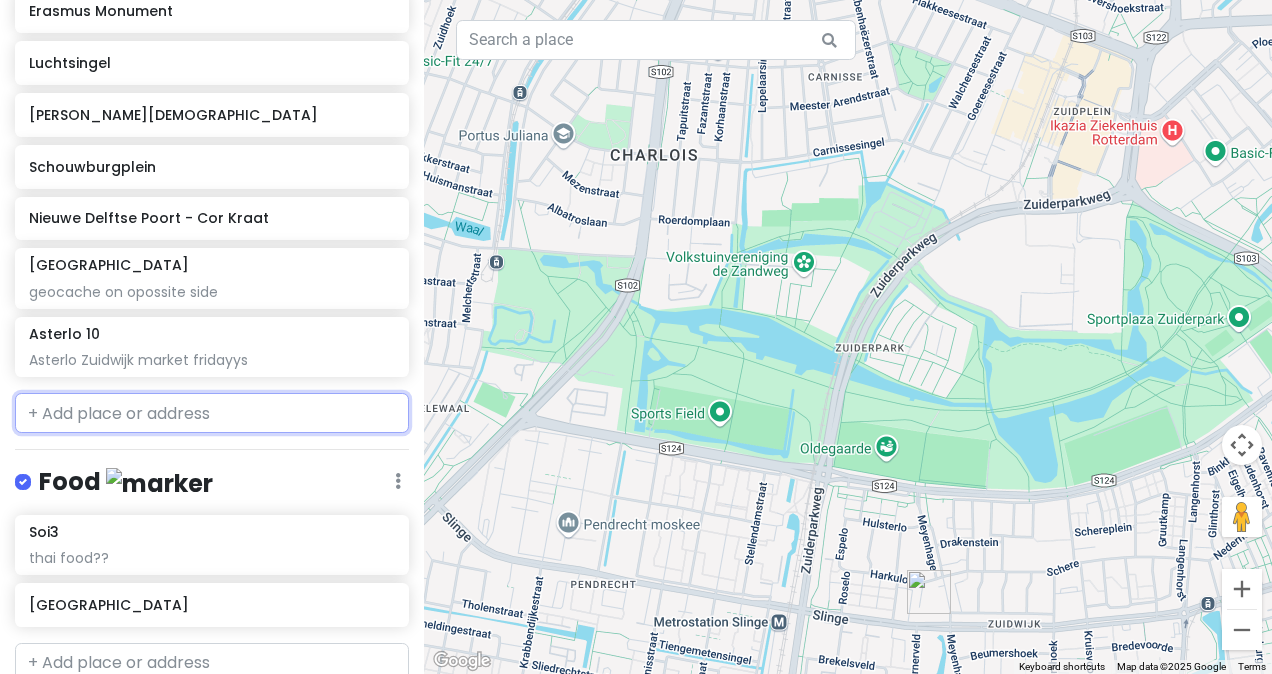 scroll, scrollTop: 670, scrollLeft: 0, axis: vertical 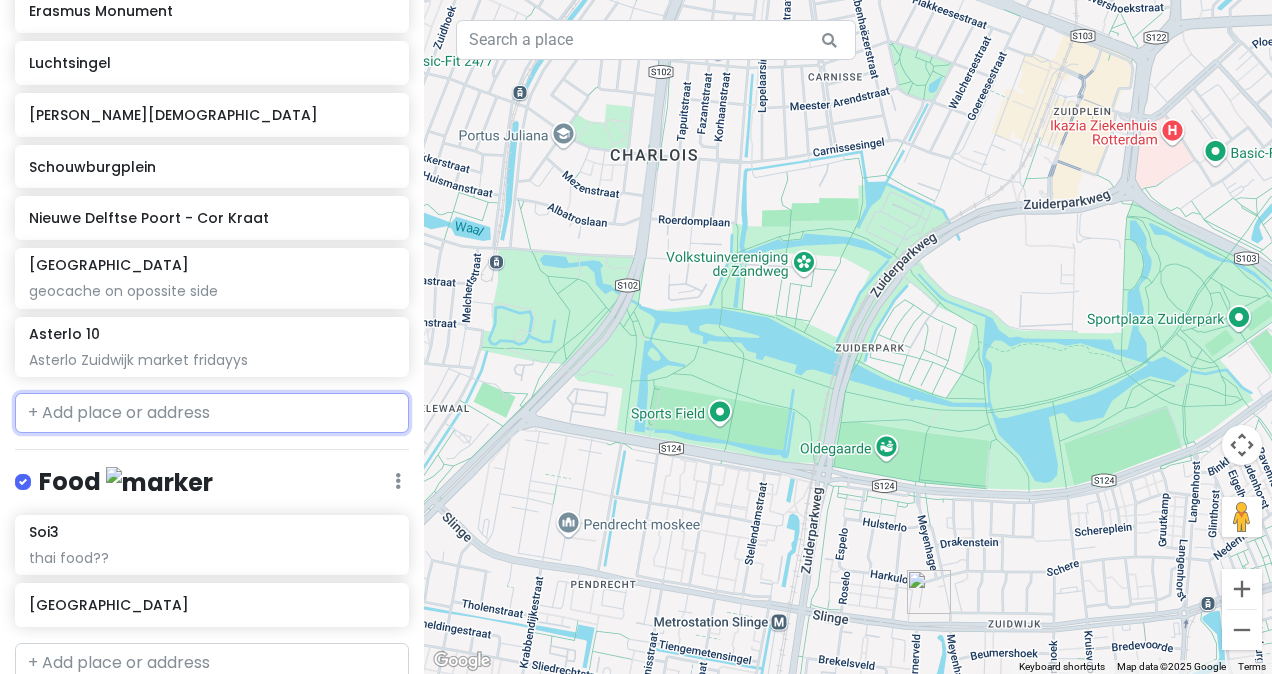 click at bounding box center (212, 413) 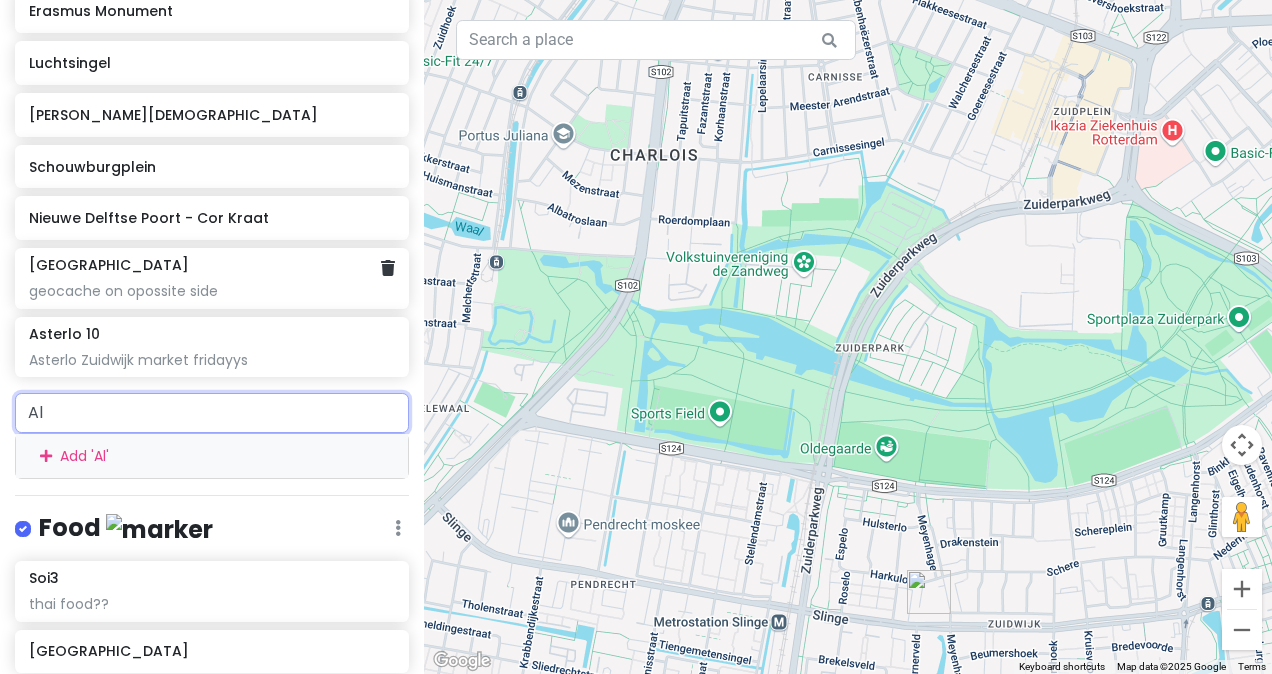 type on "A" 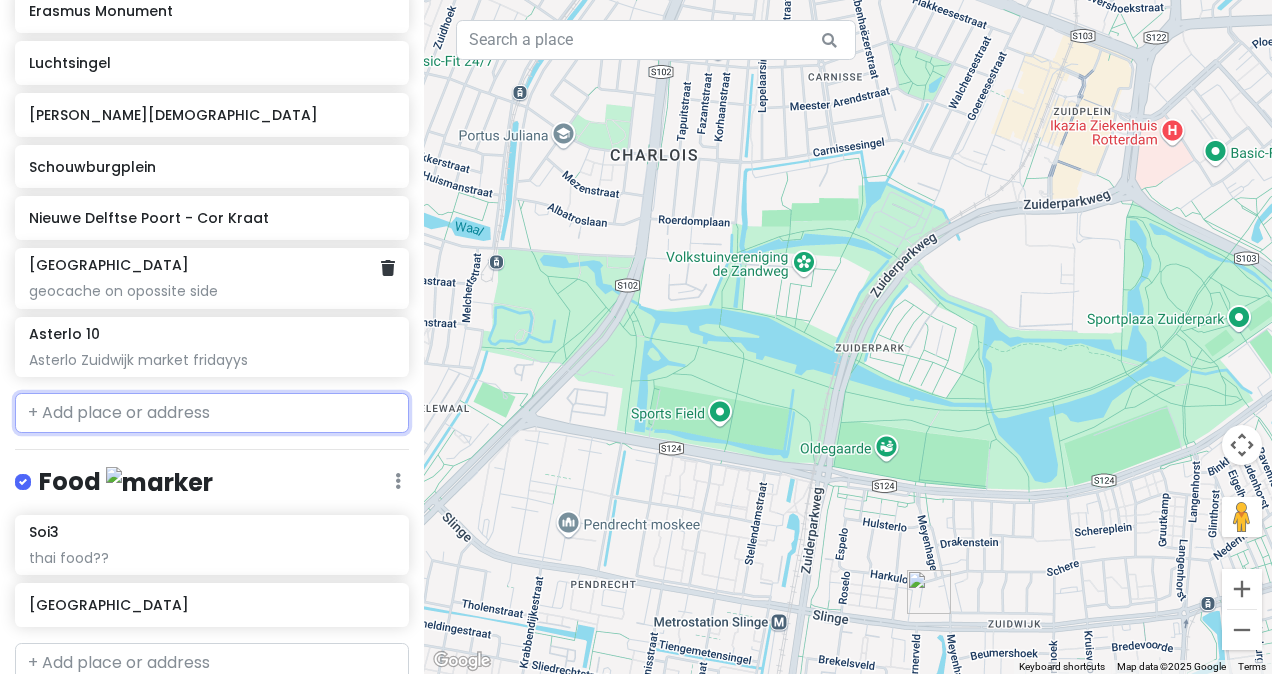 paste on "Samuel [STREET_ADDRESS]" 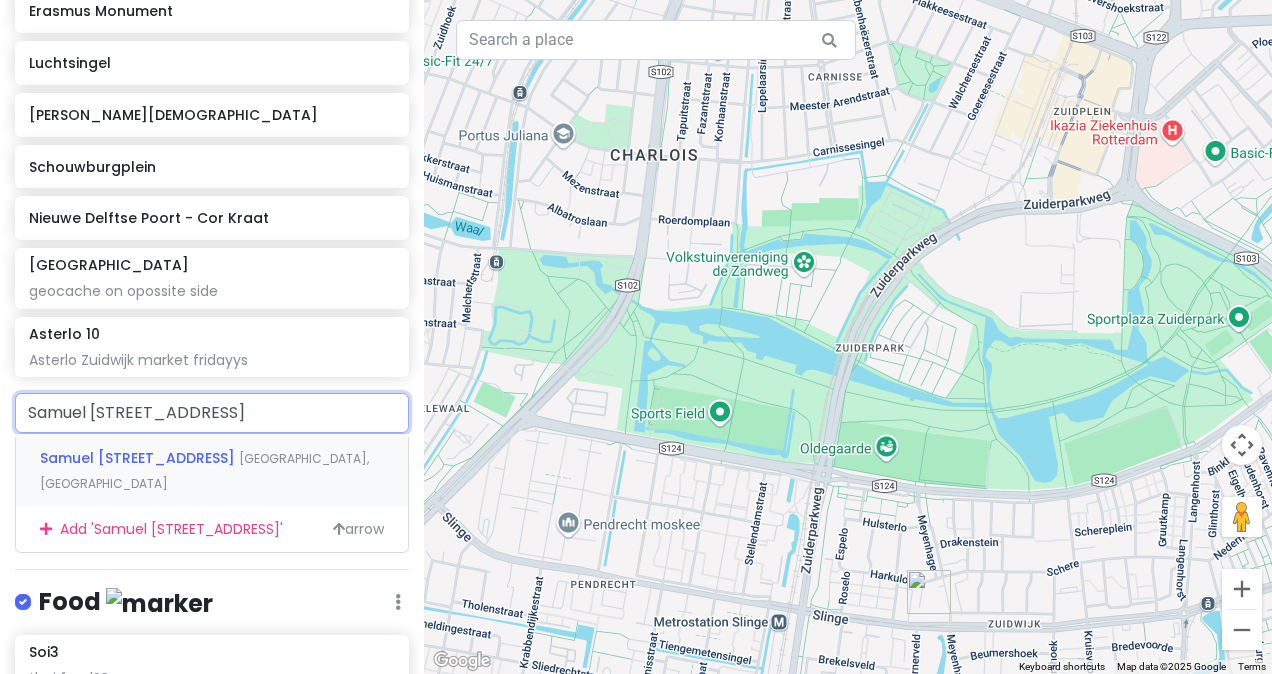 click on "Samuel [STREET_ADDRESS]" at bounding box center (139, 458) 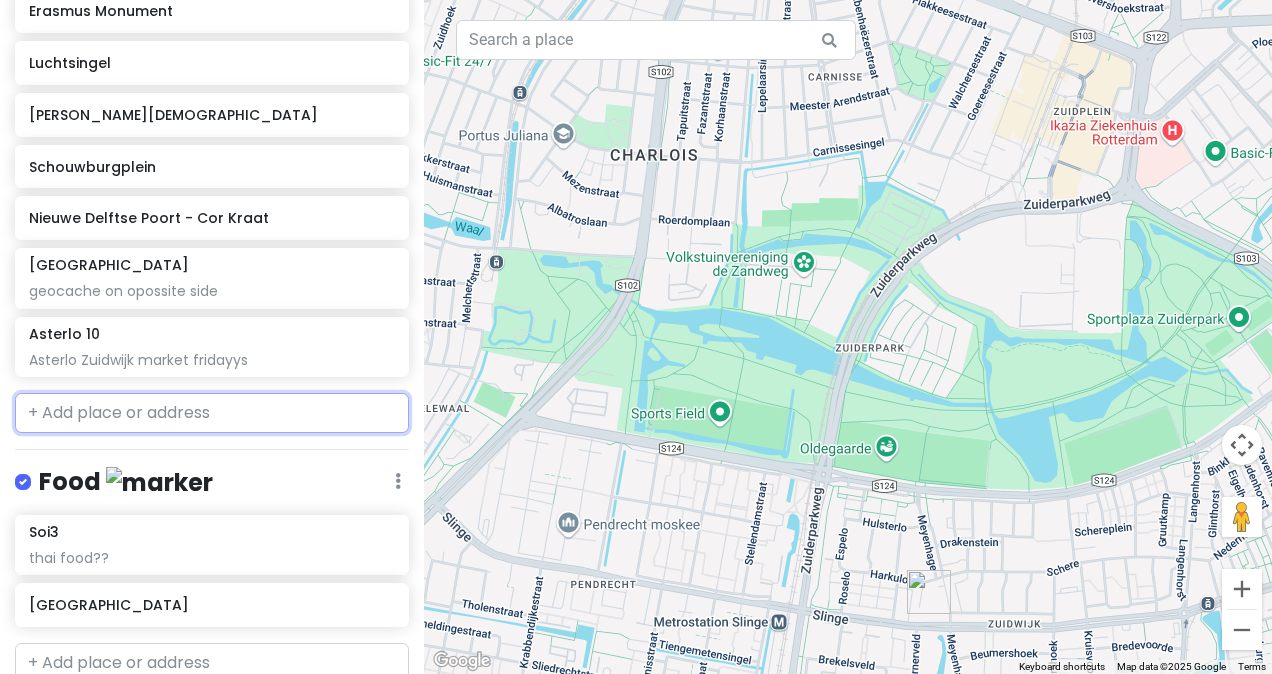 scroll, scrollTop: 722, scrollLeft: 0, axis: vertical 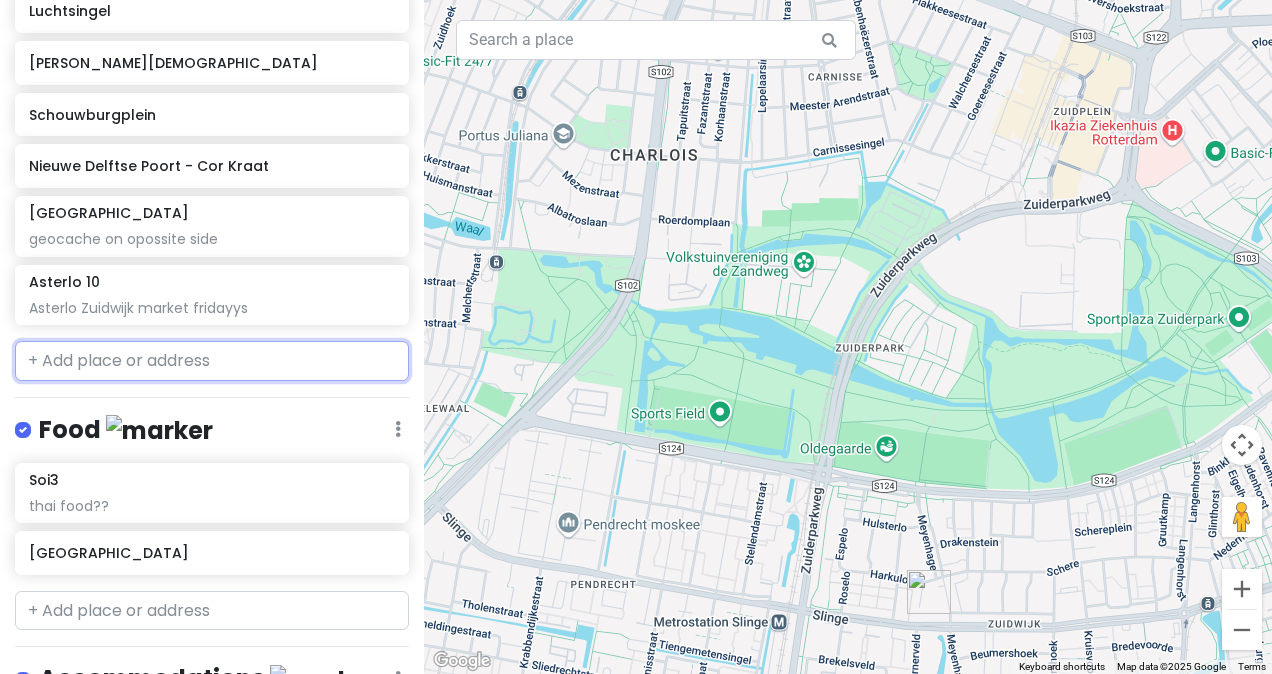 type 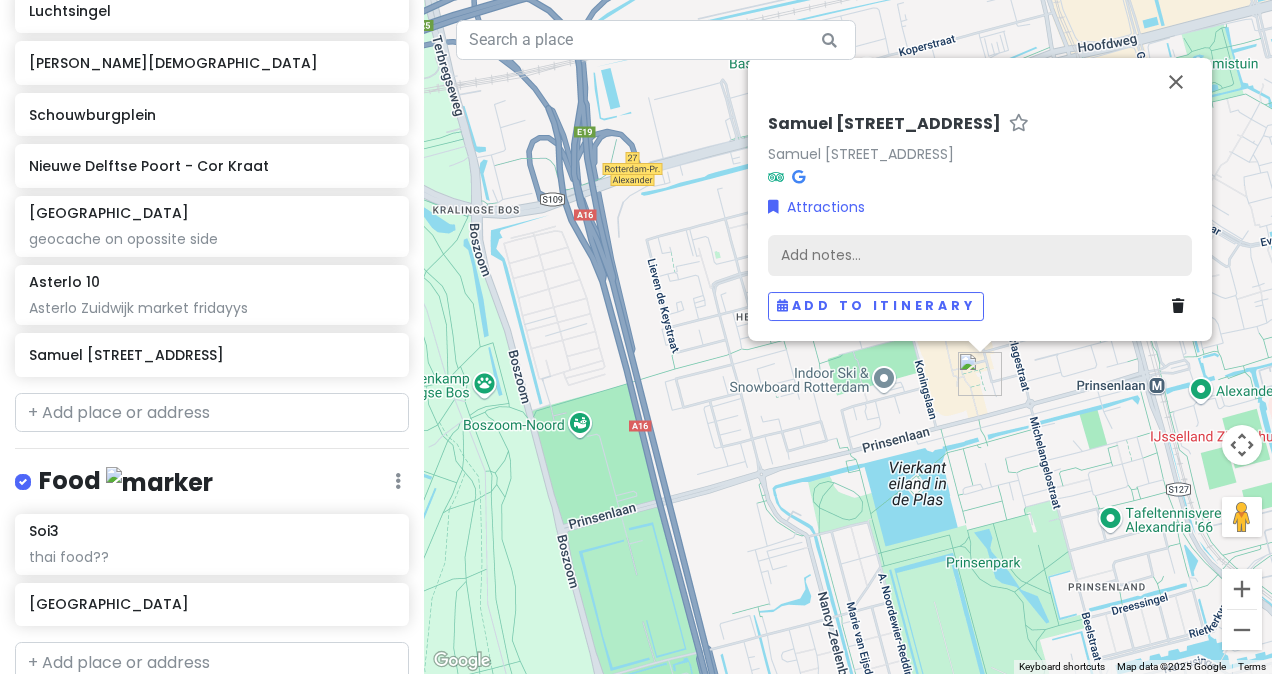 click on "Add notes..." at bounding box center (980, 256) 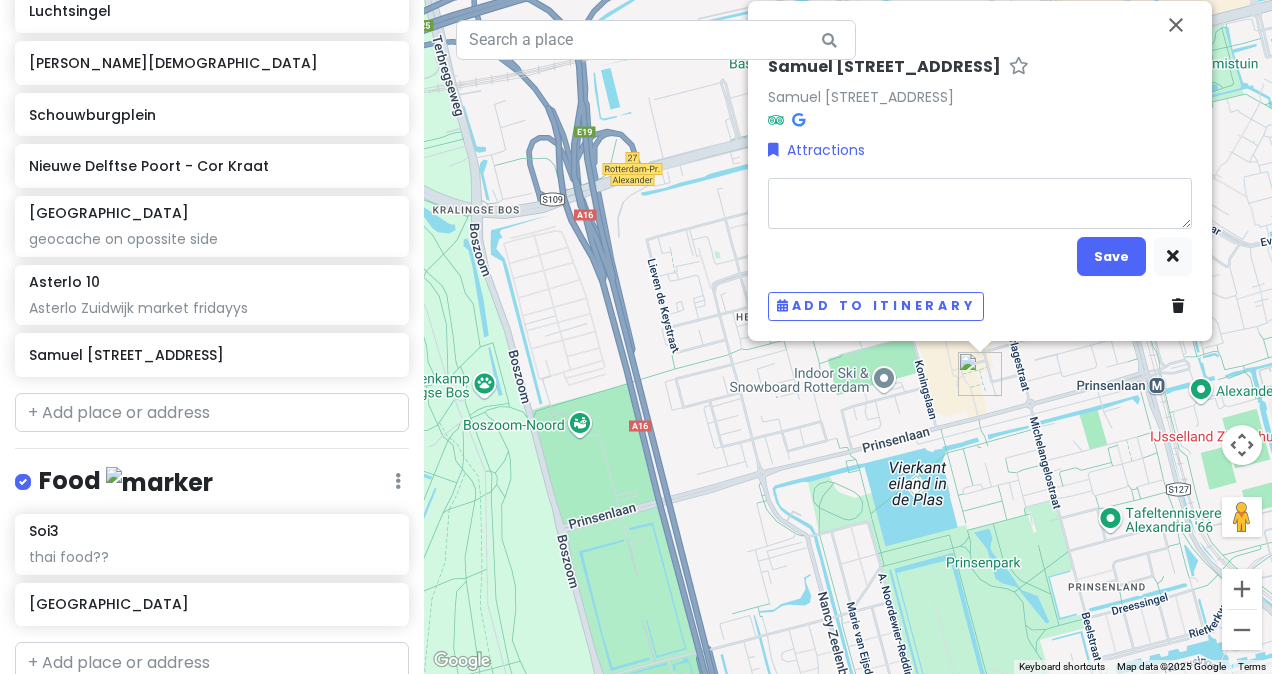 type 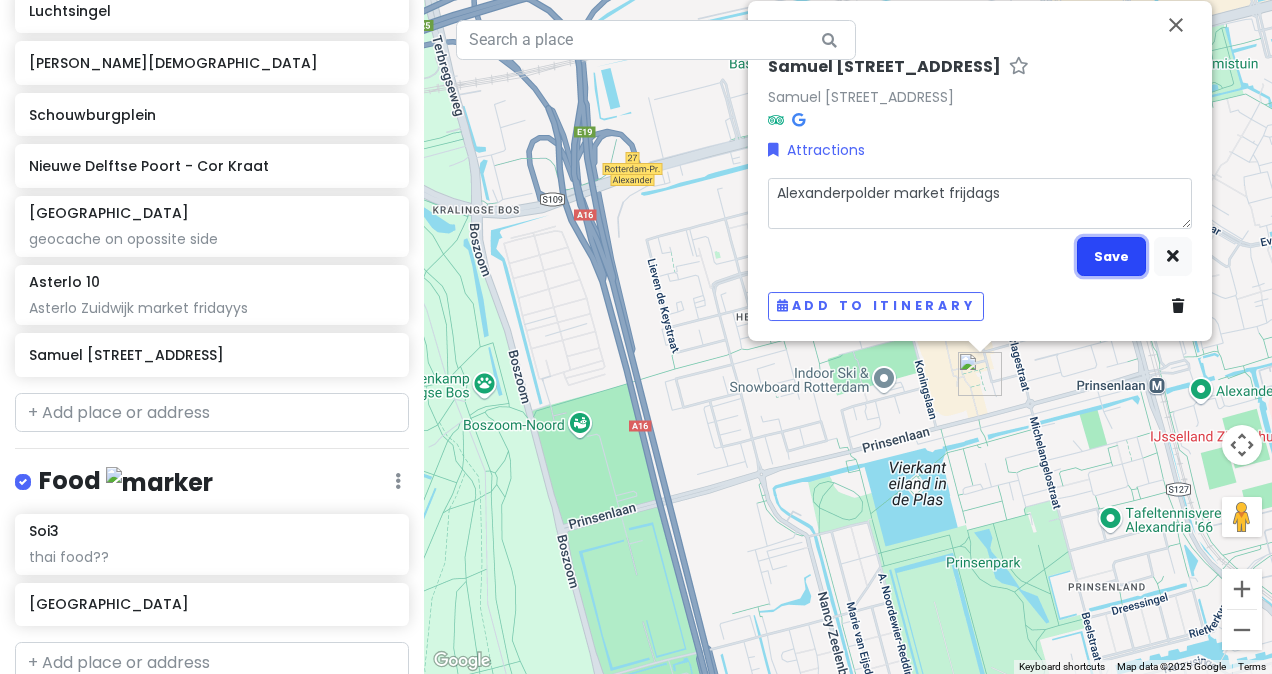 click on "Save" at bounding box center (1111, 256) 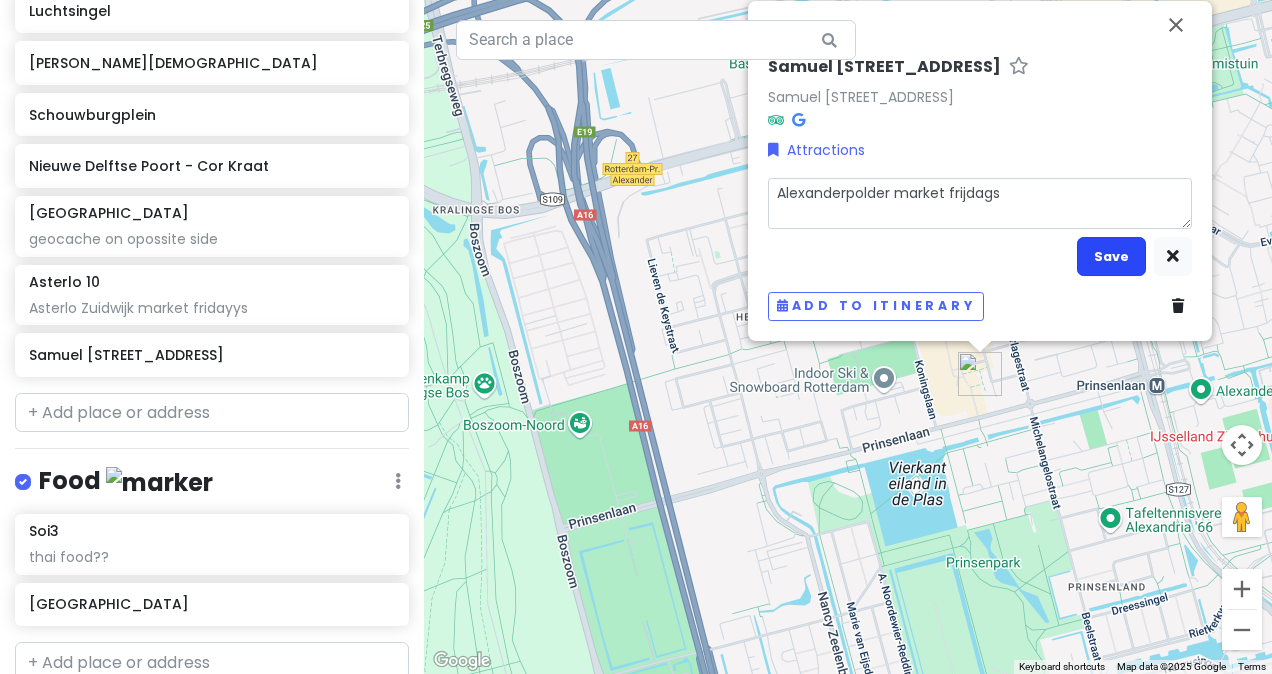 scroll, scrollTop: 738, scrollLeft: 0, axis: vertical 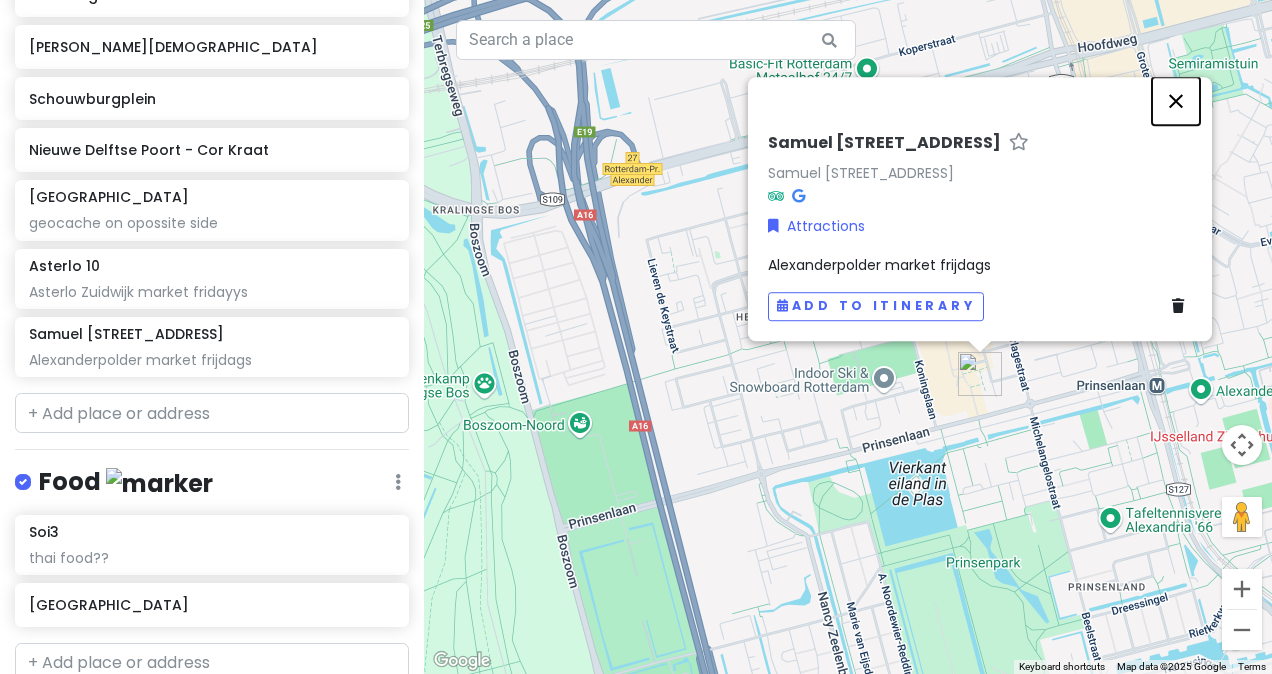 click at bounding box center [1176, 101] 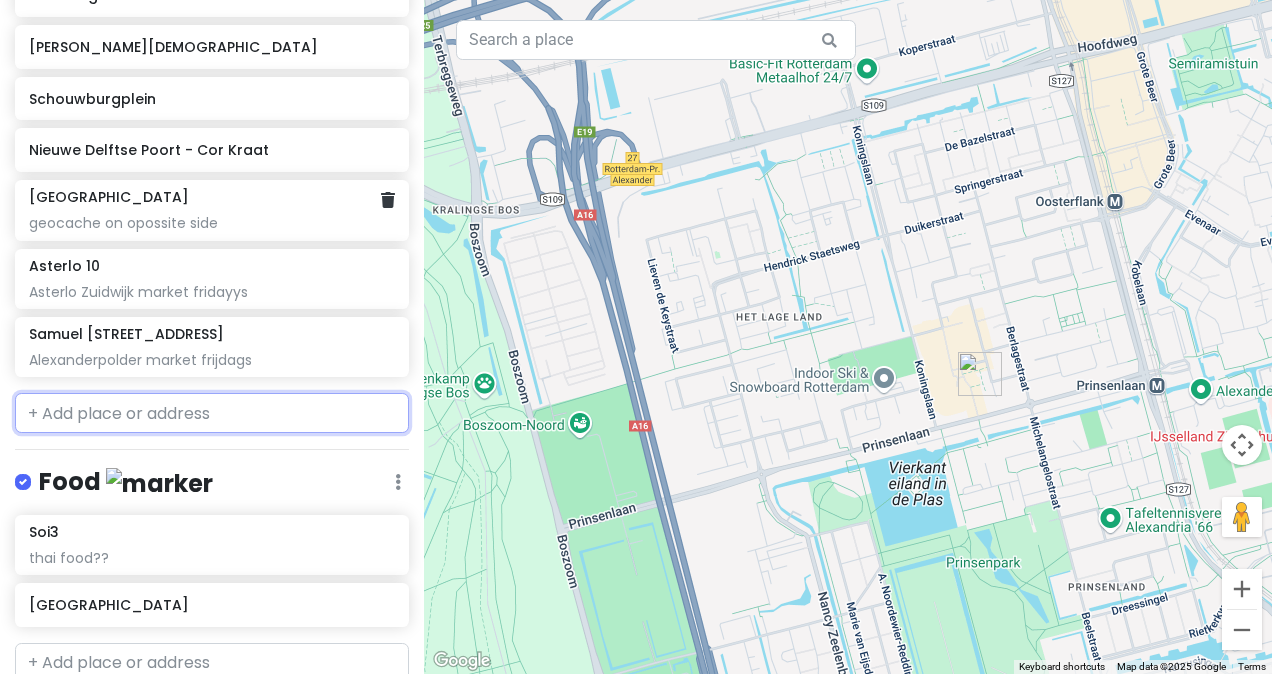 scroll, scrollTop: 0, scrollLeft: 0, axis: both 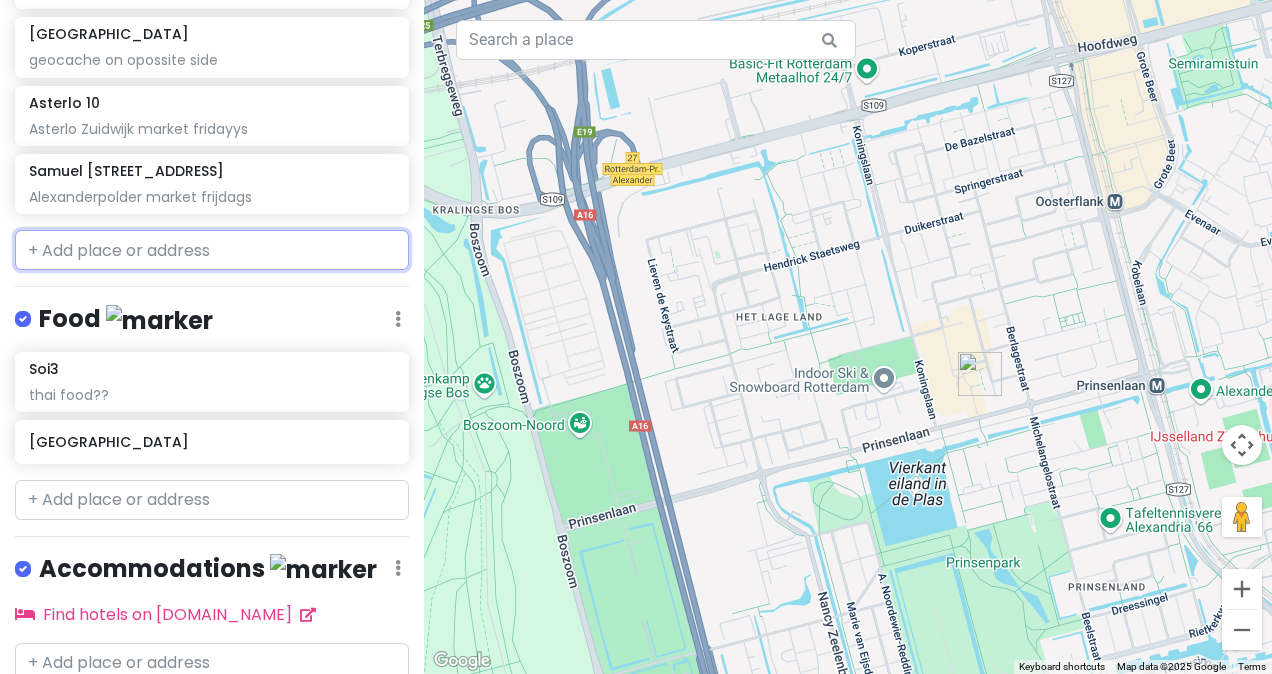 paste on "[STREET_ADDRESS]" 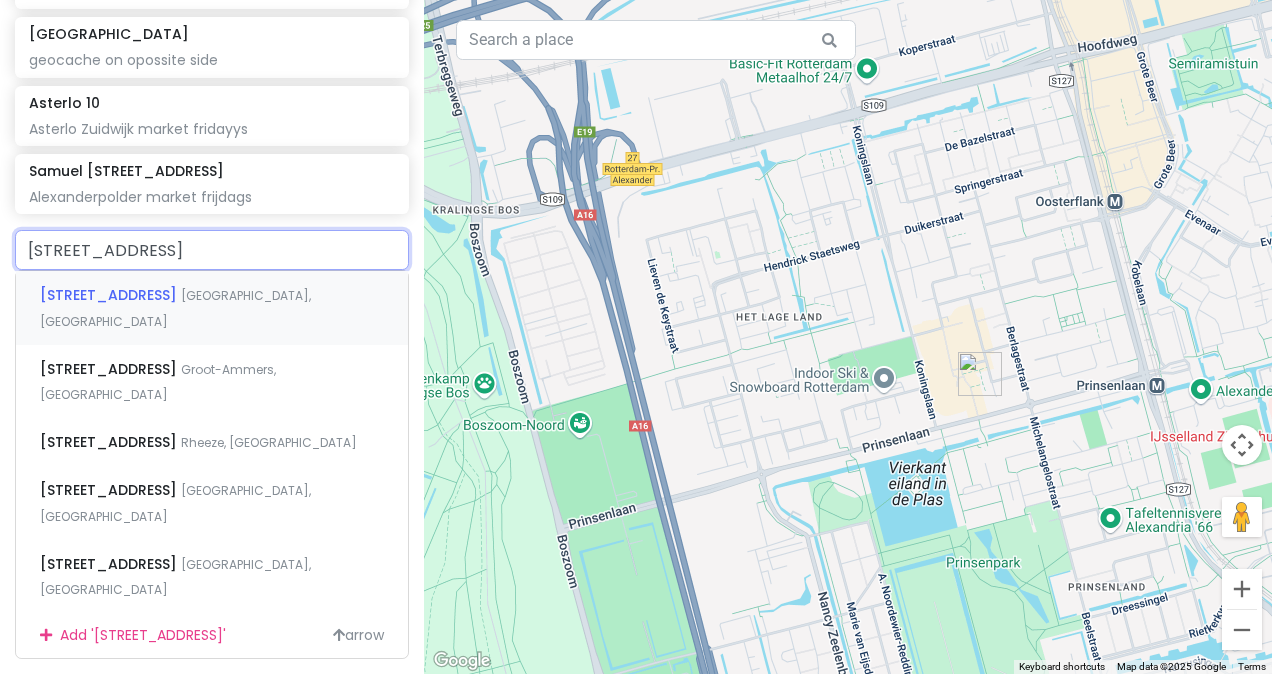 click on "[GEOGRAPHIC_DATA], [GEOGRAPHIC_DATA]" at bounding box center [175, 308] 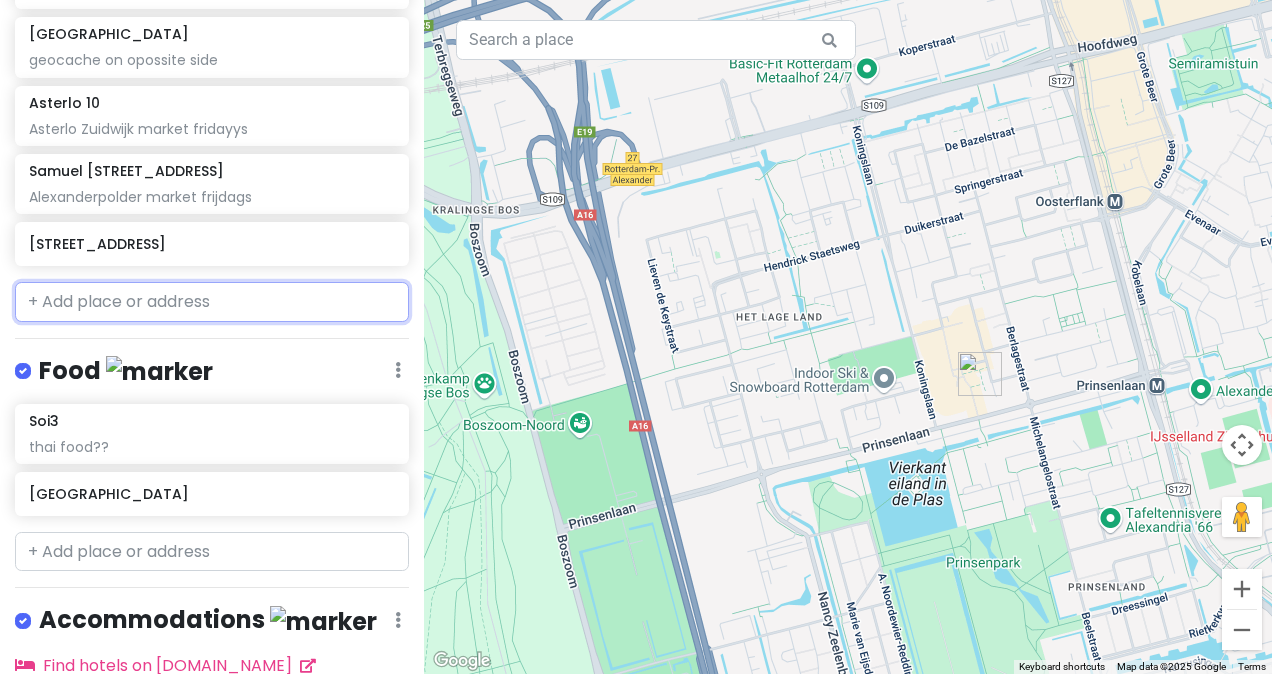 scroll, scrollTop: 953, scrollLeft: 0, axis: vertical 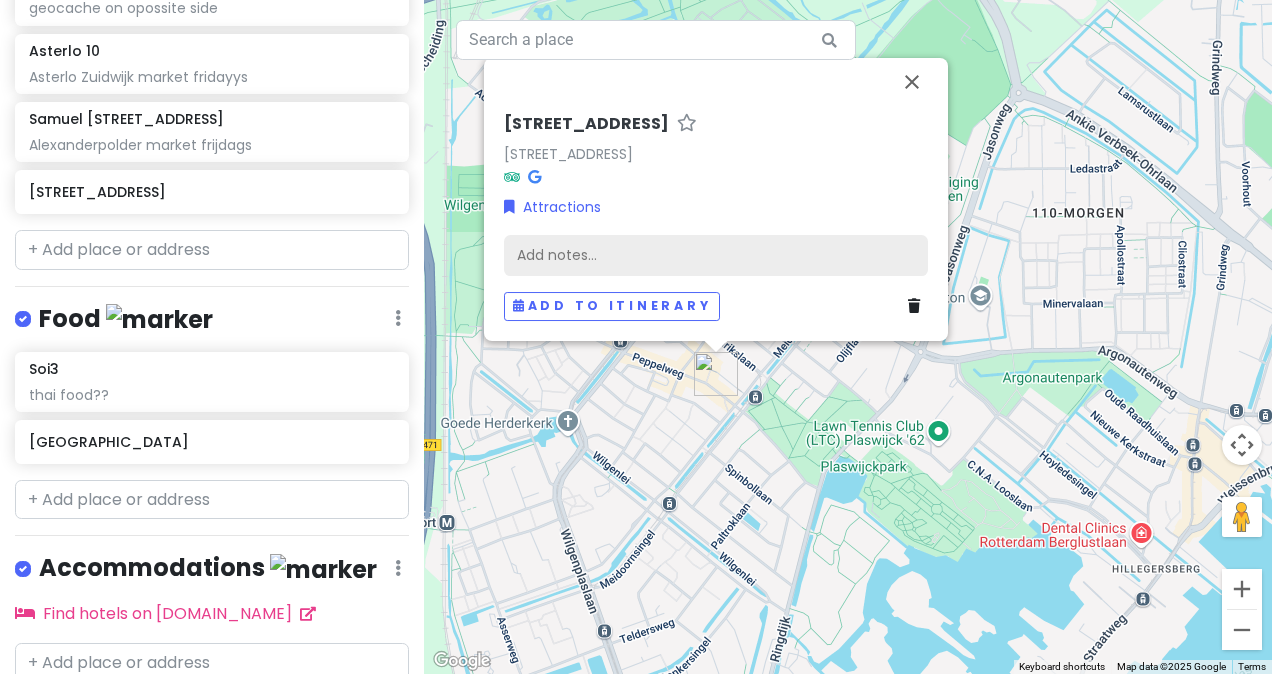 click on "Add notes..." at bounding box center [716, 256] 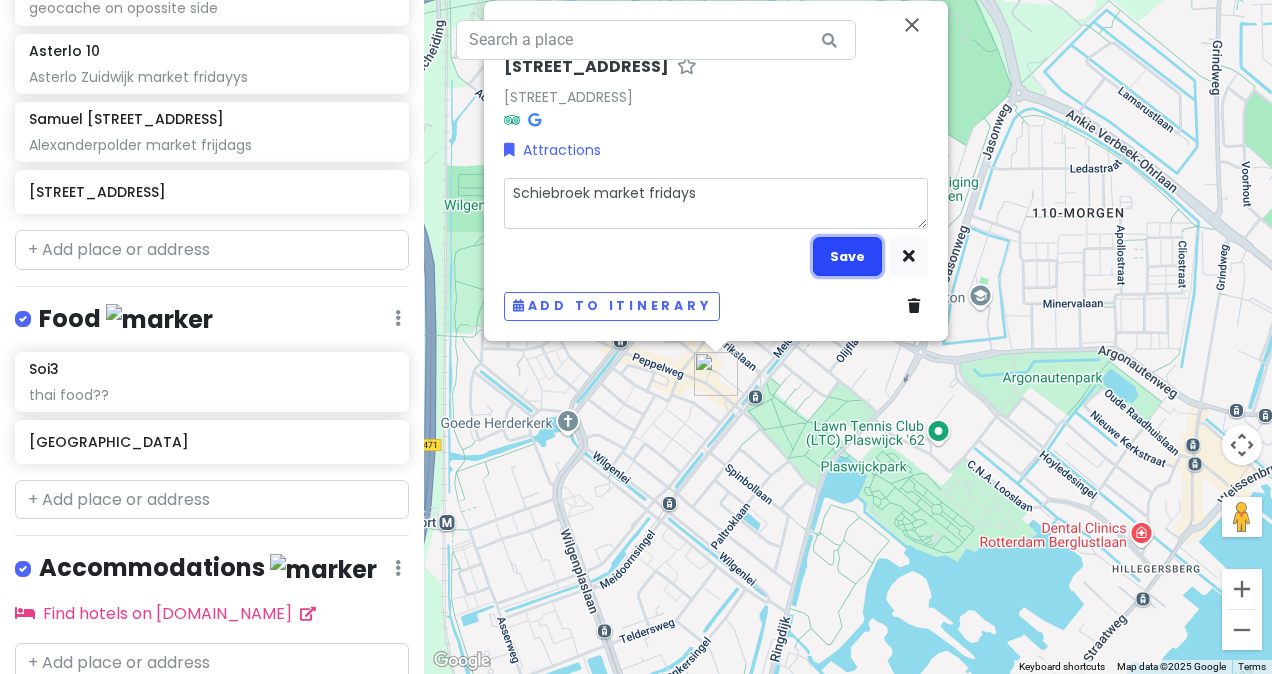 click on "Save" at bounding box center [847, 256] 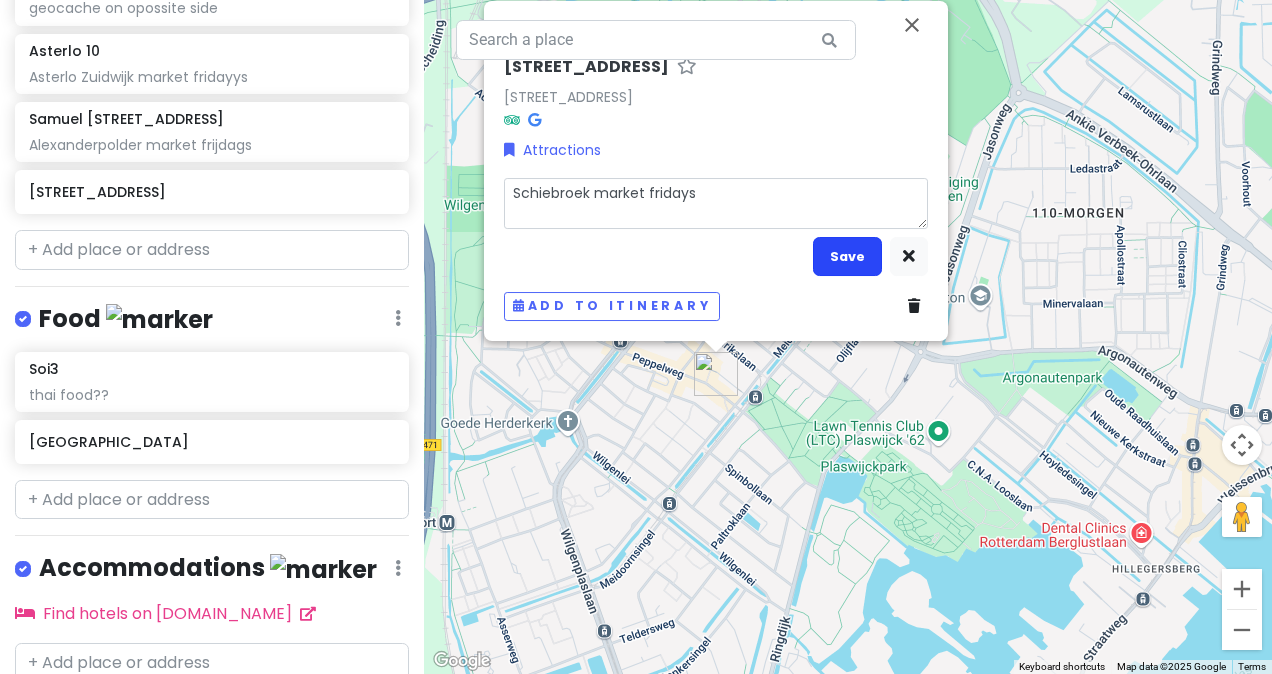 scroll, scrollTop: 970, scrollLeft: 0, axis: vertical 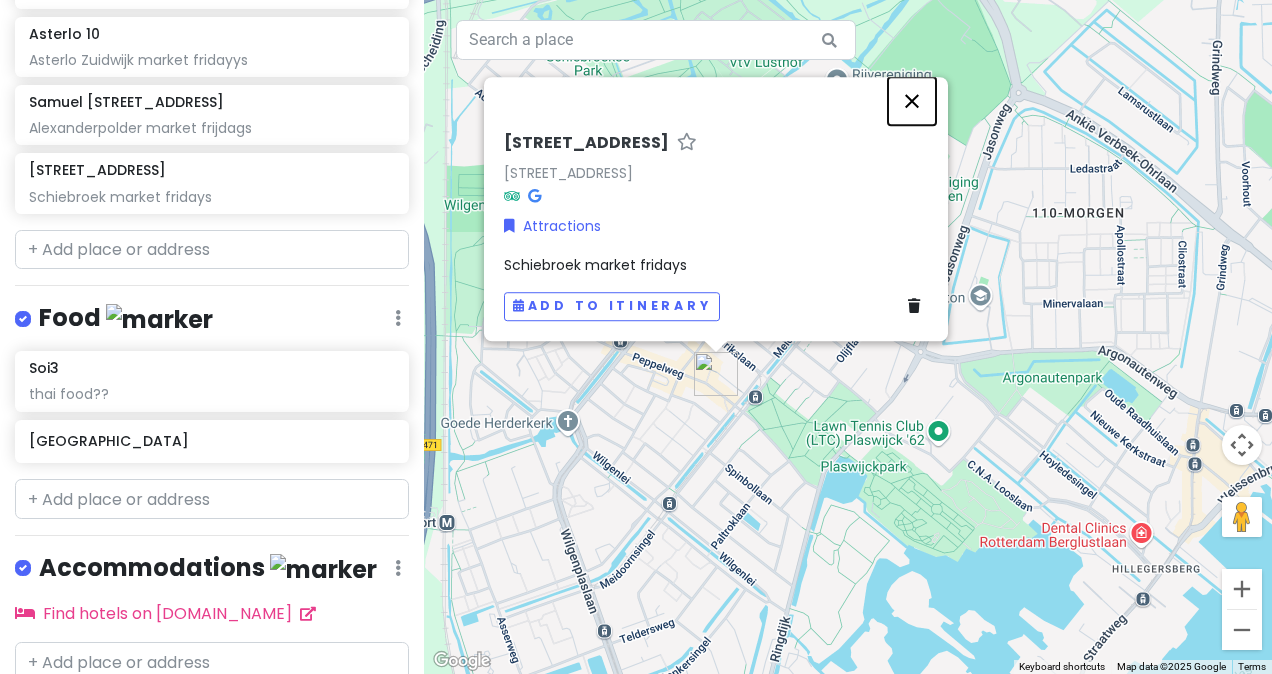 click at bounding box center (912, 101) 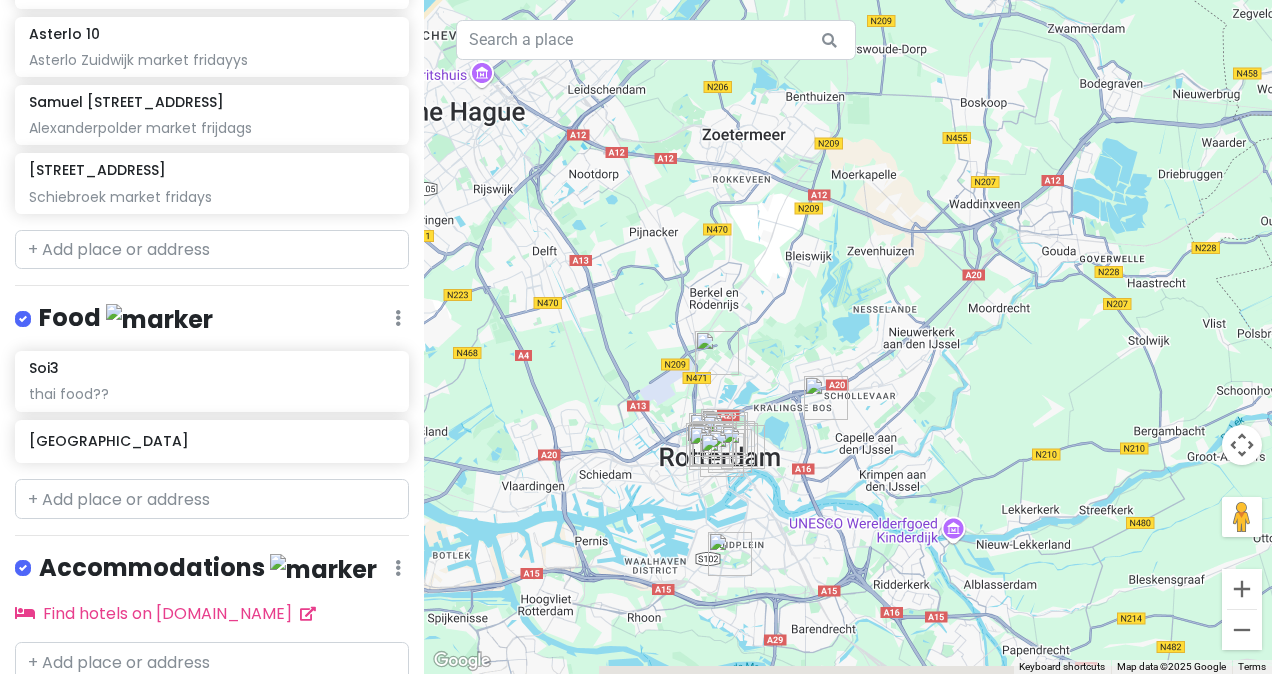 drag, startPoint x: 694, startPoint y: 550, endPoint x: 719, endPoint y: 315, distance: 236.32605 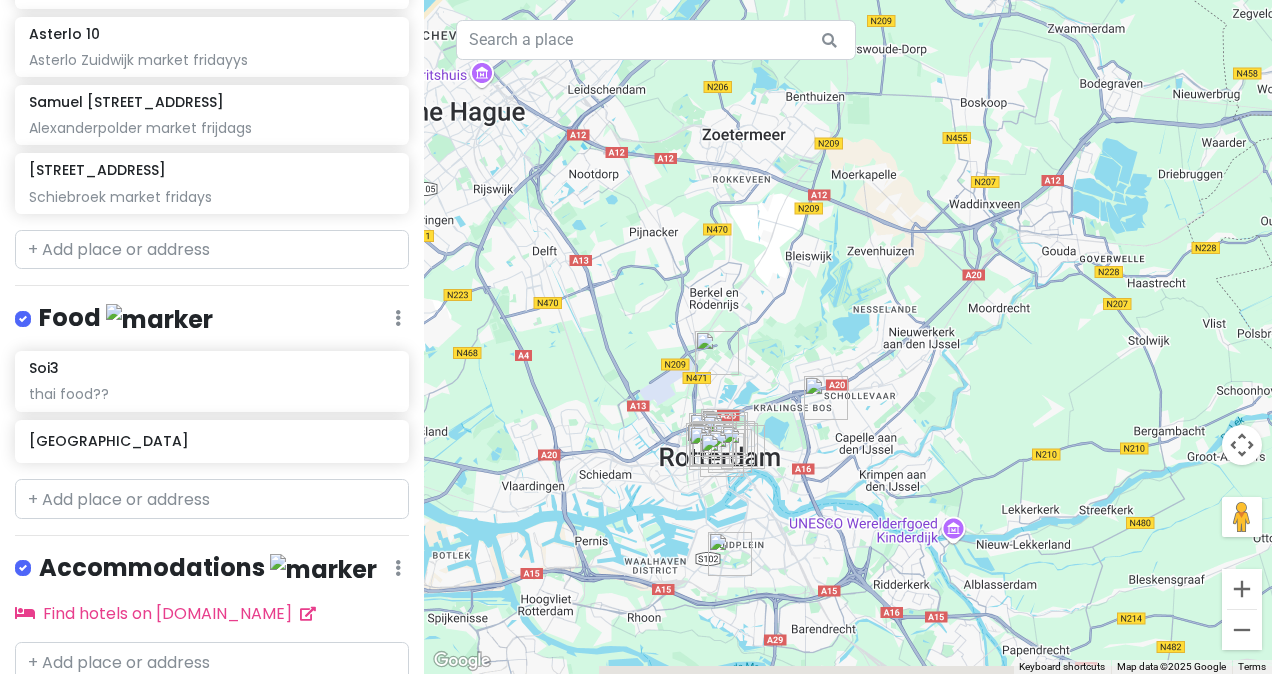 click at bounding box center (848, 337) 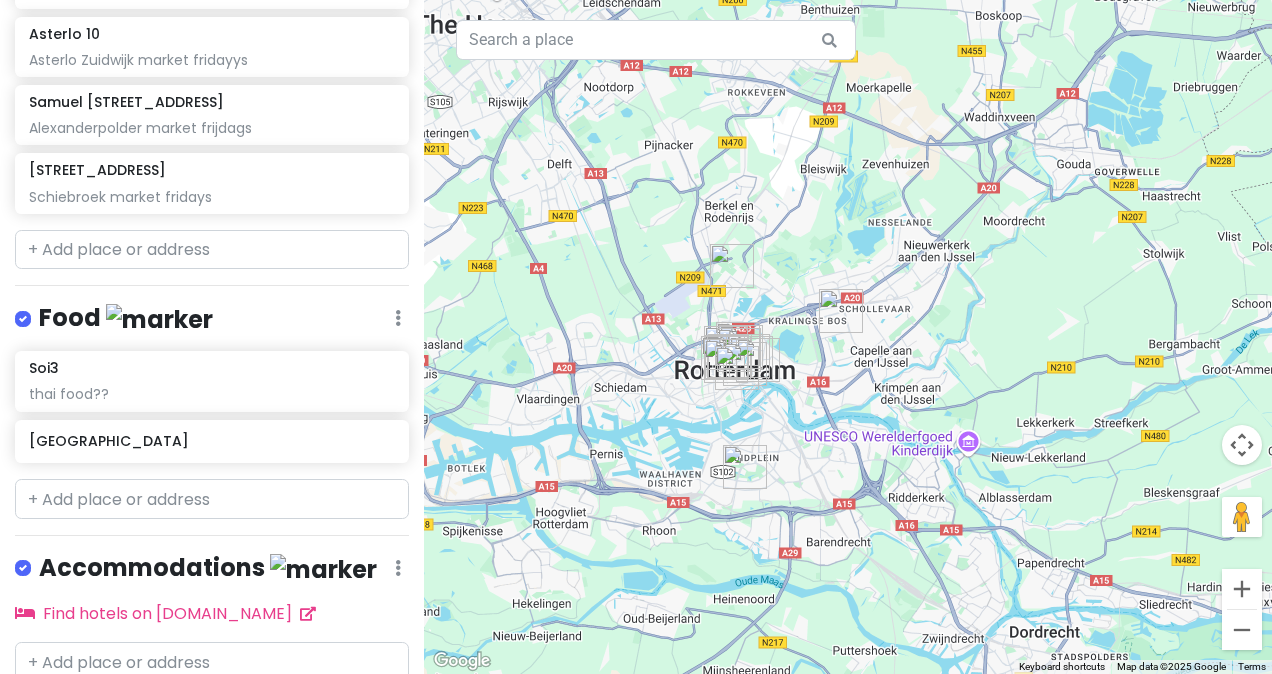 drag, startPoint x: 719, startPoint y: 315, endPoint x: 736, endPoint y: 201, distance: 115.260574 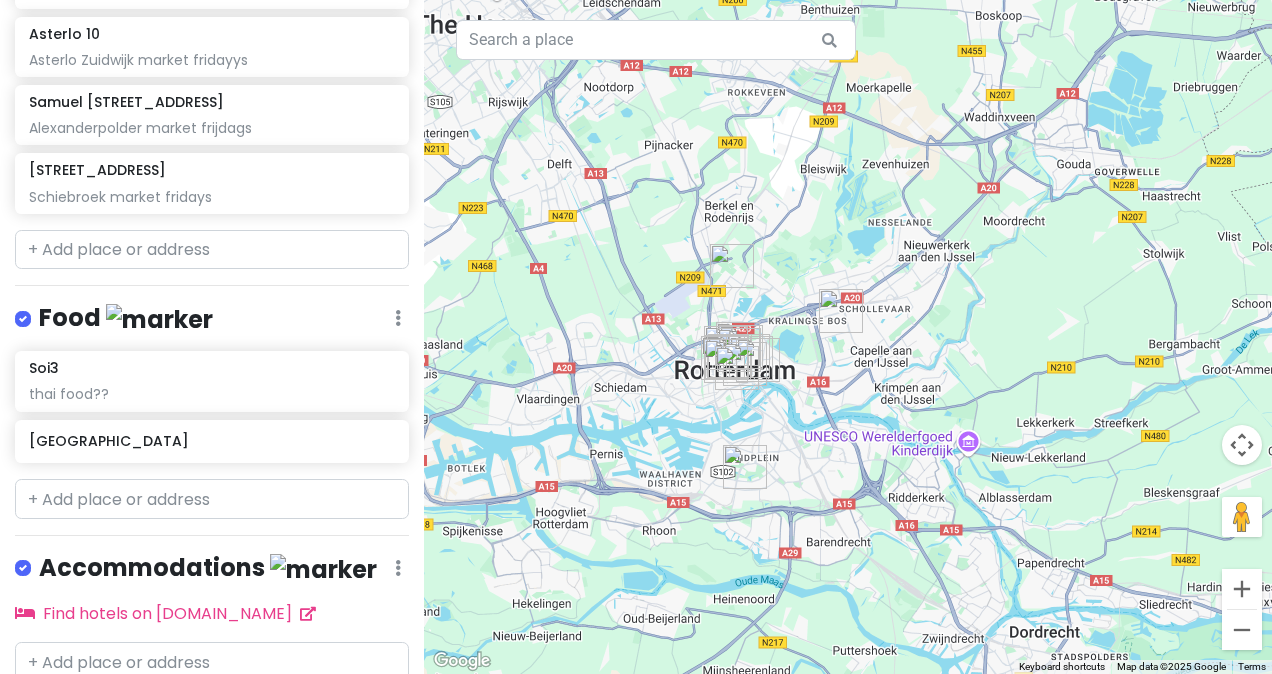 click at bounding box center (848, 337) 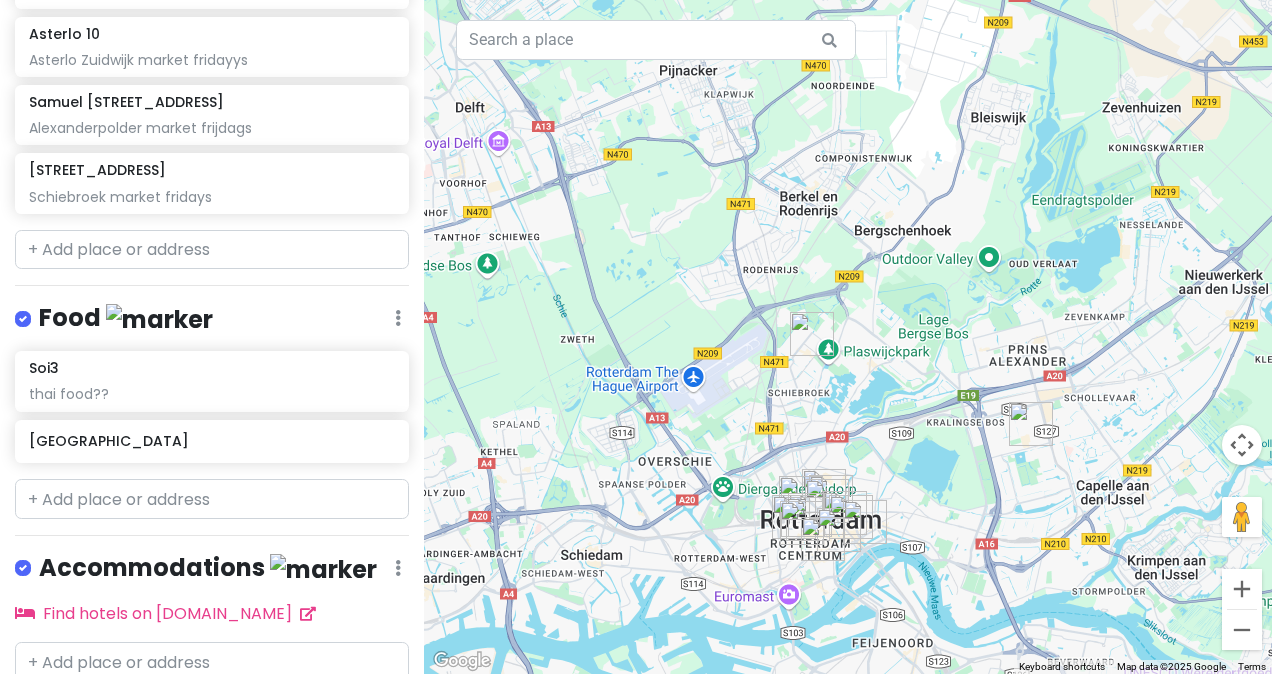 drag, startPoint x: 642, startPoint y: 300, endPoint x: 731, endPoint y: 478, distance: 199.01006 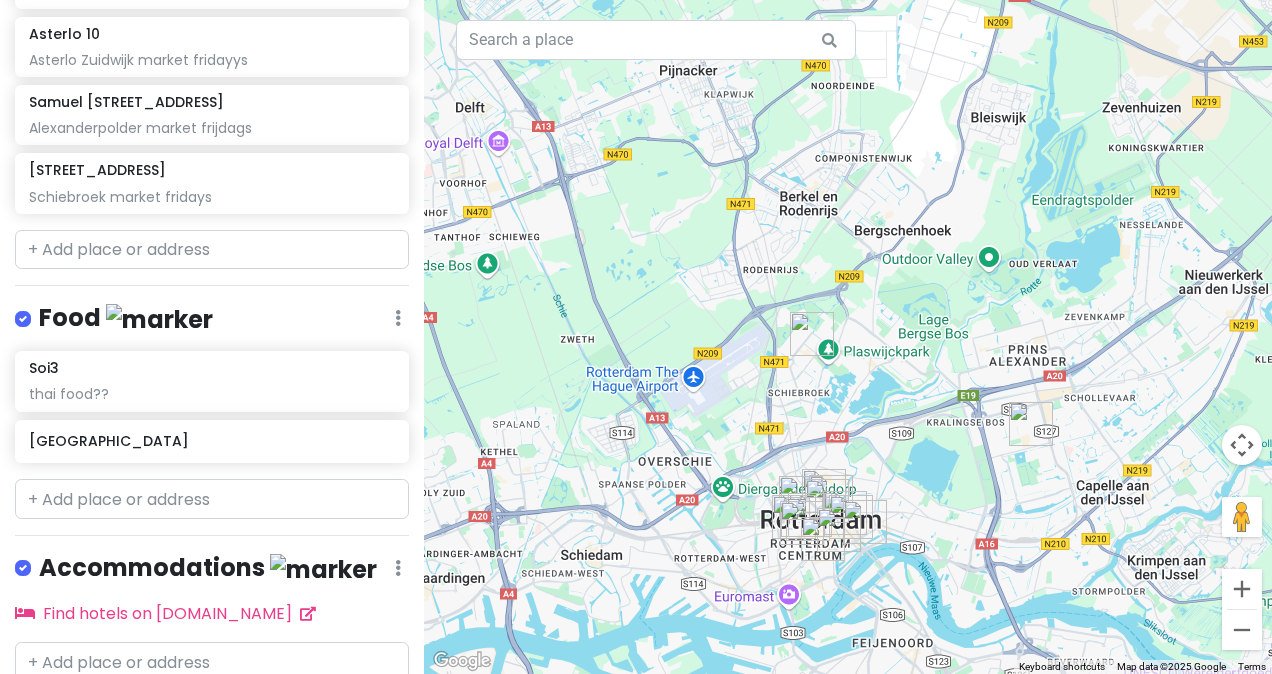 click at bounding box center (848, 337) 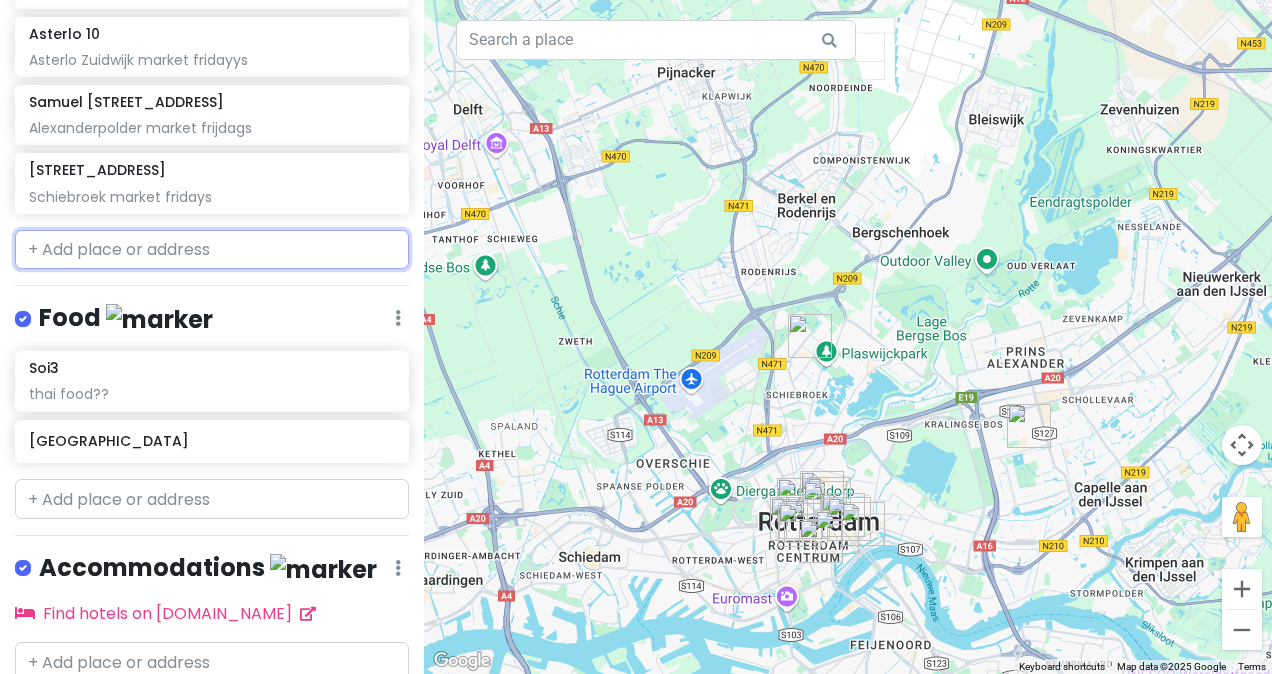 click at bounding box center (212, 250) 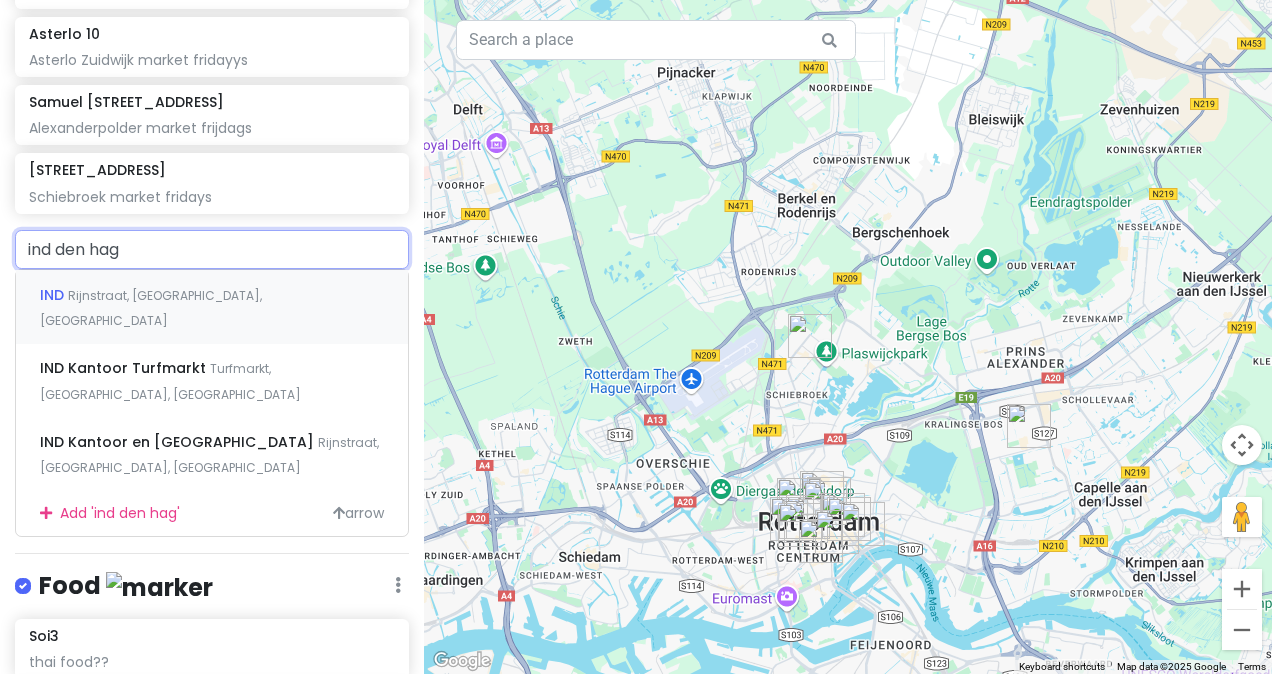 click on "IND   Rijnstraat, [GEOGRAPHIC_DATA], [GEOGRAPHIC_DATA]" at bounding box center [212, 307] 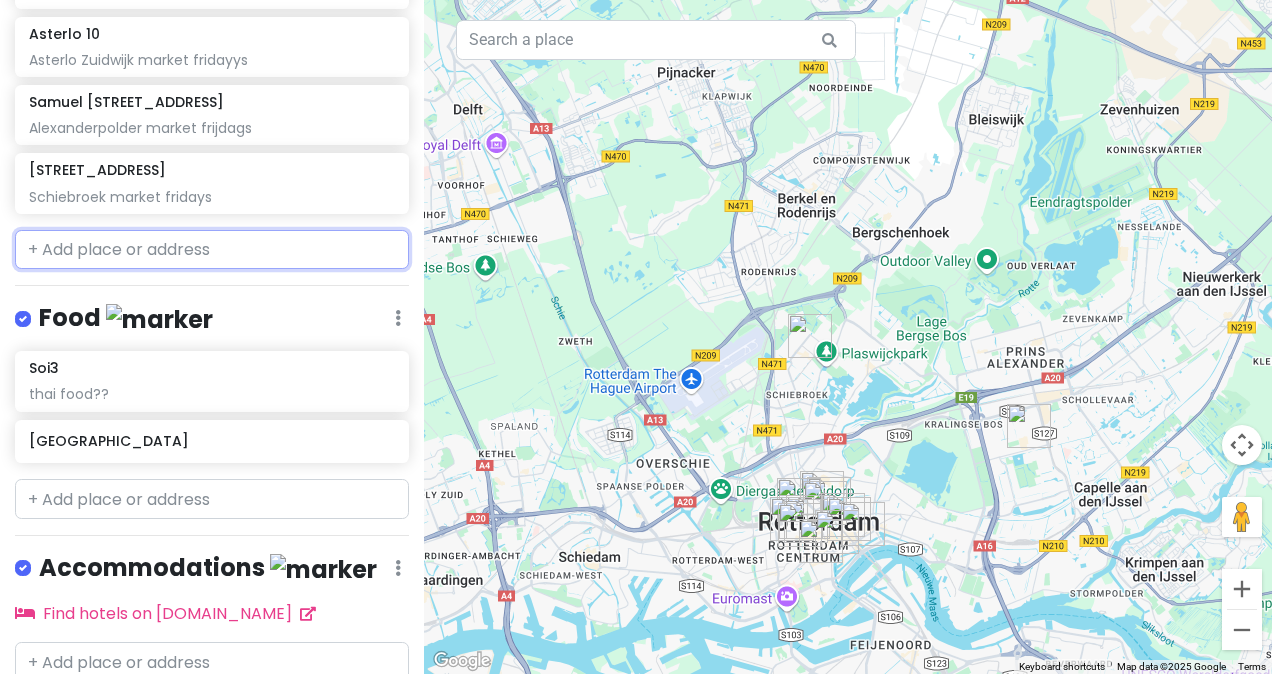 scroll, scrollTop: 1021, scrollLeft: 0, axis: vertical 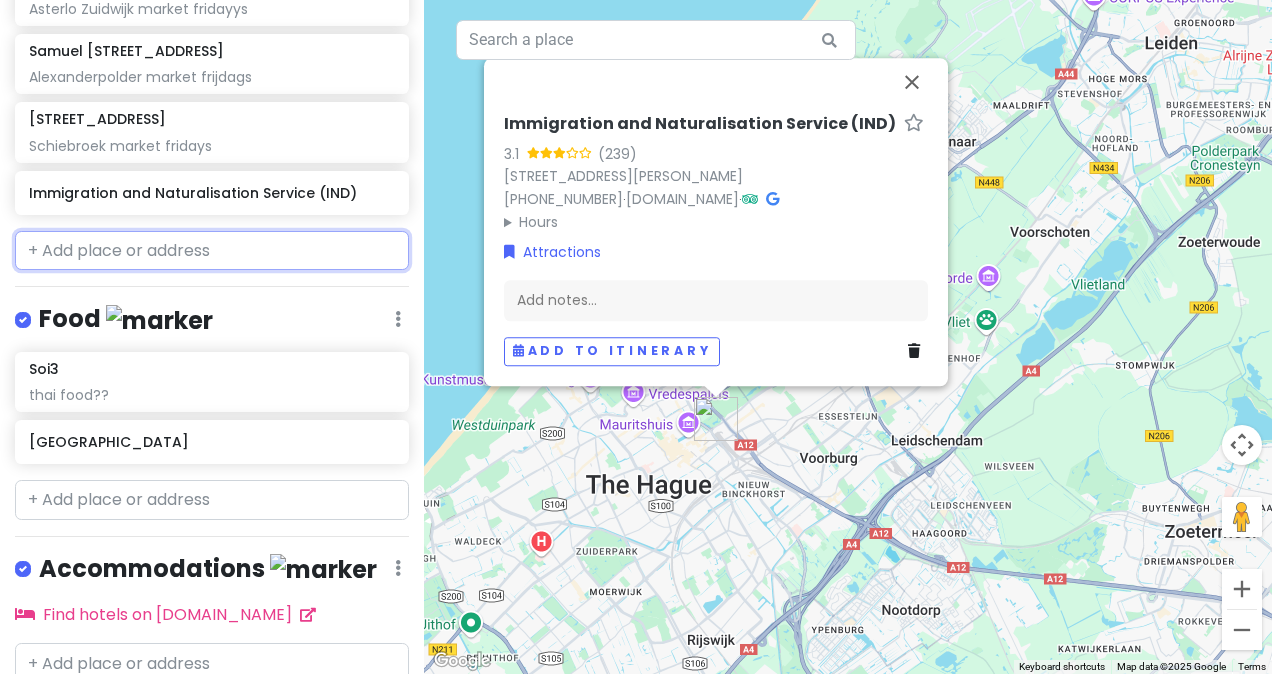click at bounding box center [212, 251] 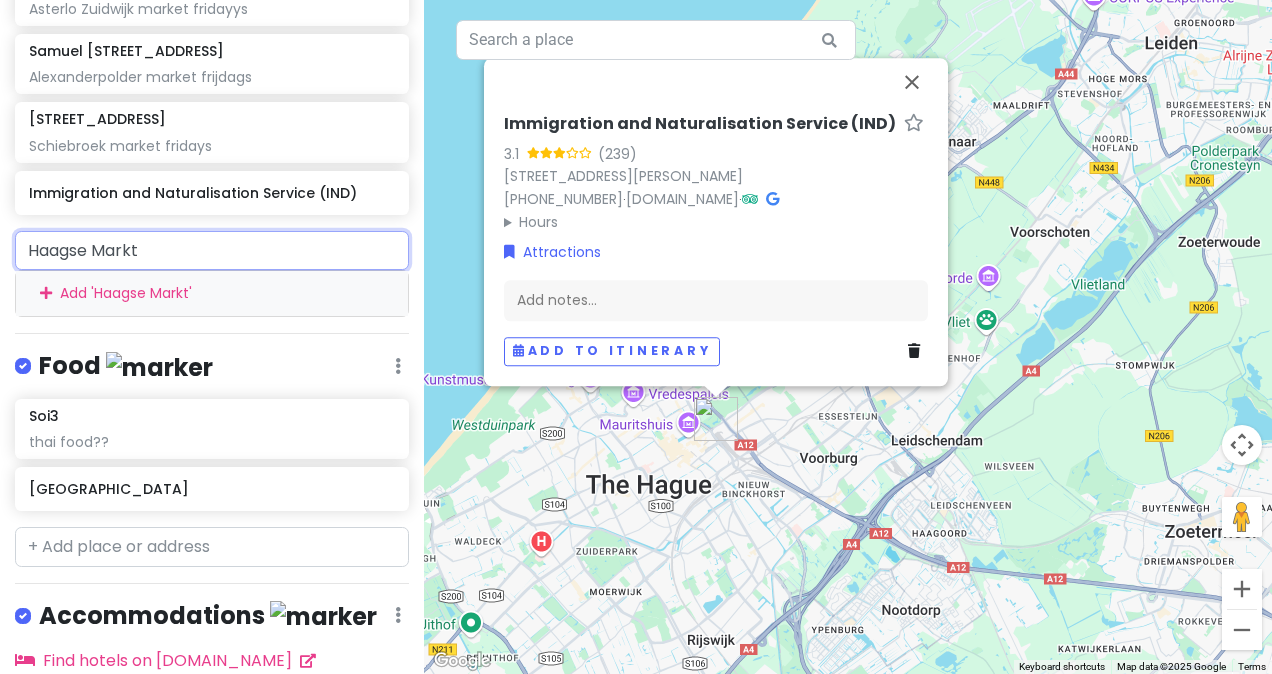 click on "Haagse Markt" at bounding box center (212, 251) 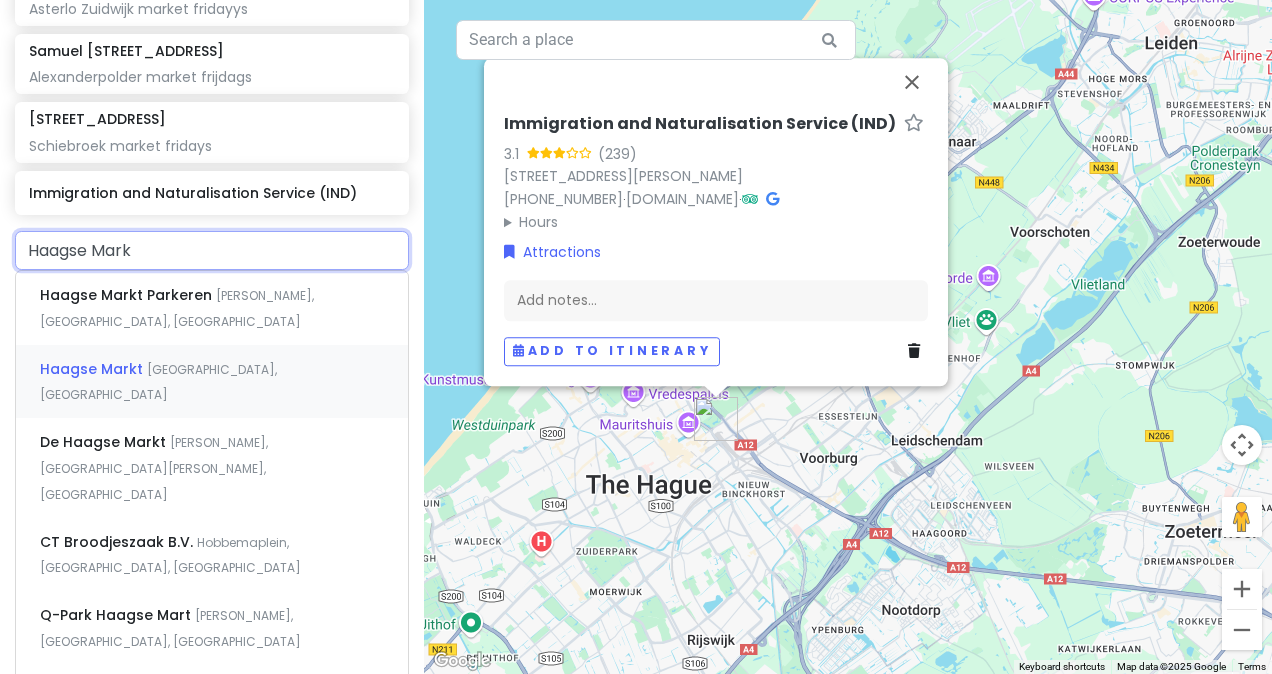 click on "Haagse [GEOGRAPHIC_DATA], [GEOGRAPHIC_DATA]" at bounding box center [212, 382] 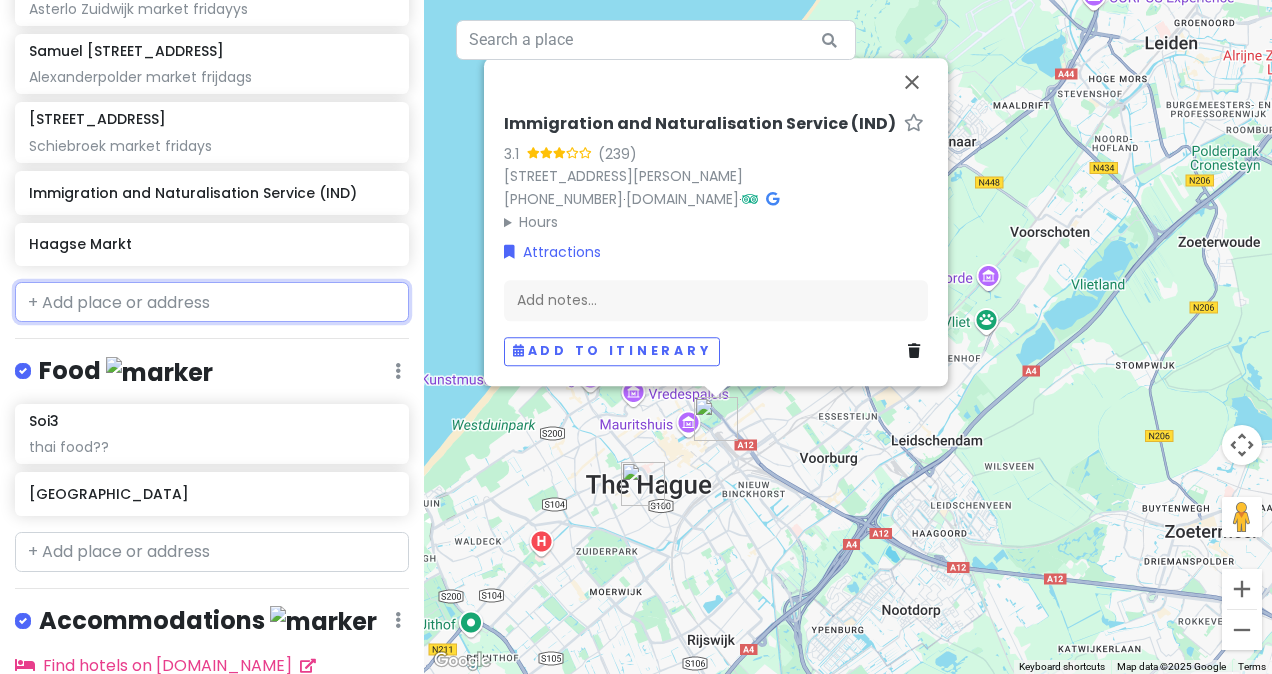 scroll, scrollTop: 1073, scrollLeft: 0, axis: vertical 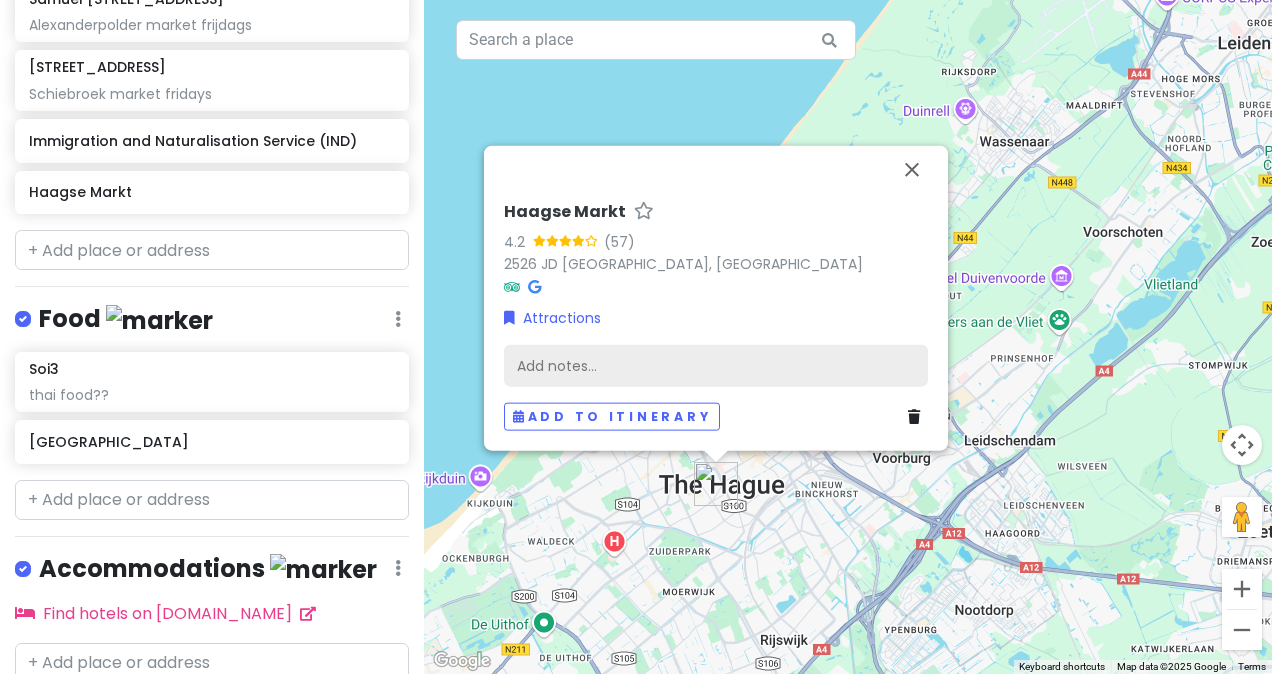 click on "Add notes..." at bounding box center [716, 366] 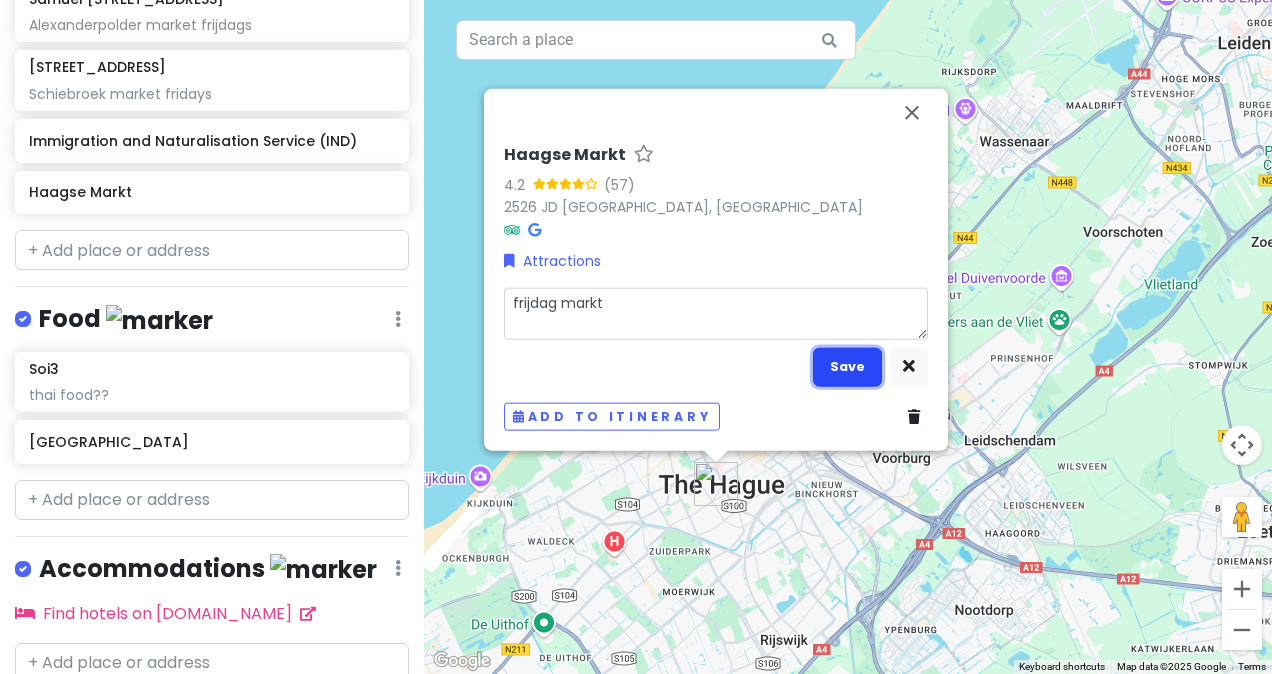 click on "Save" at bounding box center [847, 366] 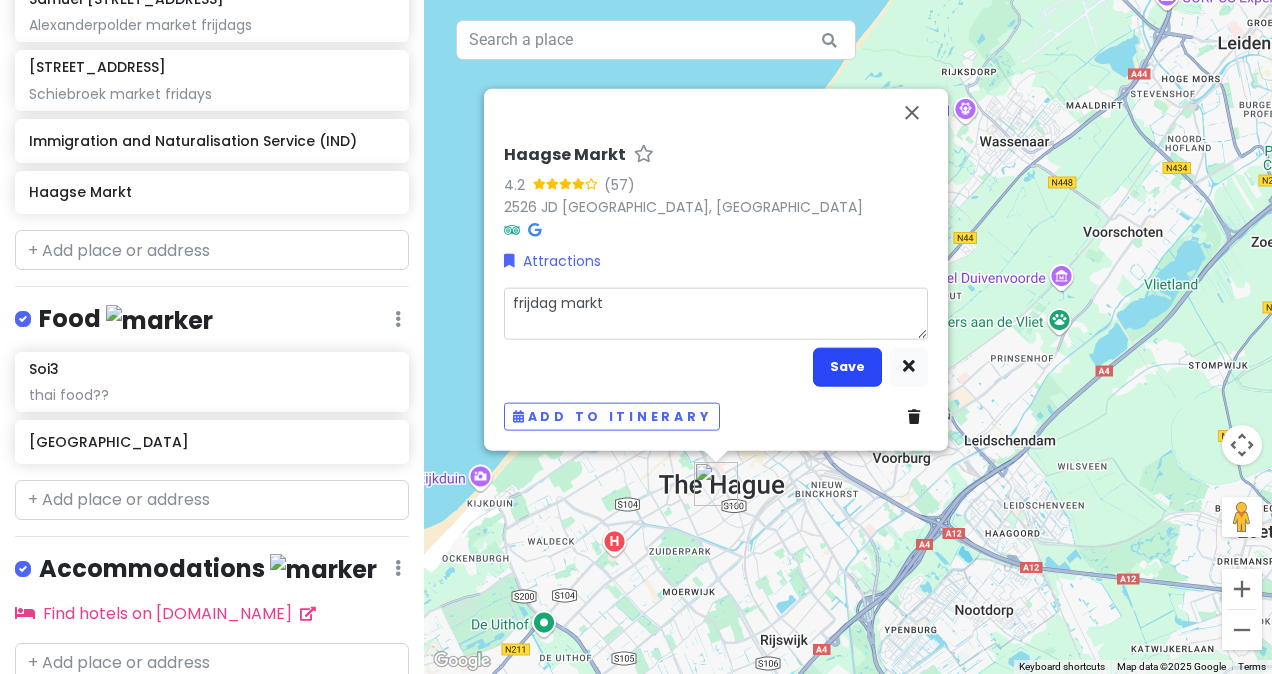scroll, scrollTop: 1090, scrollLeft: 0, axis: vertical 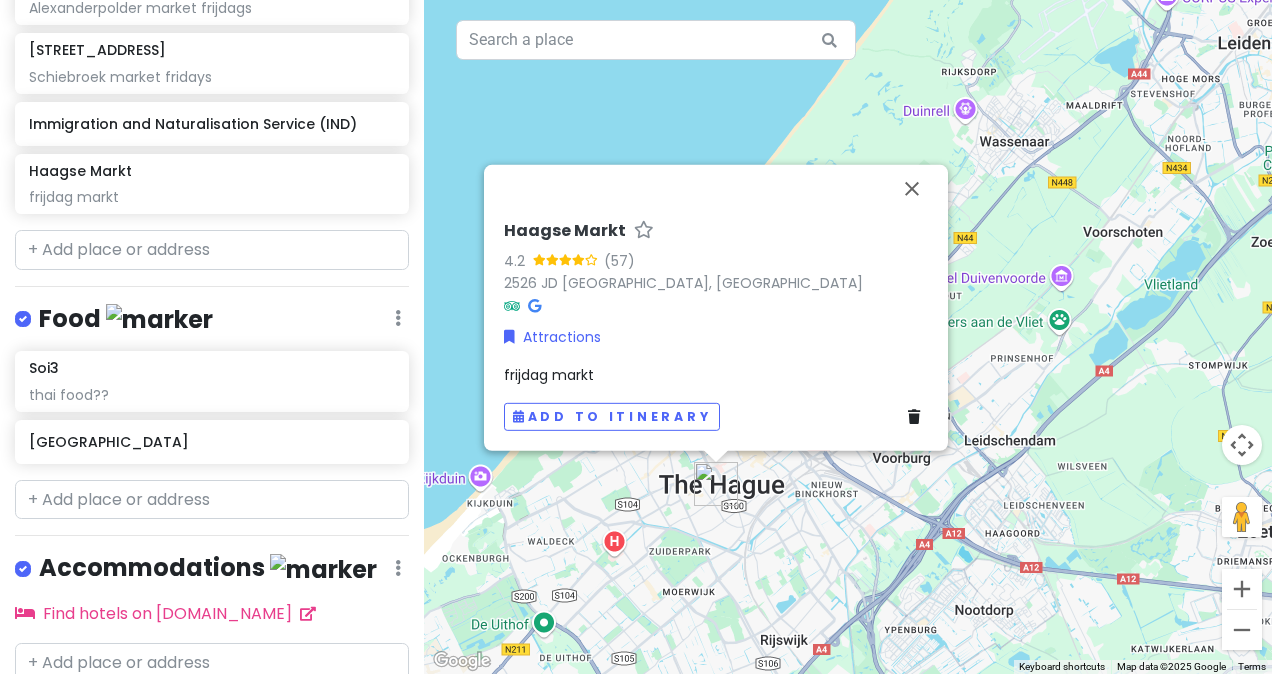 click on "[GEOGRAPHIC_DATA] Trip Private Change Dates Make a Copy Delete Trip Go Pro ⚡️ Give Feedback 💡 Support Scout ☕️ Itinerary Share Publish Notes Alexanderpolder market, Schiebroek on fridays Attractions   Edit Reorder Delete List The Ocean Cleanup Wijkpark [GEOGRAPHIC_DATA] [GEOGRAPHIC_DATA] [GEOGRAPHIC_DATA][PERSON_NAME] by [PERSON_NAME] [GEOGRAPHIC_DATA][PERSON_NAME] Schouwburgplein [GEOGRAPHIC_DATA] [GEOGRAPHIC_DATA] [GEOGRAPHIC_DATA] geocache on opossite side Asterlo 10 Asterlo Zuidwijk market fridayys Samuel [STREET_ADDRESS] Alexanderpolder market frijdags [STREET_ADDRESS] market fridays Immigration and Naturalisation Service ([GEOGRAPHIC_DATA]) Haagse Markt frijdag markt Food   Edit Reorder Delete List Soi3 thai food?? Market Hall Accommodations   Edit Reorder Delete List Find hotels on [DOMAIN_NAME] + Add a section" at bounding box center [212, 337] 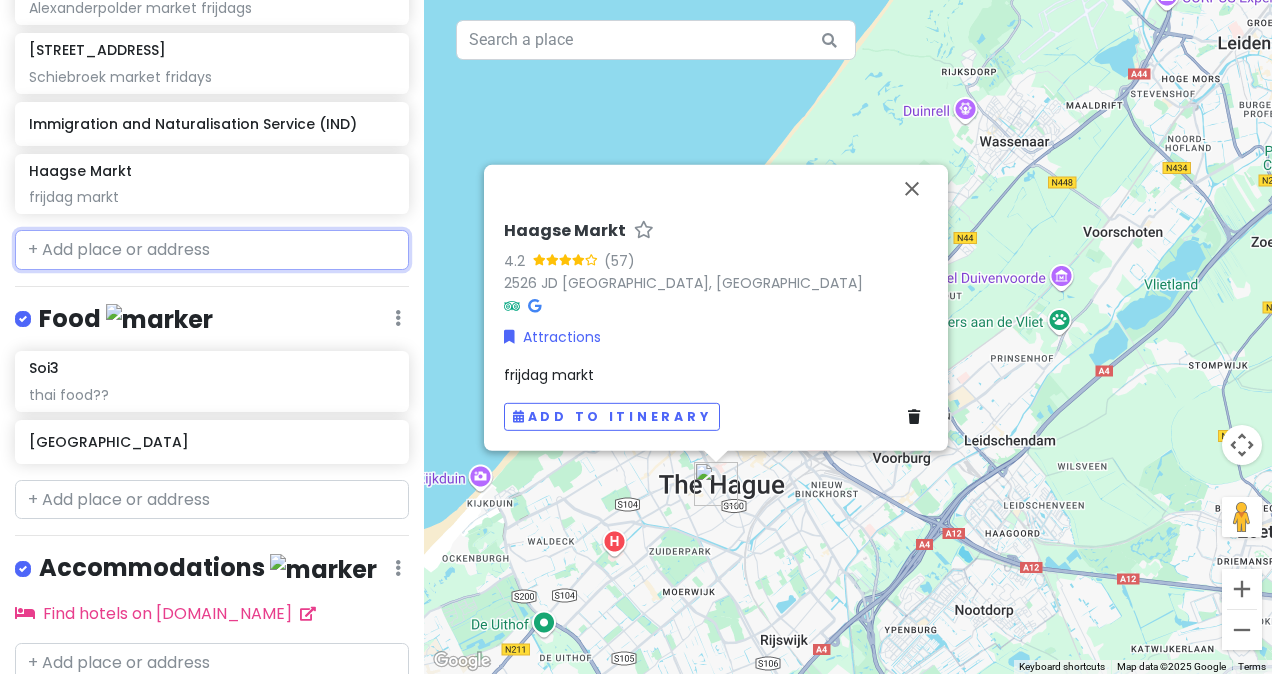 click at bounding box center [212, 250] 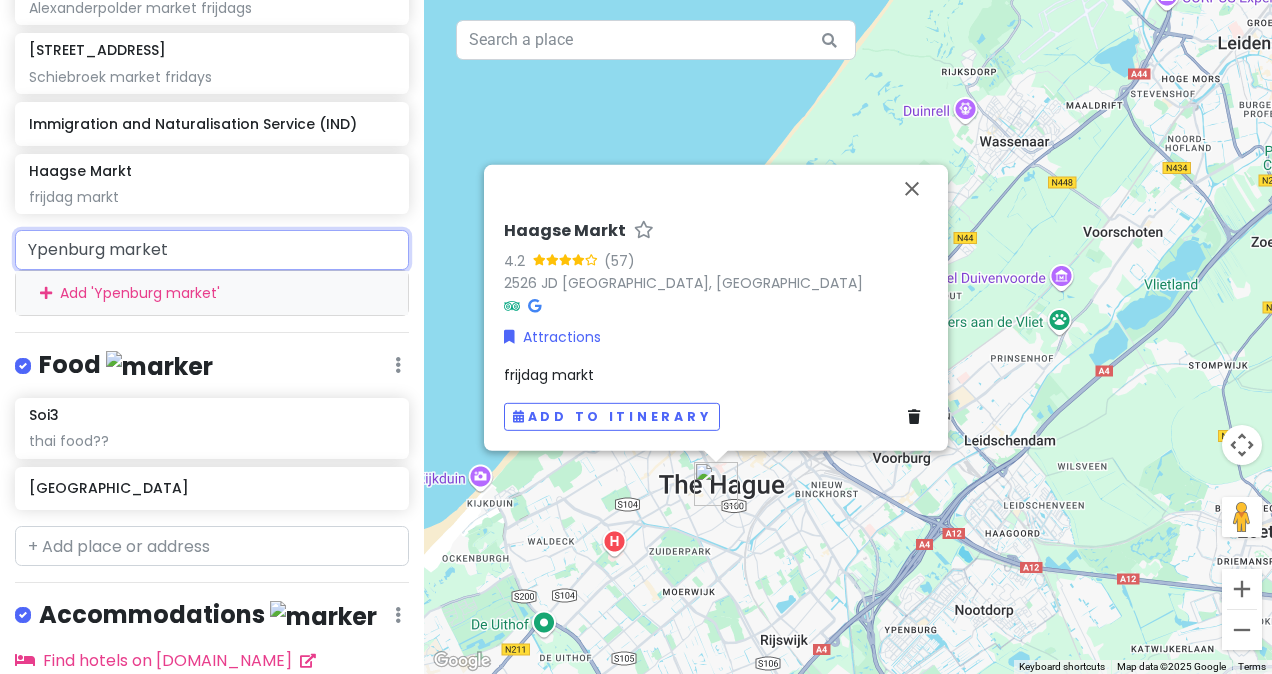 drag, startPoint x: 250, startPoint y: 259, endPoint x: -4, endPoint y: 252, distance: 254.09644 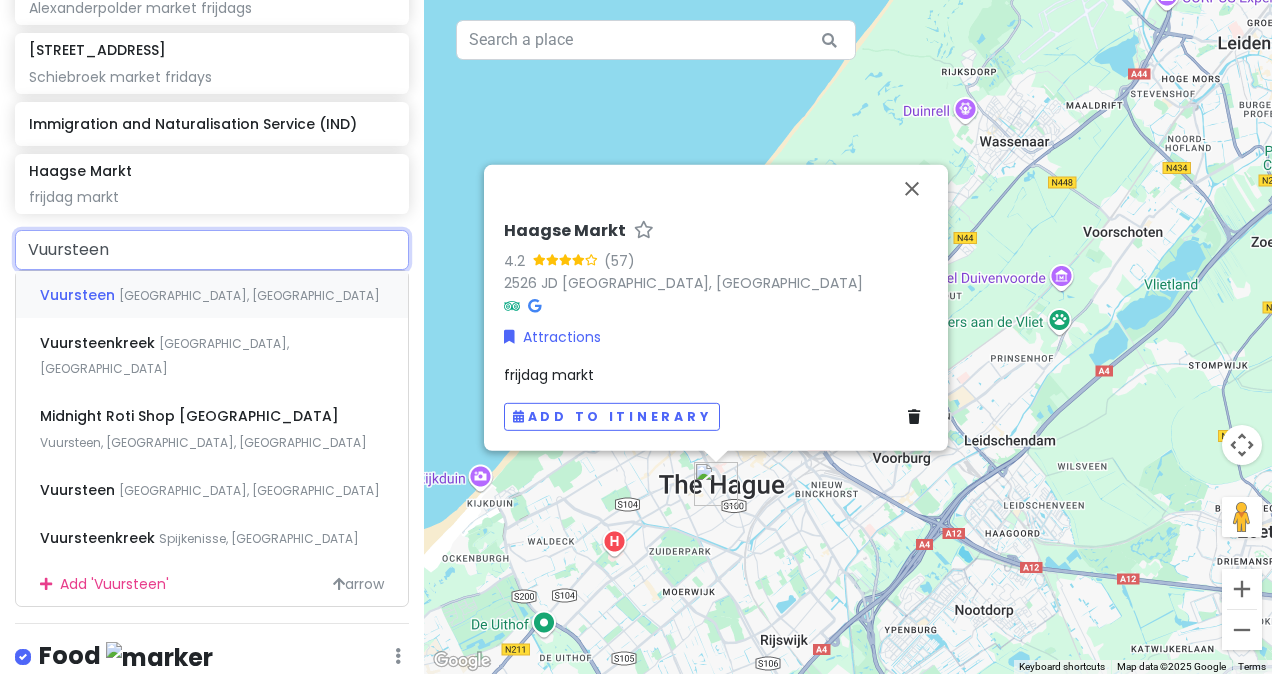 click on "[GEOGRAPHIC_DATA], [GEOGRAPHIC_DATA]" at bounding box center [249, 295] 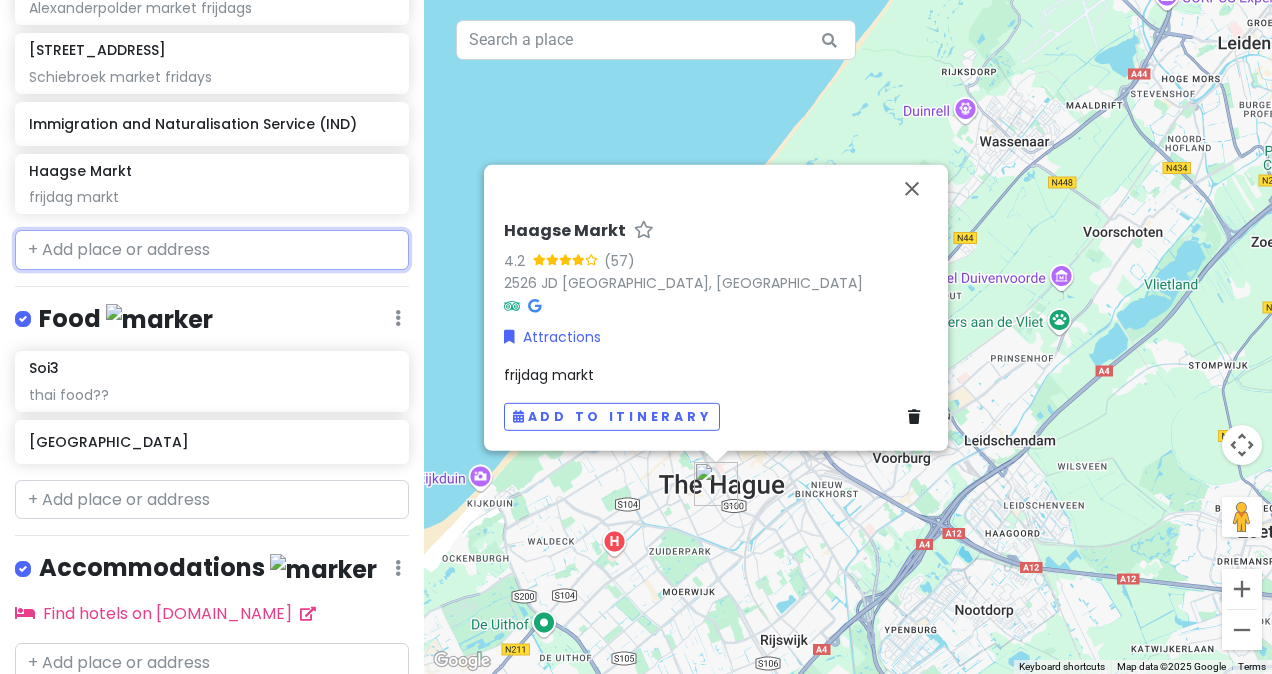 scroll, scrollTop: 1142, scrollLeft: 0, axis: vertical 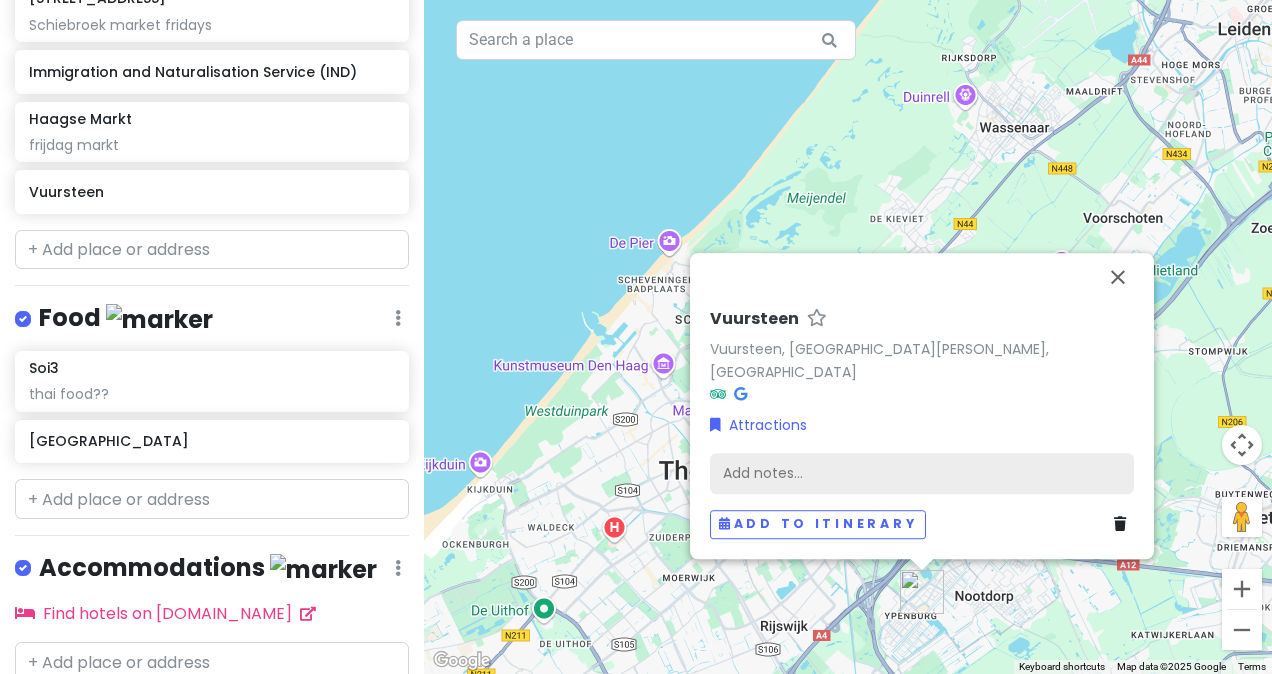click on "Add notes..." at bounding box center (922, 474) 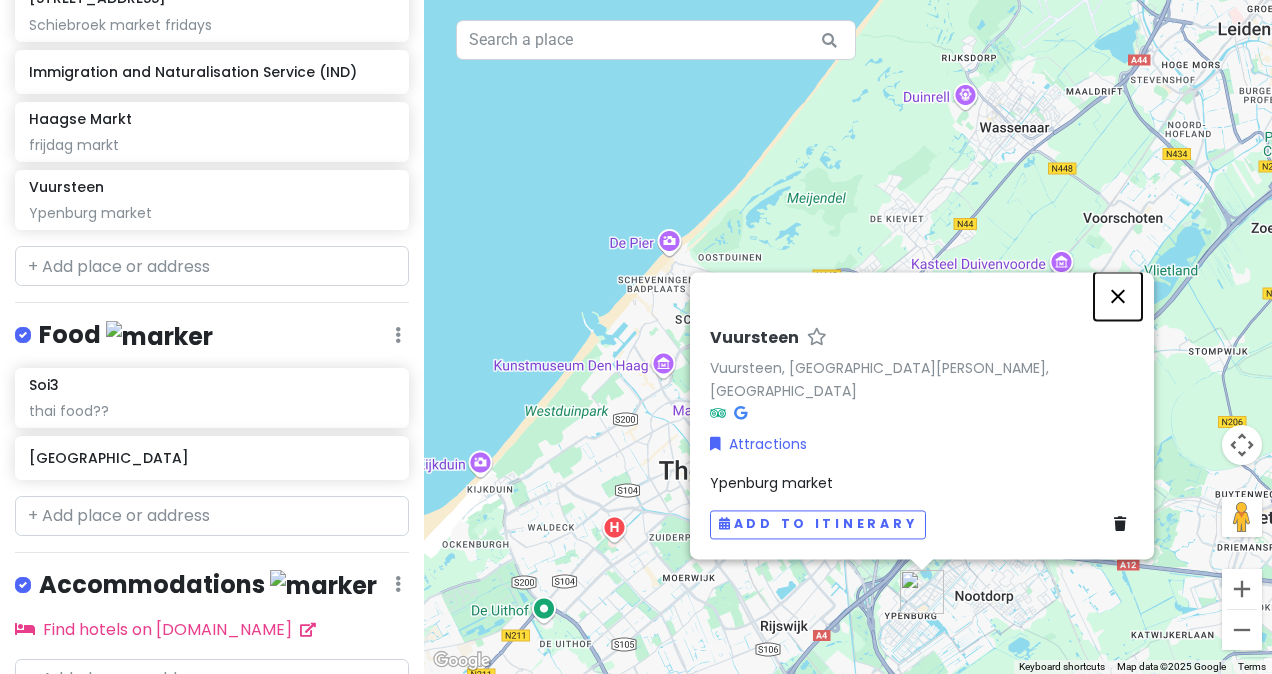 scroll, scrollTop: 1158, scrollLeft: 0, axis: vertical 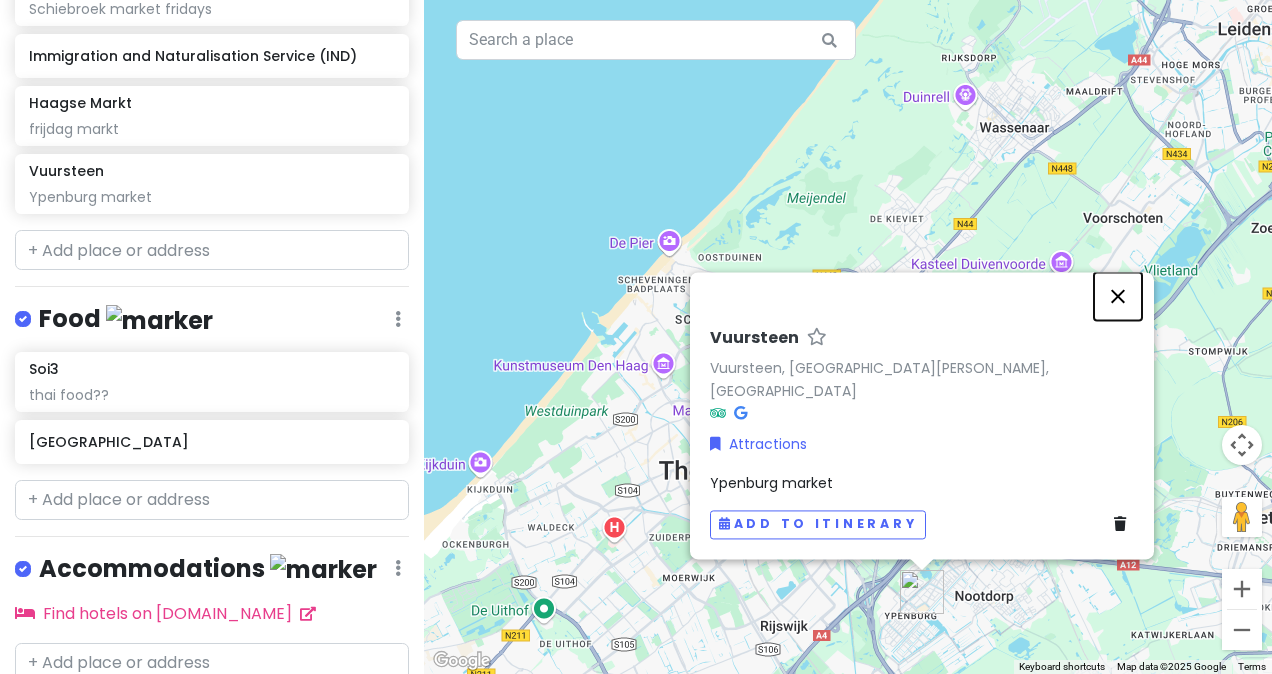 click on "Vuursteen Vuursteen, [GEOGRAPHIC_DATA][PERSON_NAME], [GEOGRAPHIC_DATA] Attractions [GEOGRAPHIC_DATA] market  Add to itinerary" at bounding box center (848, 337) 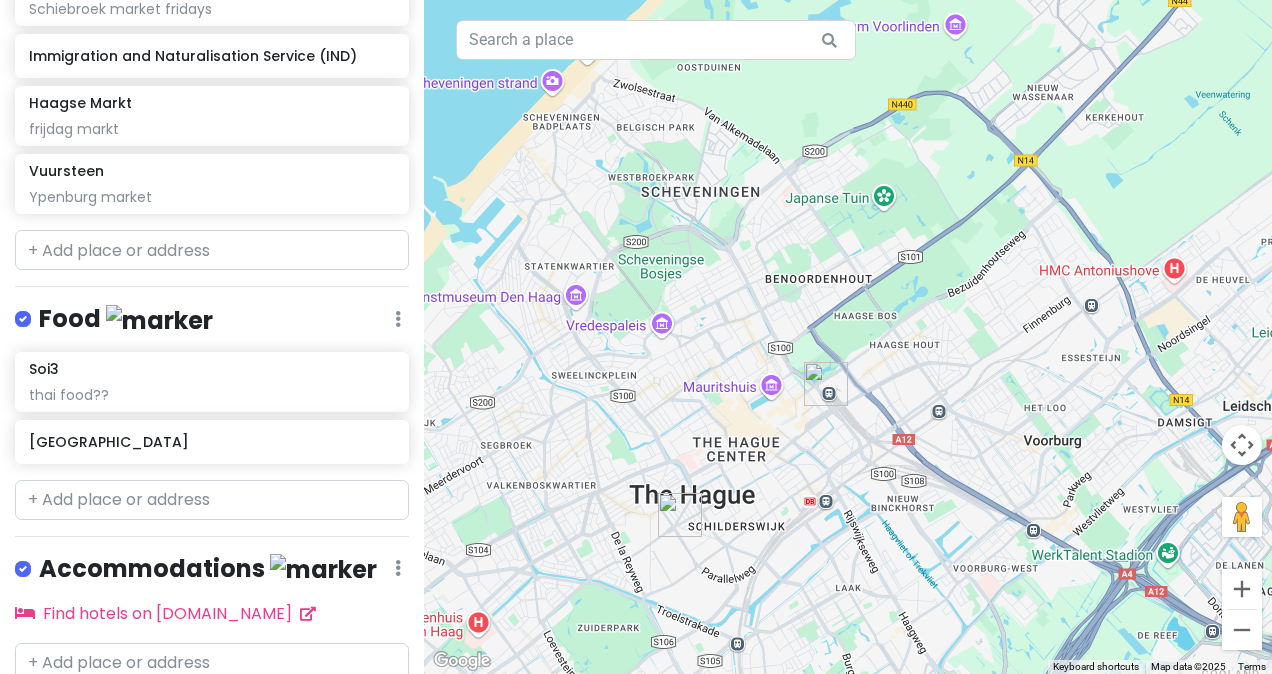 drag, startPoint x: 754, startPoint y: 434, endPoint x: 796, endPoint y: 458, distance: 48.373547 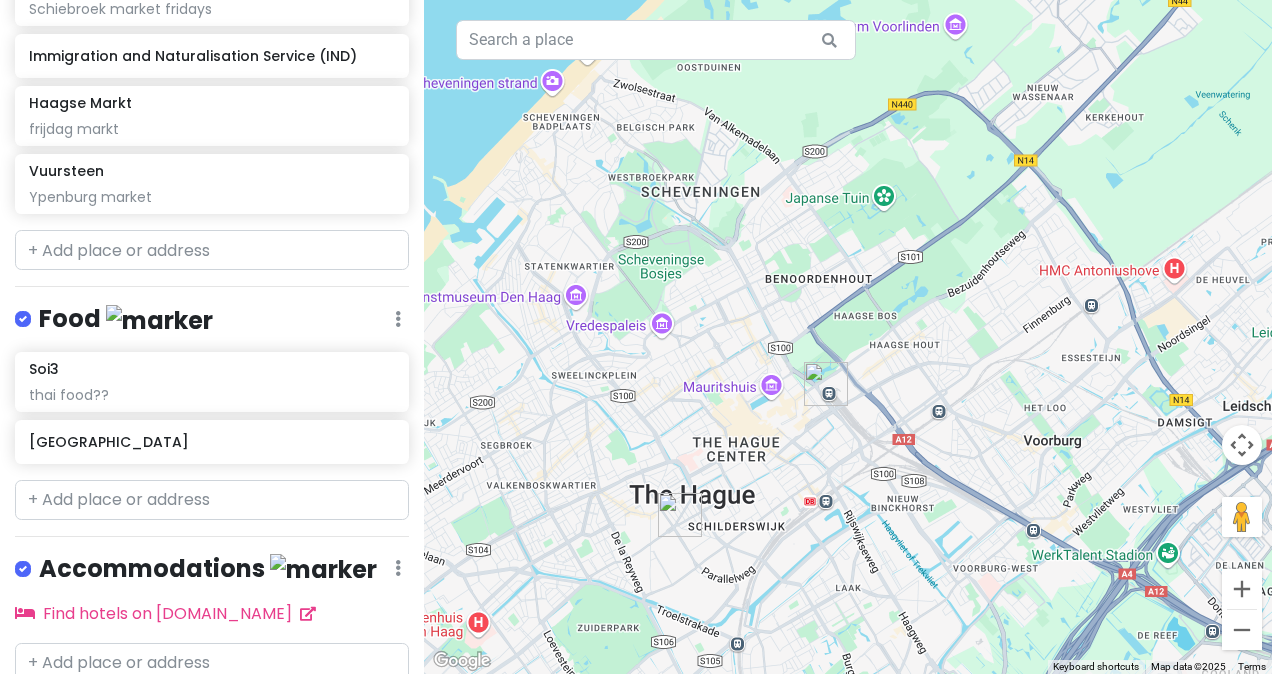 click at bounding box center [848, 337] 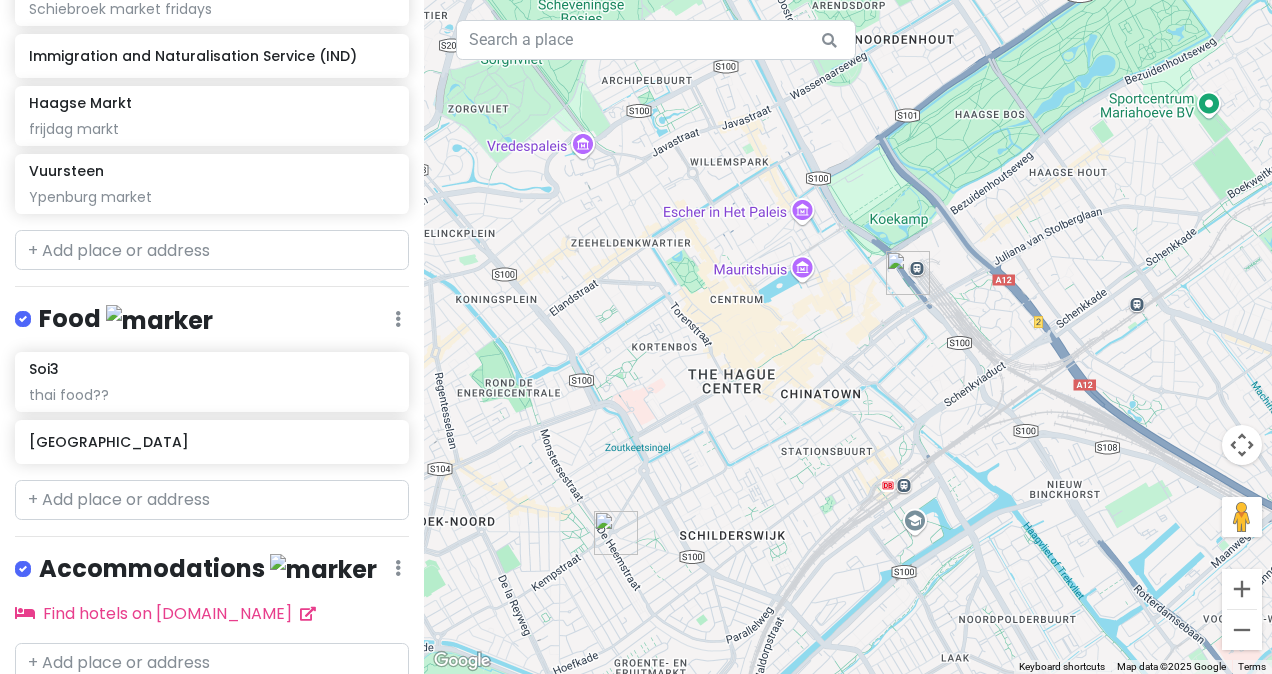drag, startPoint x: 796, startPoint y: 458, endPoint x: 844, endPoint y: 390, distance: 83.23461 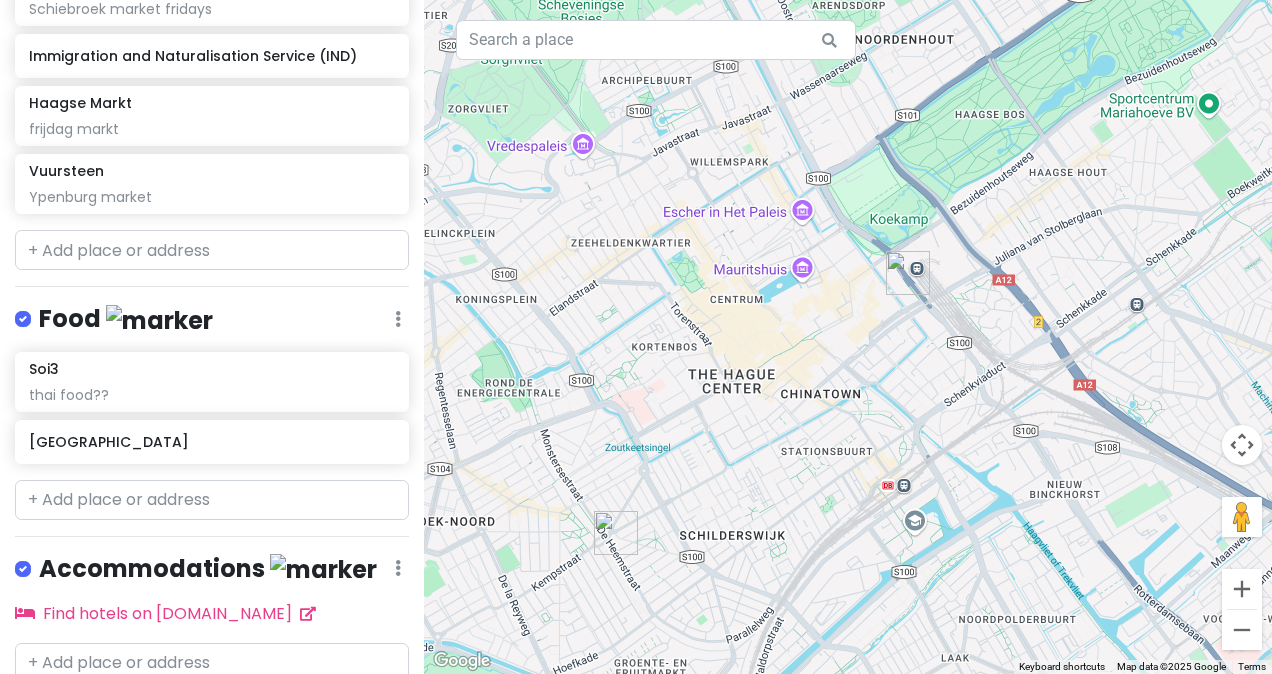 click at bounding box center (848, 337) 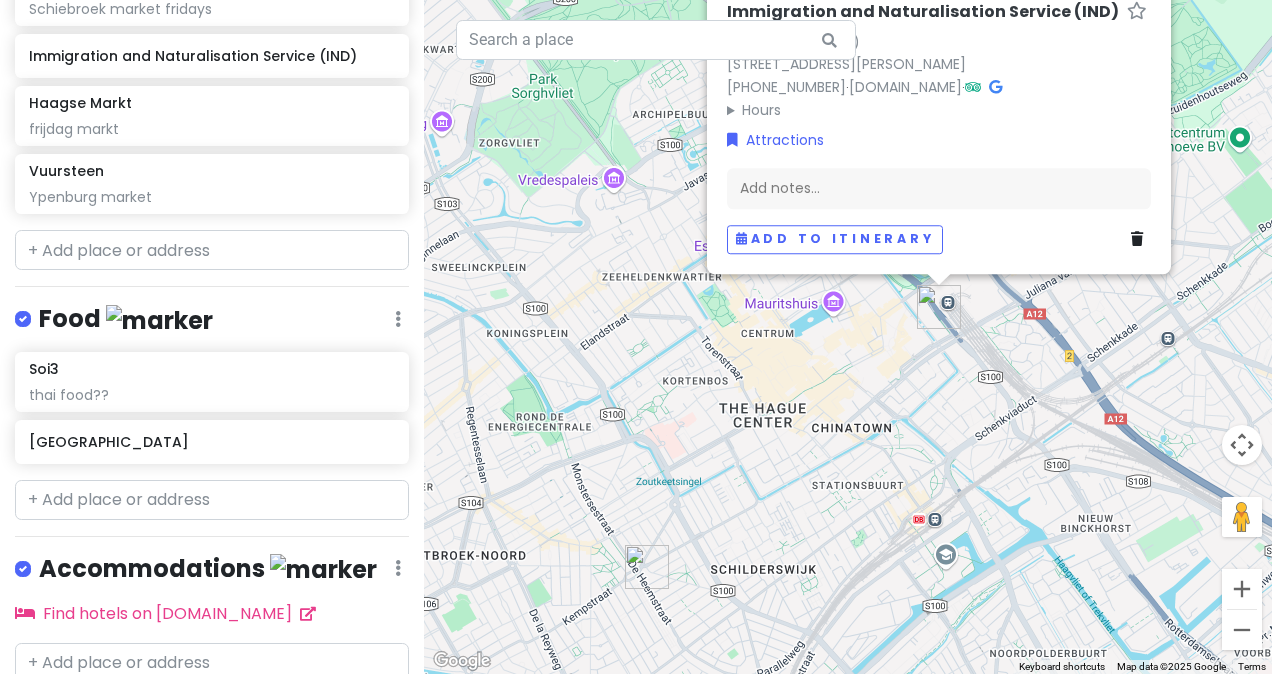 drag, startPoint x: 835, startPoint y: 490, endPoint x: 868, endPoint y: 357, distance: 137.03284 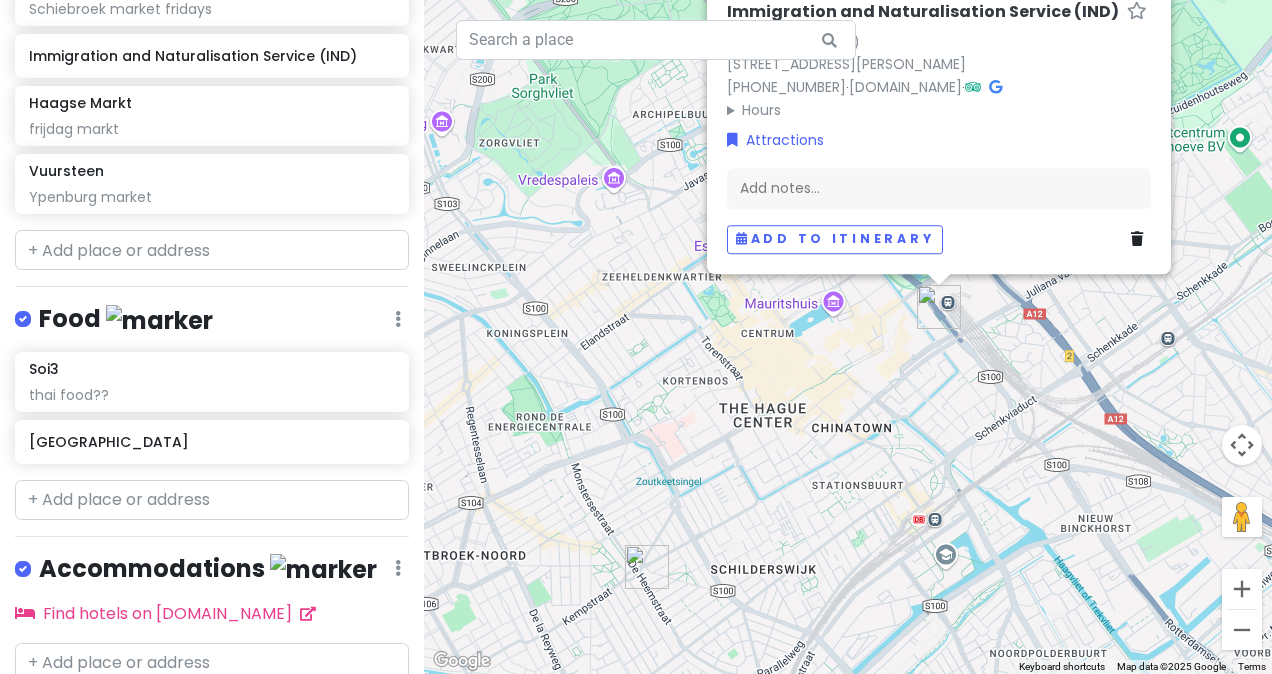 click on "Immigration and Naturalisation Service (IND) 3.1        (239) [STREET_ADDRESS][PERSON_NAME] [PHONE_NUMBER]   ·   [DOMAIN_NAME]   ·   Hours [DATE]  9:00 AM – 5:00 PM [DATE]  9:00 AM – 5:00 PM [DATE]  9:00 AM – 5:00 PM [DATE]  9:00 AM – 5:00 PM [DATE]  9:00 AM – 5:00 PM [DATE]  Closed [DATE]  Closed Attractions Add notes...  Add to itinerary" at bounding box center [848, 337] 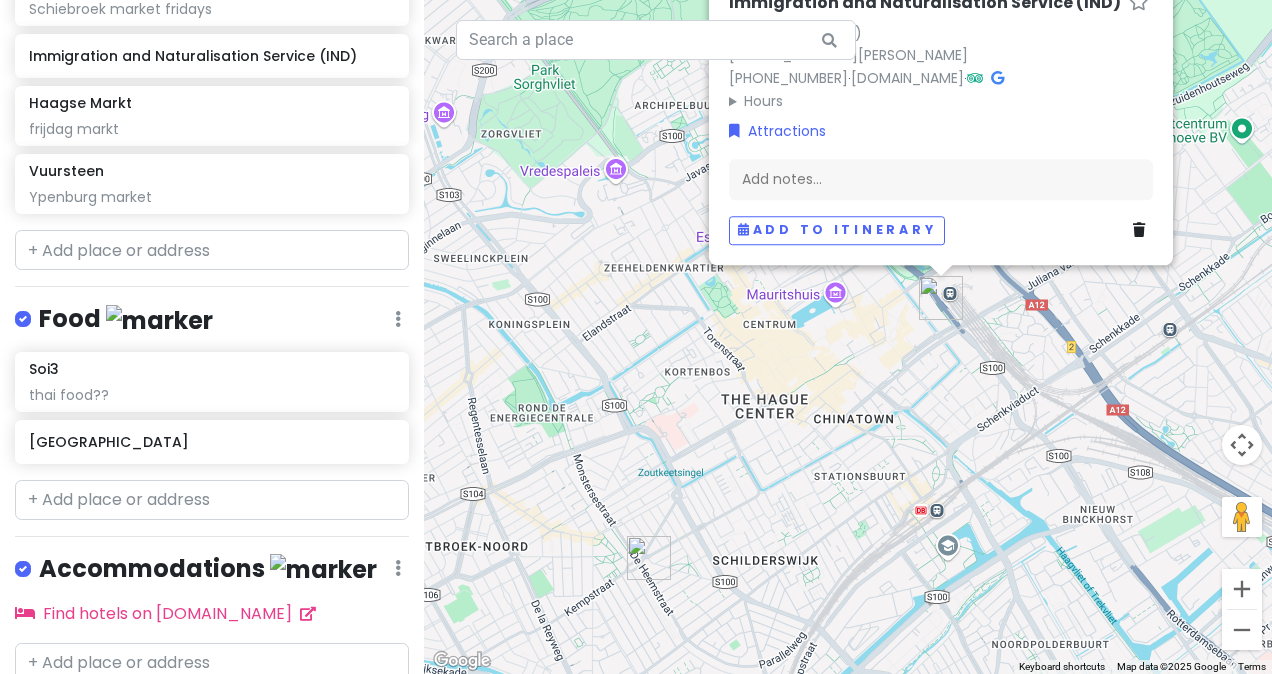 click at bounding box center [649, 558] 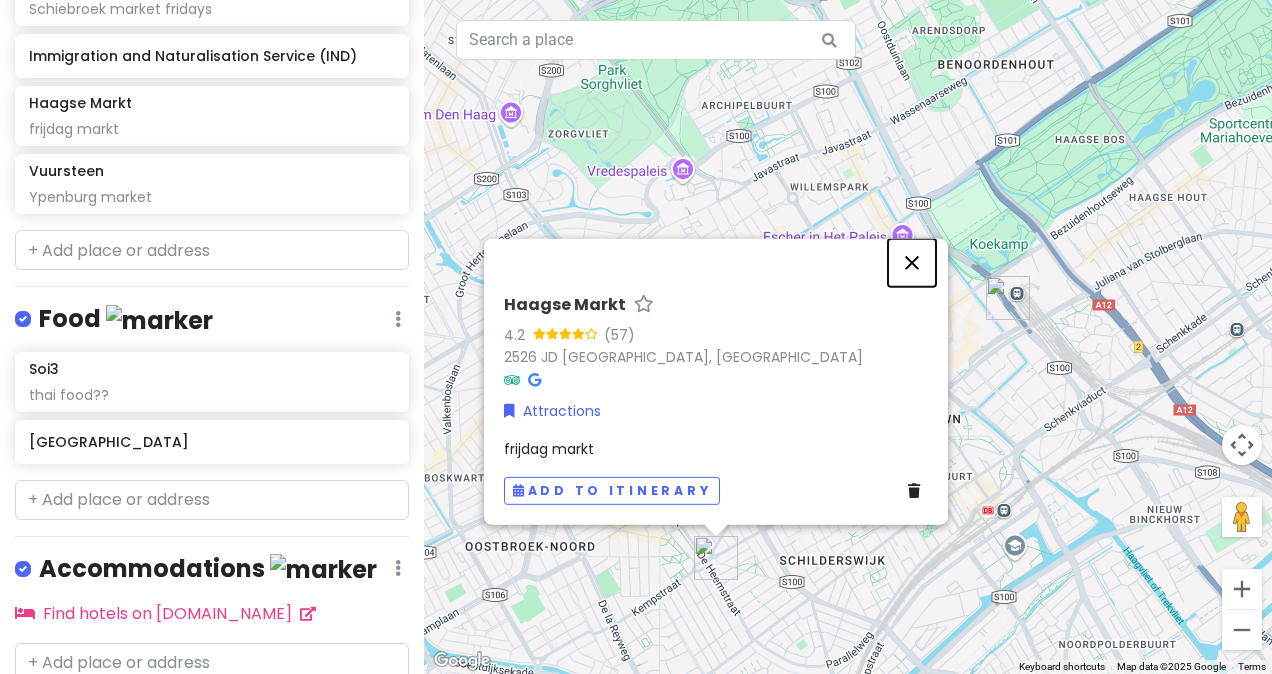 click at bounding box center (912, 263) 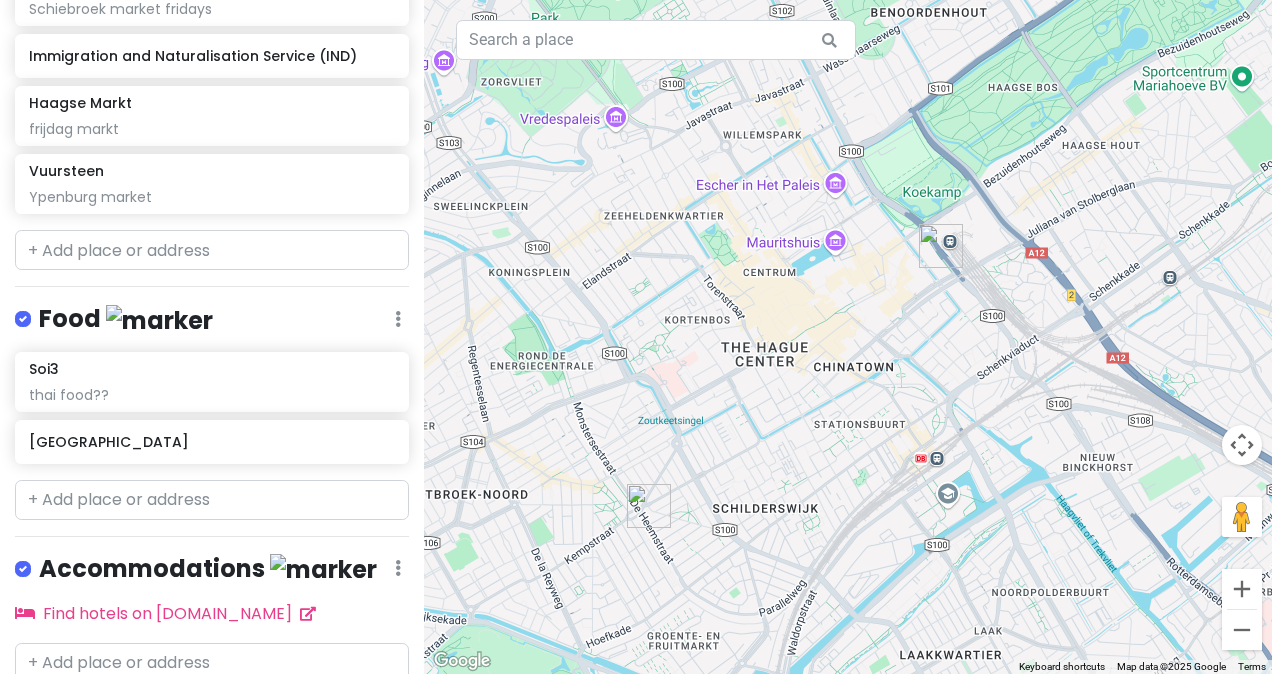 drag, startPoint x: 932, startPoint y: 476, endPoint x: 859, endPoint y: 422, distance: 90.80198 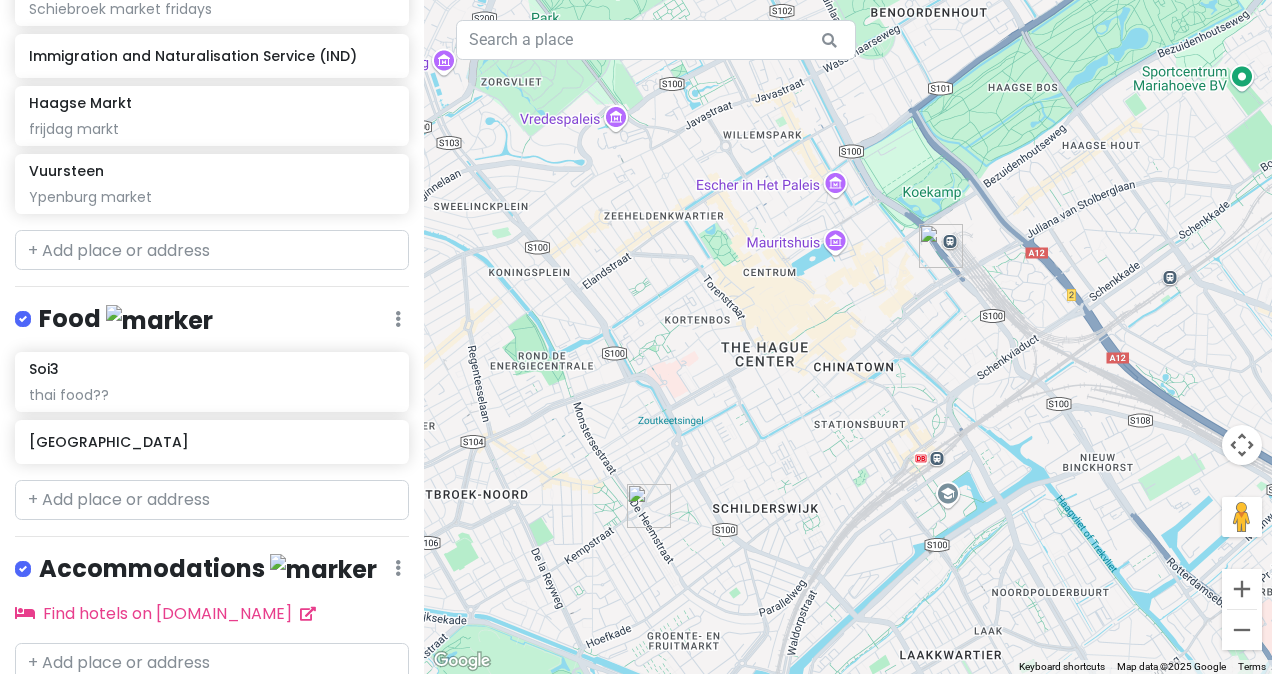click at bounding box center [848, 337] 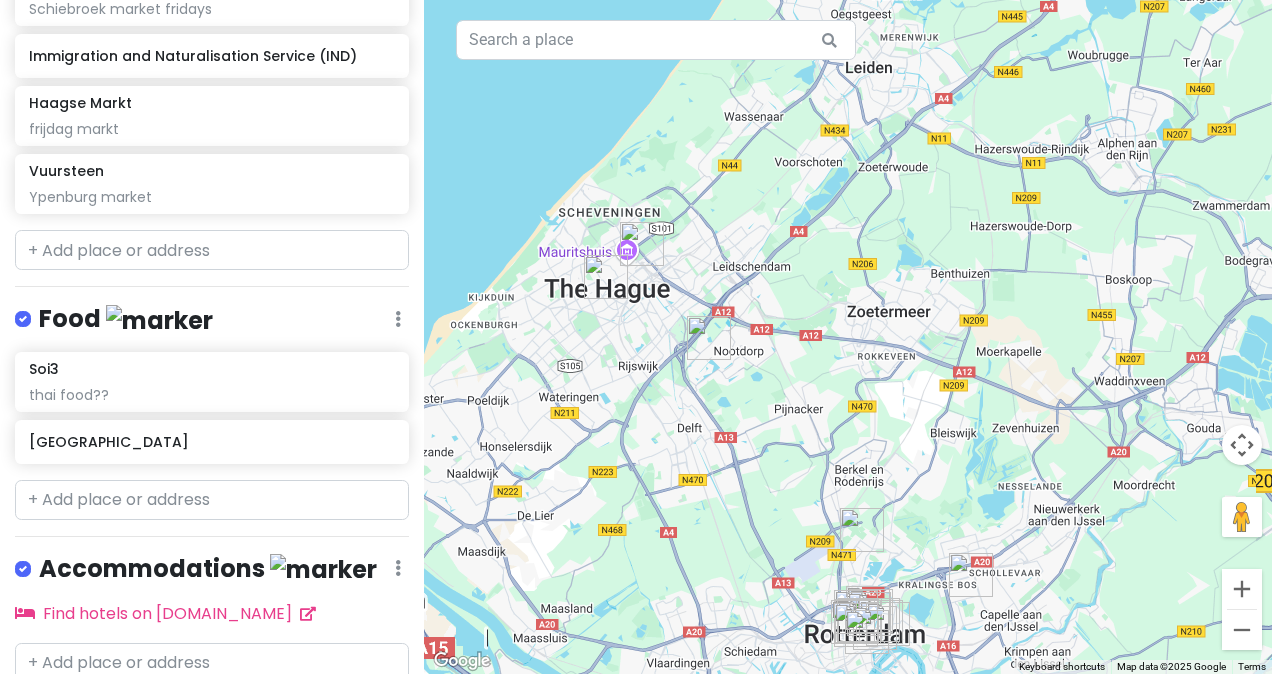 drag, startPoint x: 995, startPoint y: 515, endPoint x: 754, endPoint y: 373, distance: 279.72308 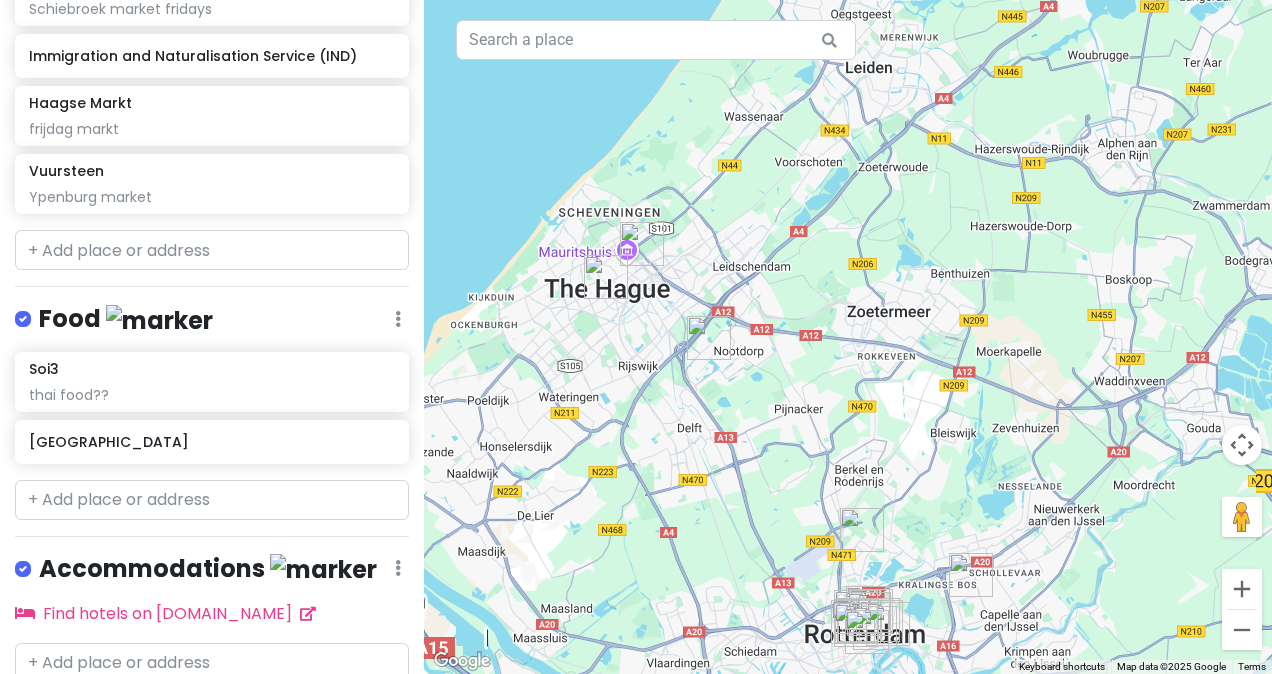 click at bounding box center [848, 337] 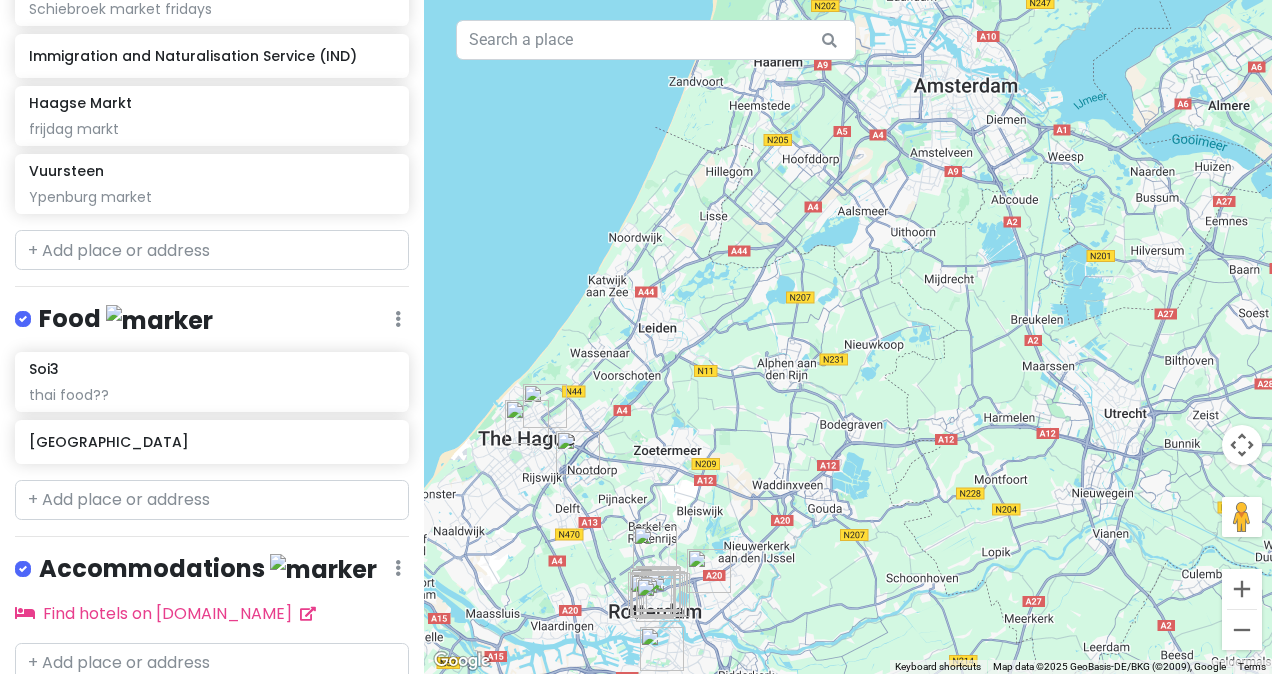 drag, startPoint x: 969, startPoint y: 326, endPoint x: 804, endPoint y: 442, distance: 201.69531 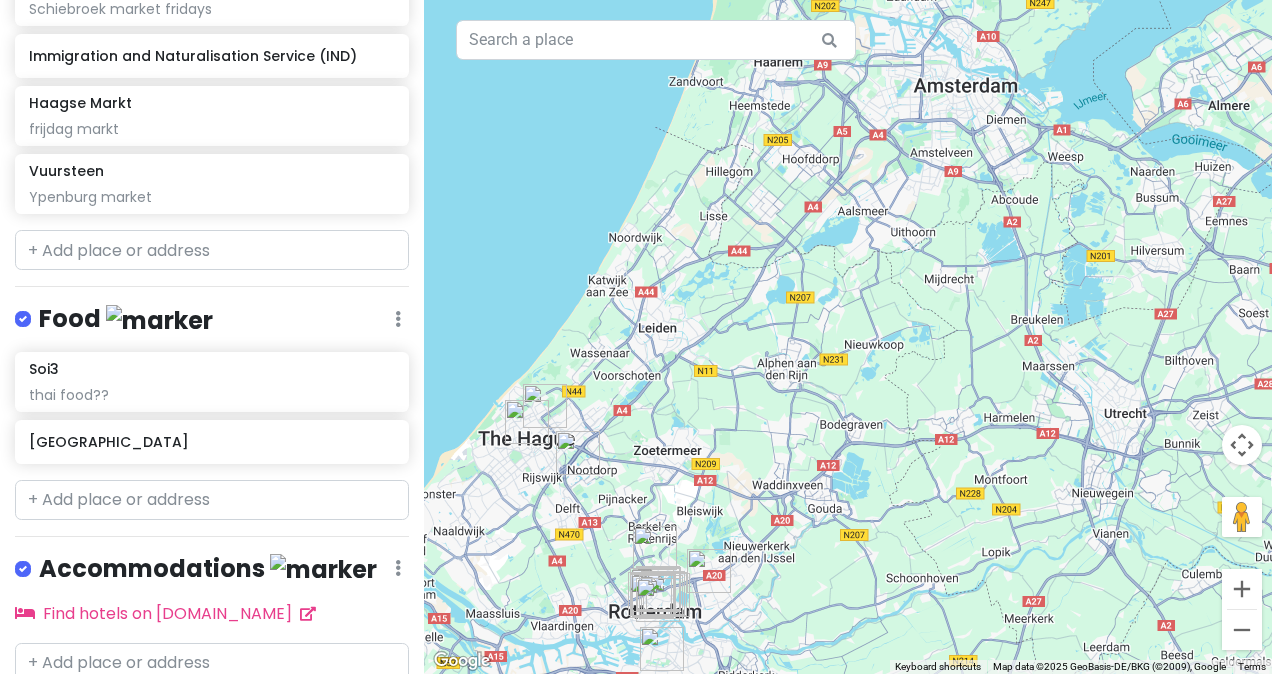 click at bounding box center [848, 337] 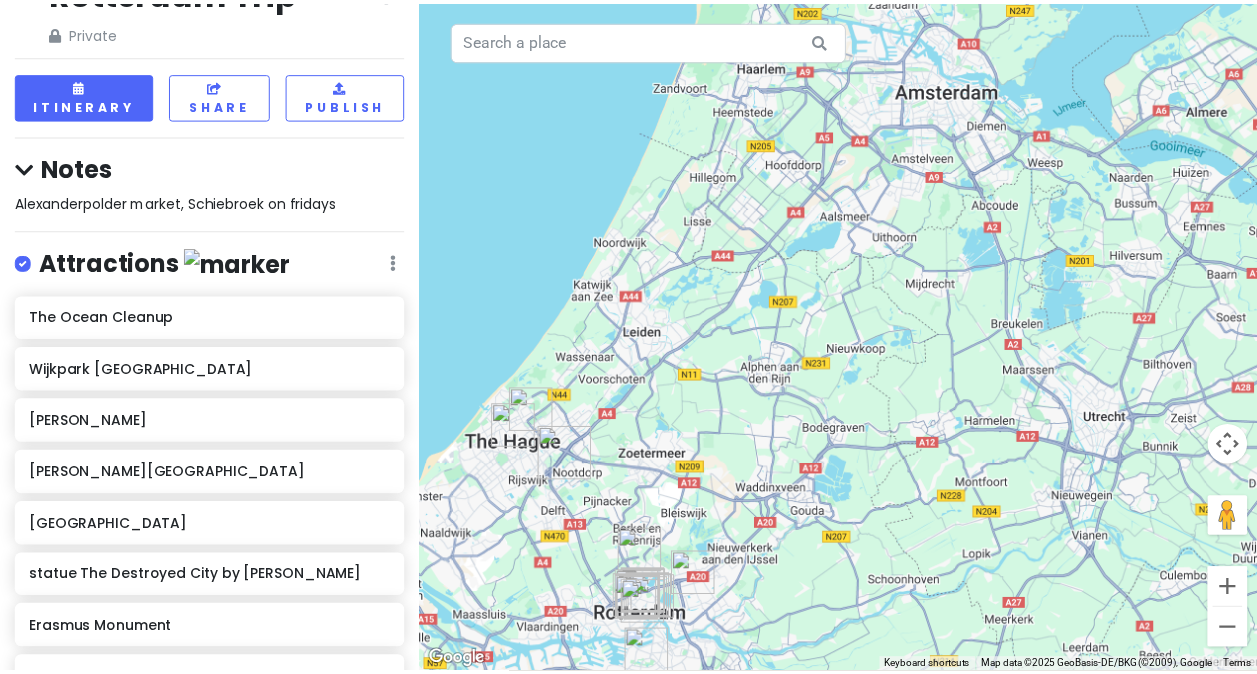 scroll, scrollTop: 0, scrollLeft: 0, axis: both 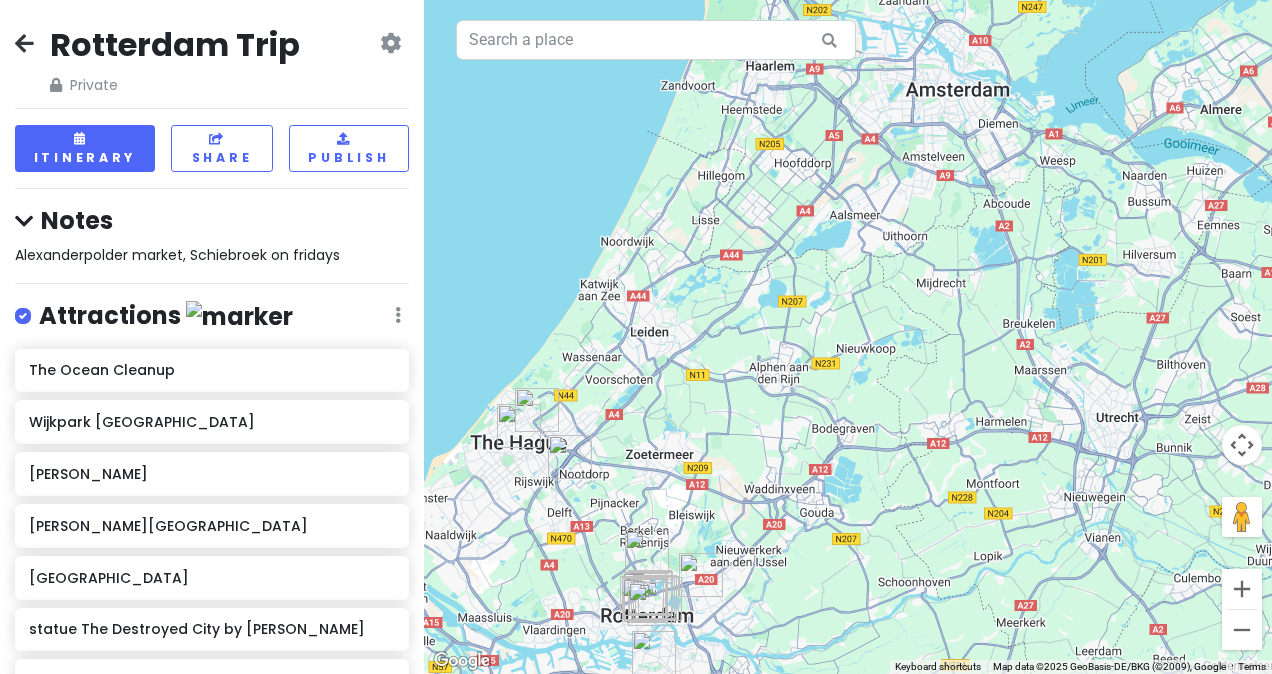 click on "Alexanderpolder market, Schiebroek on fridays" at bounding box center (177, 255) 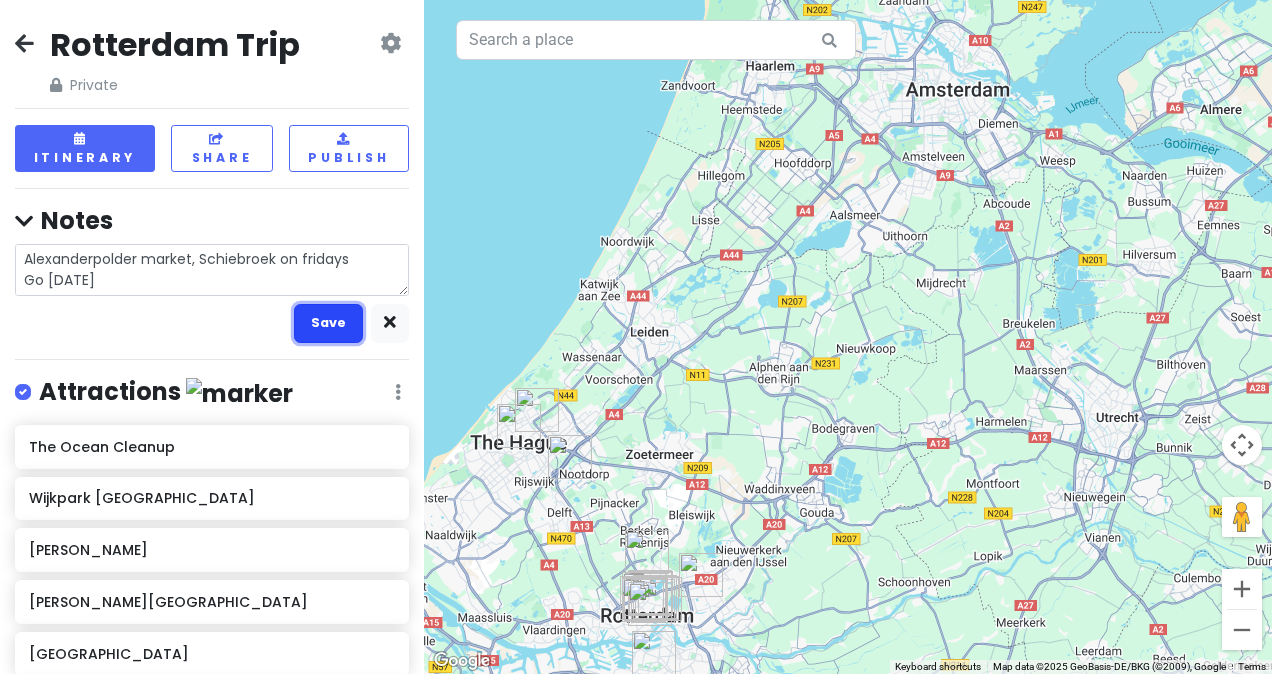 click on "Save" at bounding box center (328, 323) 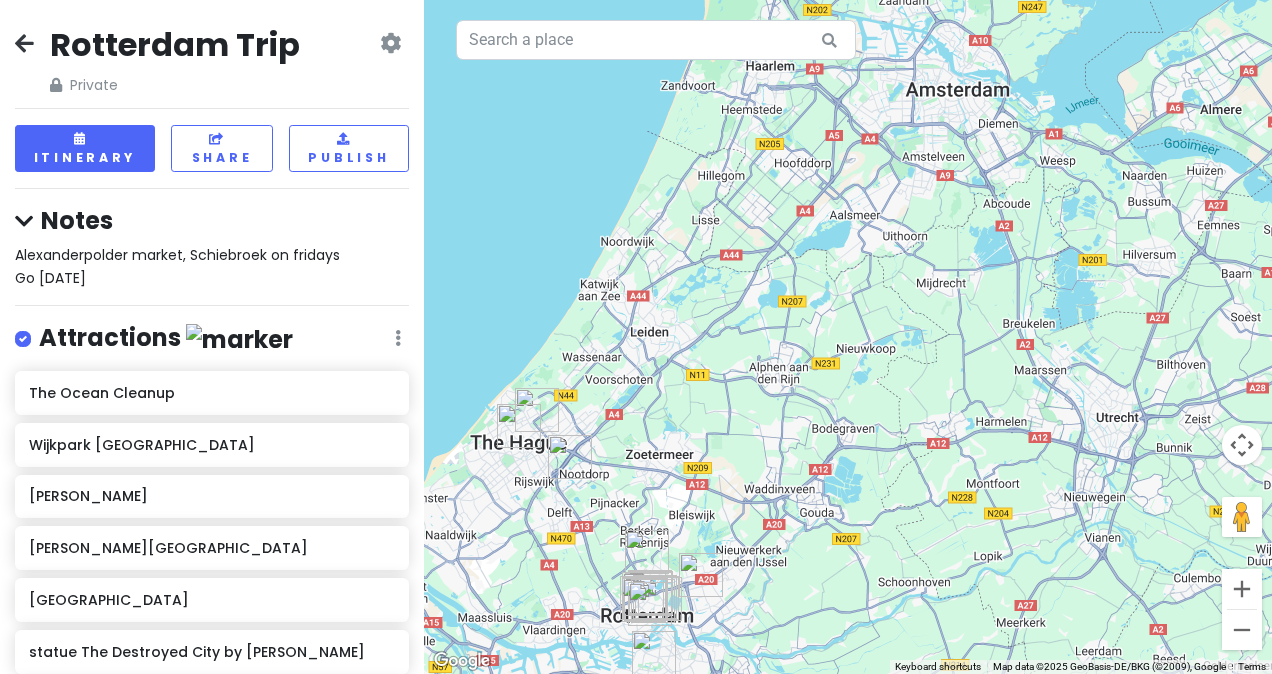 click at bounding box center [24, 43] 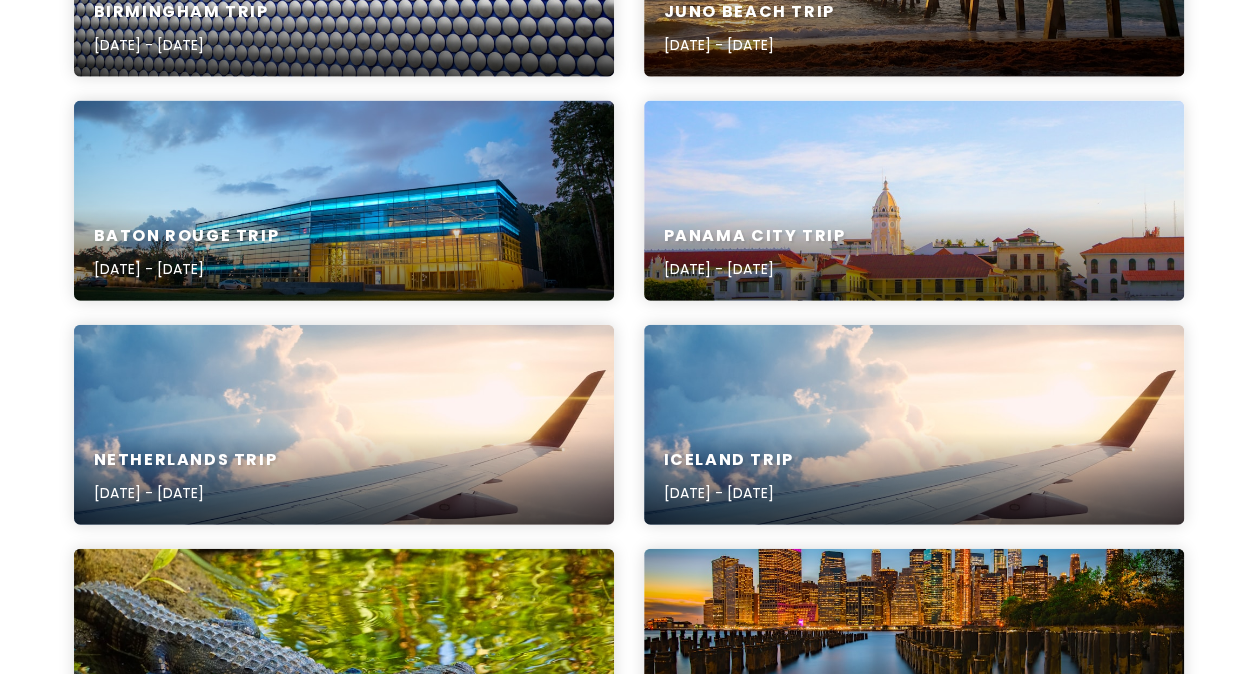 scroll, scrollTop: 2220, scrollLeft: 0, axis: vertical 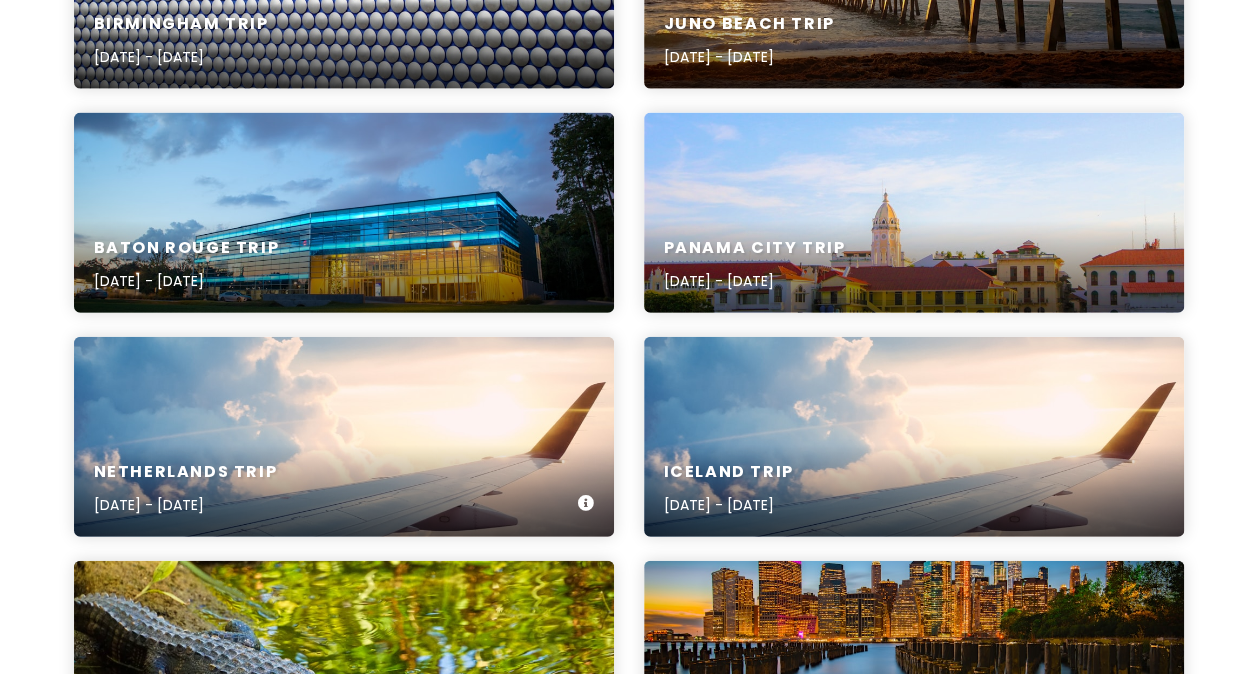 click on "Netherlands trip [DATE] - [DATE]" at bounding box center (344, 489) 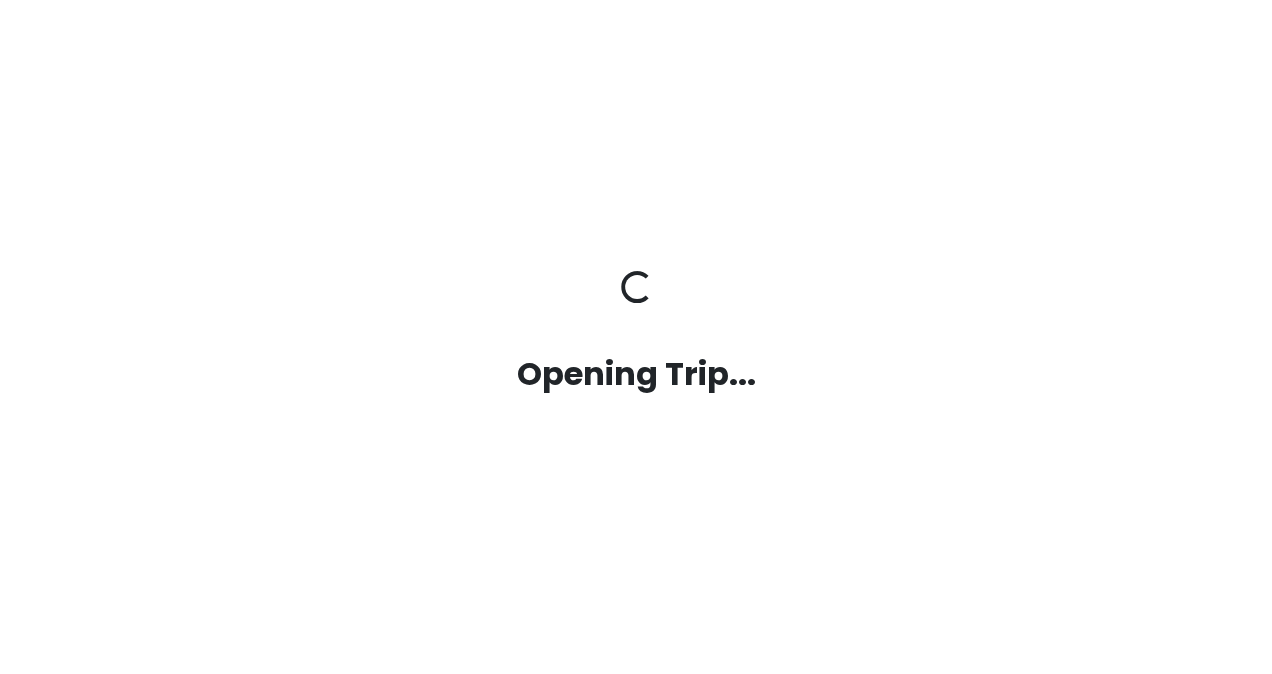 scroll, scrollTop: 0, scrollLeft: 0, axis: both 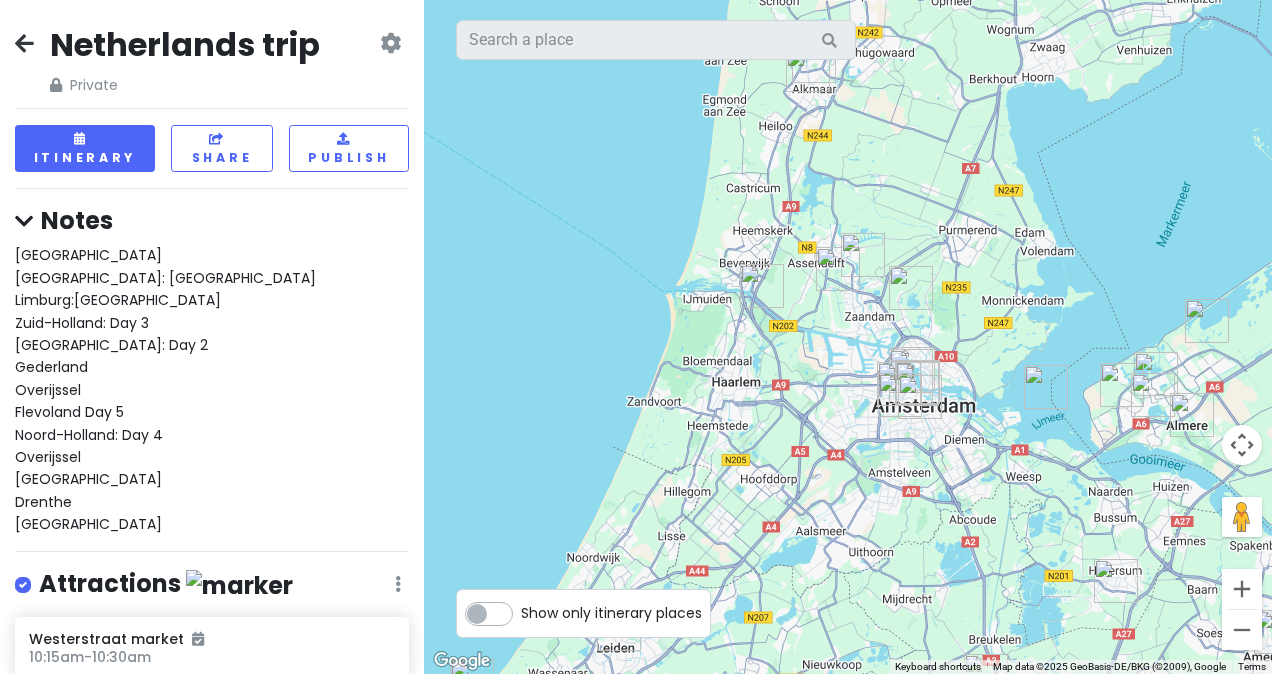drag, startPoint x: 693, startPoint y: 213, endPoint x: 926, endPoint y: 497, distance: 367.3486 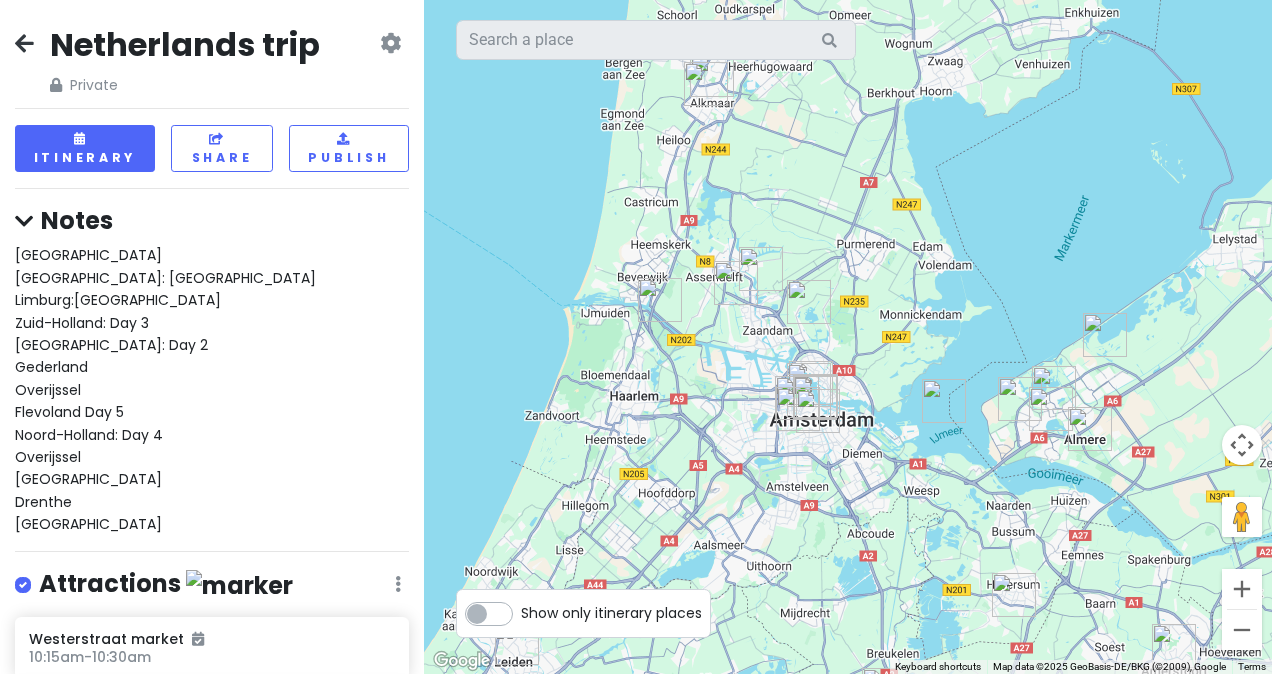 drag, startPoint x: 926, startPoint y: 497, endPoint x: 818, endPoint y: 512, distance: 109.03669 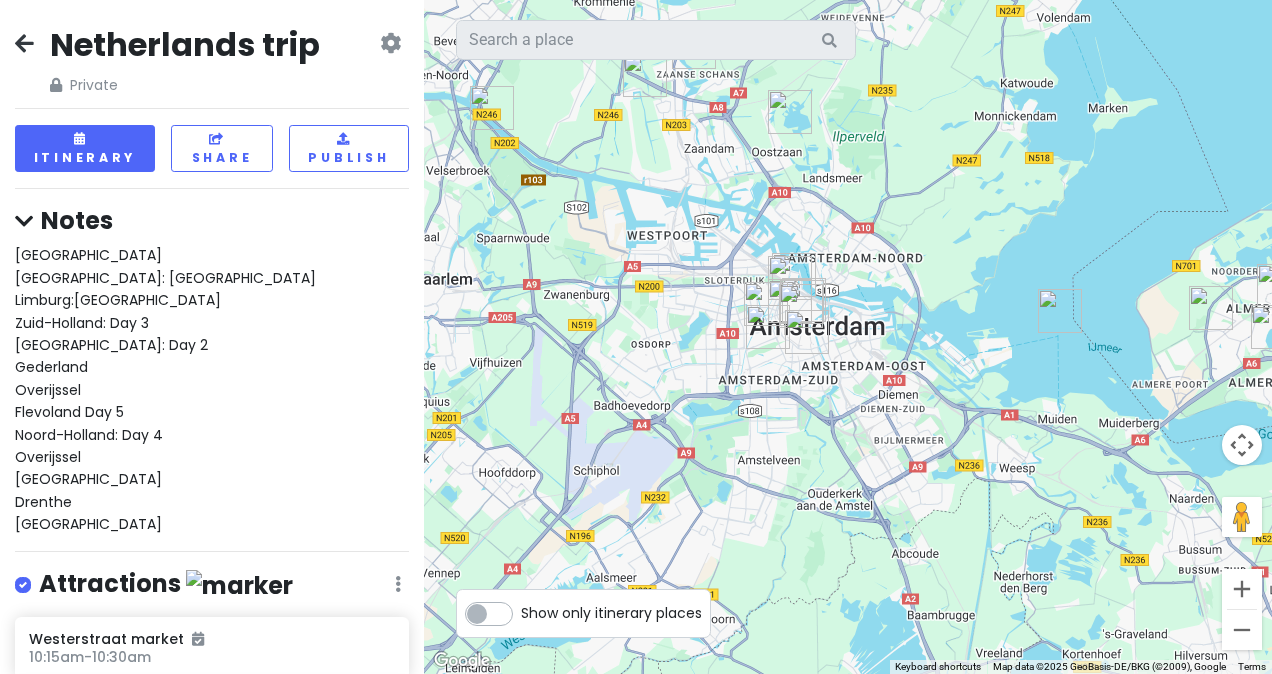 click at bounding box center [1060, 311] 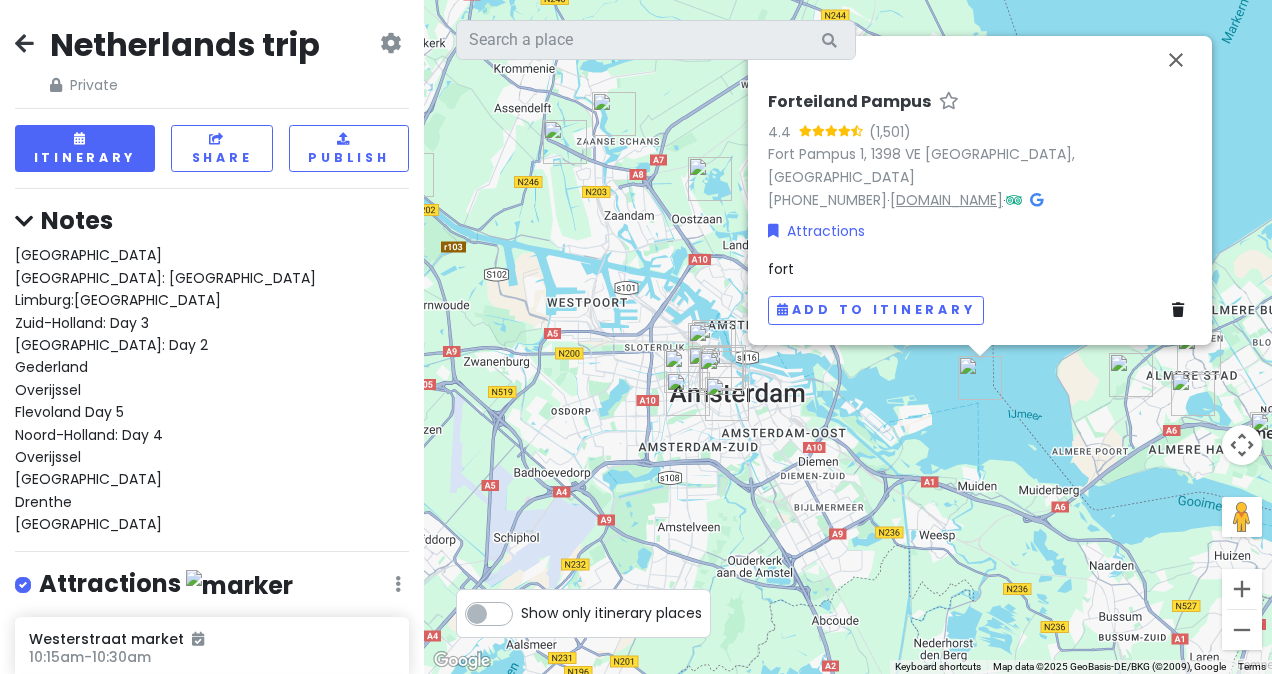 click on "[DOMAIN_NAME]" at bounding box center (946, 200) 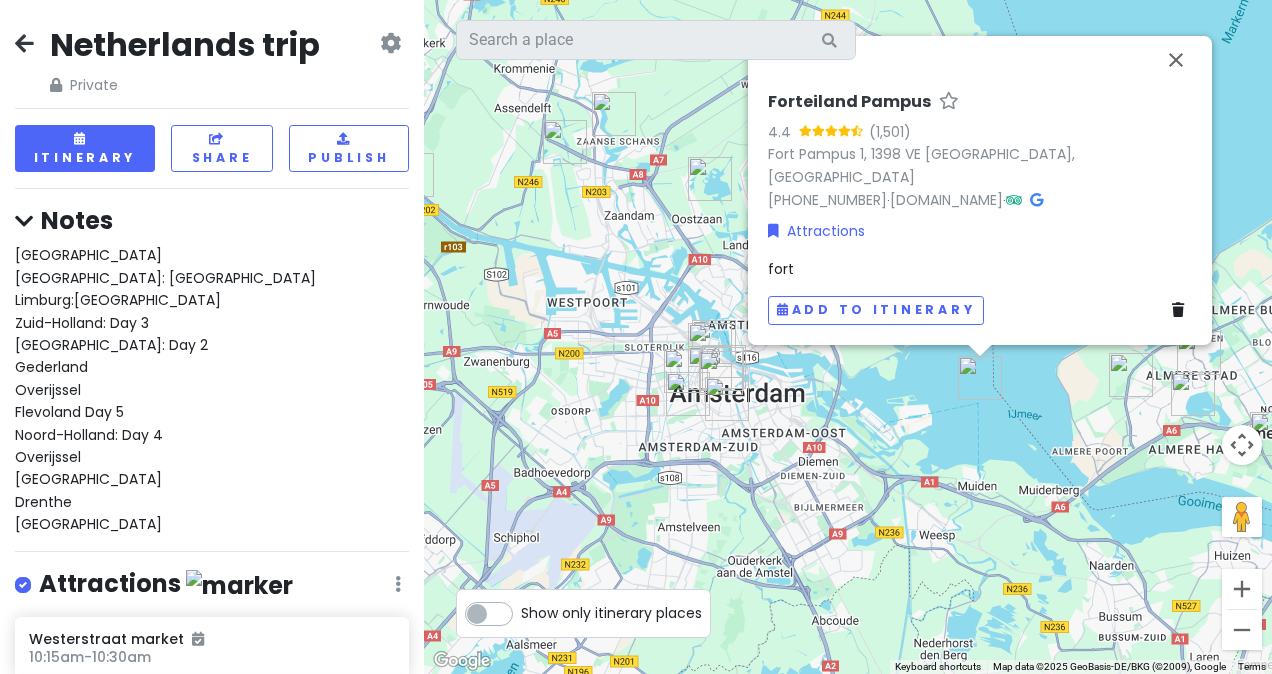 click on "Forteiland Pampus 4.4        (1,501) [GEOGRAPHIC_DATA] 1, 1398 VE [GEOGRAPHIC_DATA], [GEOGRAPHIC_DATA] [PHONE_NUMBER]   ·   [DOMAIN_NAME]   ·   Attractions [GEOGRAPHIC_DATA] to itinerary" at bounding box center (848, 337) 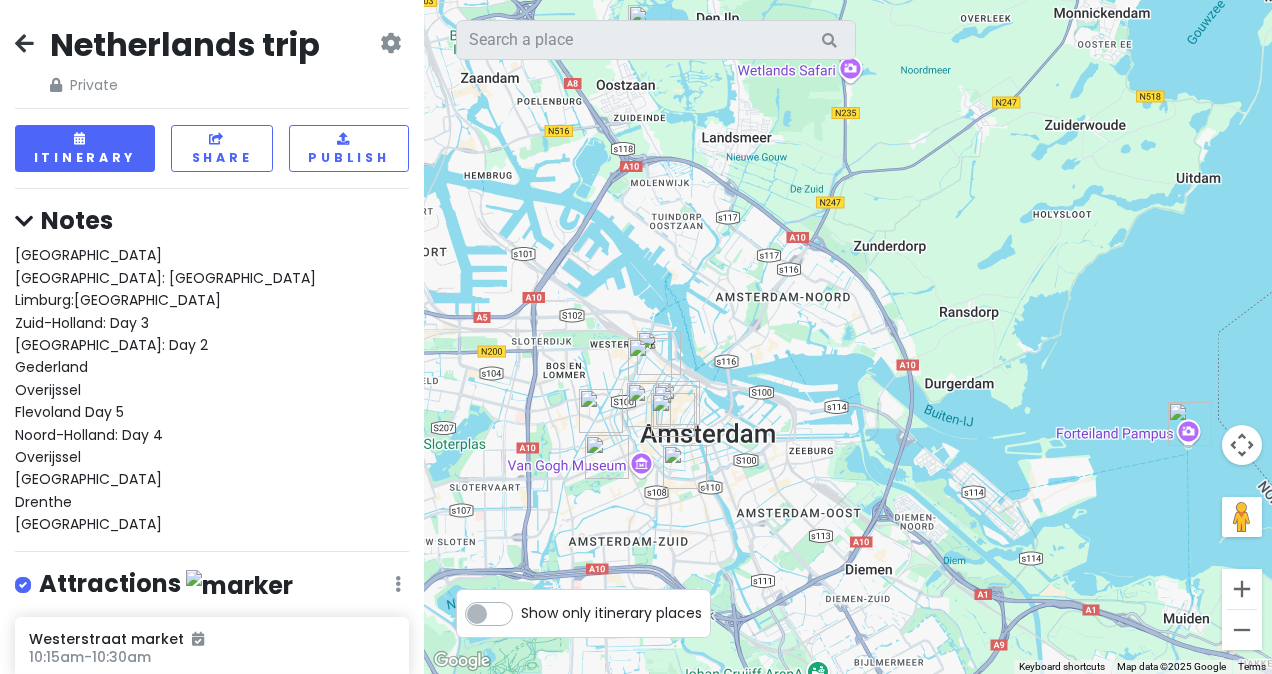 click at bounding box center (685, 467) 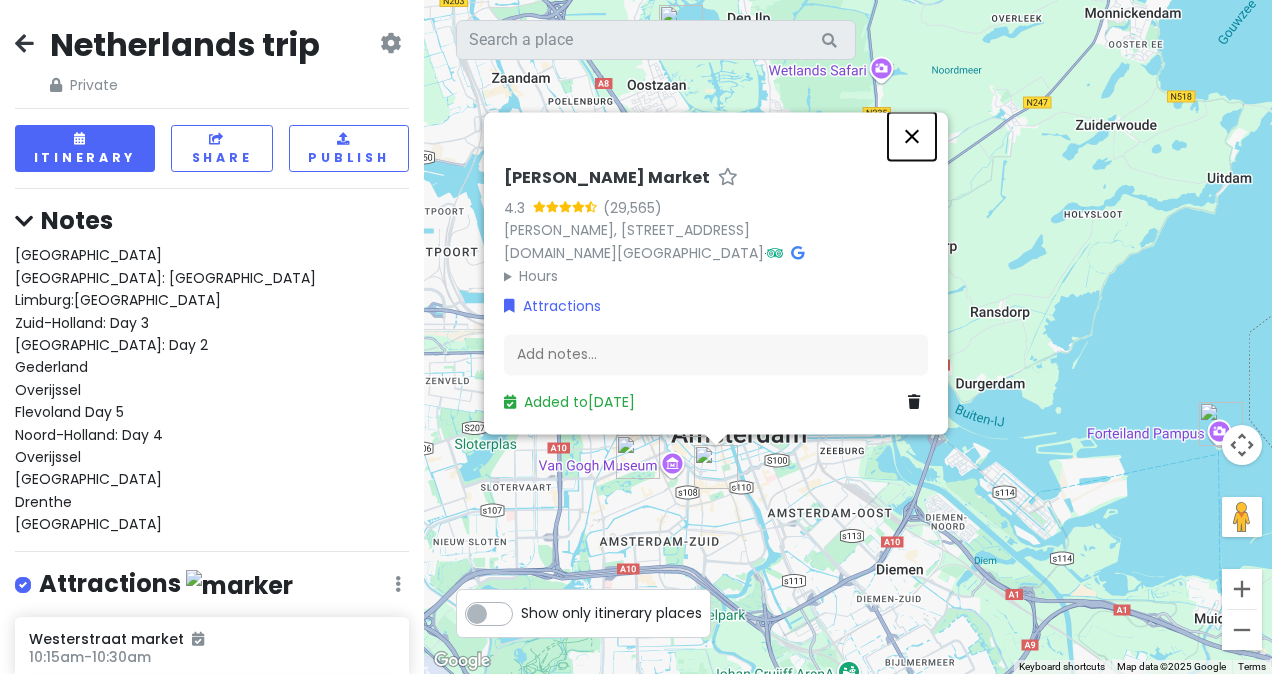 click at bounding box center [912, 136] 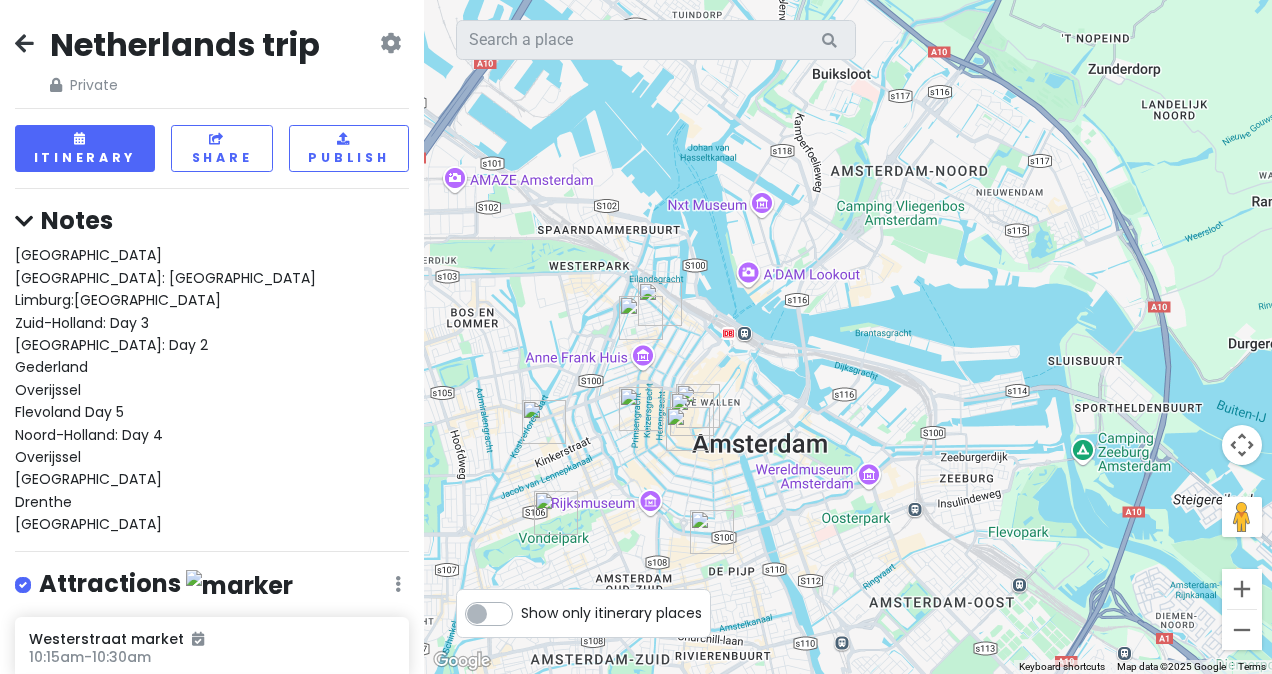 click at bounding box center (688, 429) 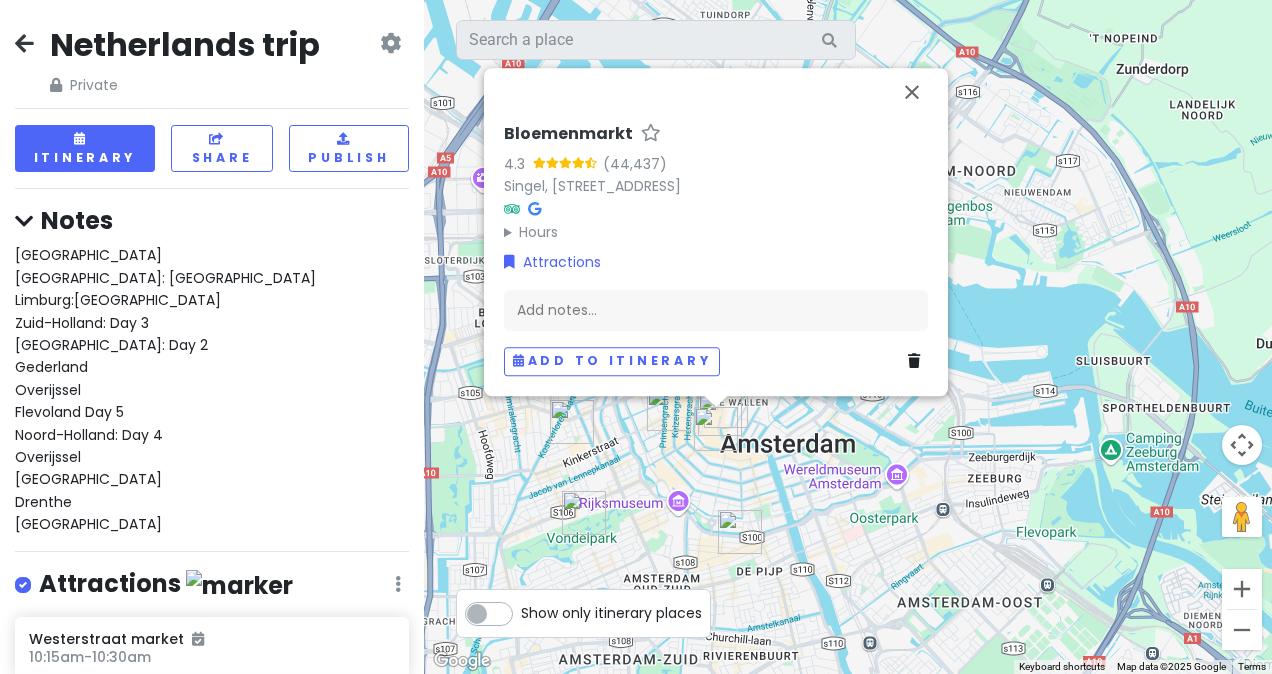 click at bounding box center (584, 513) 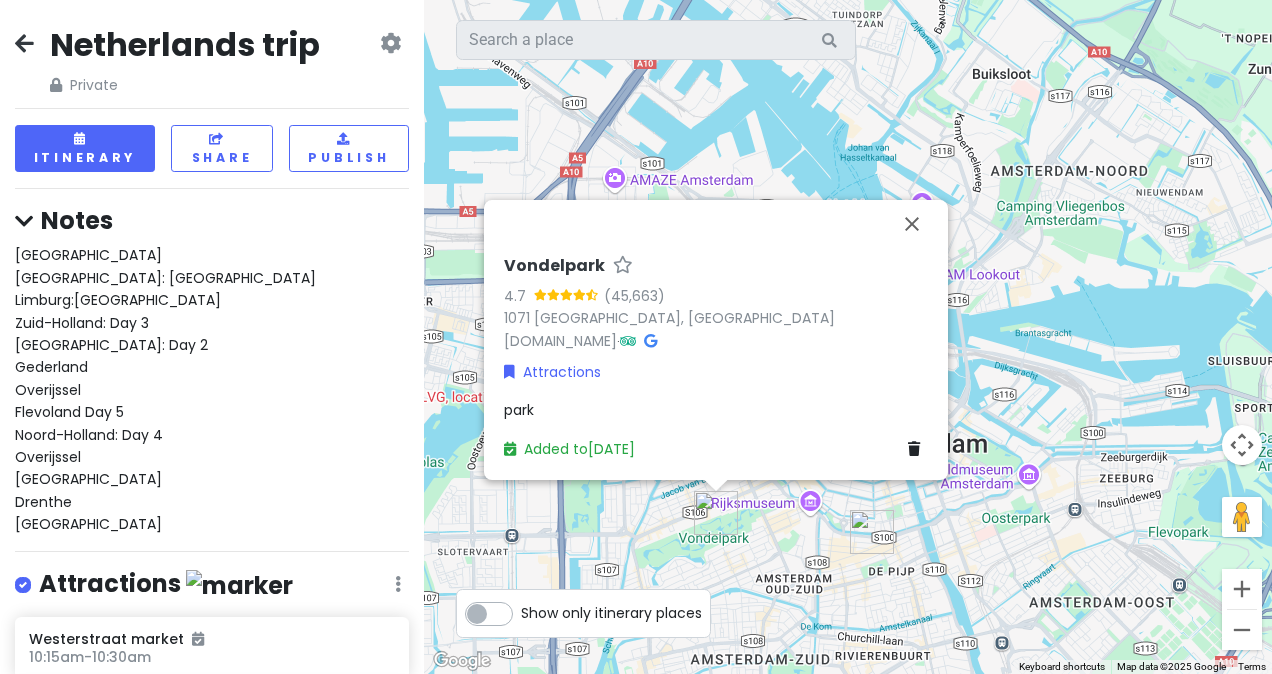 click on "Vondelpark 4.7        (45,663) [STREET_ADDRESS] [DOMAIN_NAME]   ·   Attractions park Added to  [DATE]" at bounding box center (848, 337) 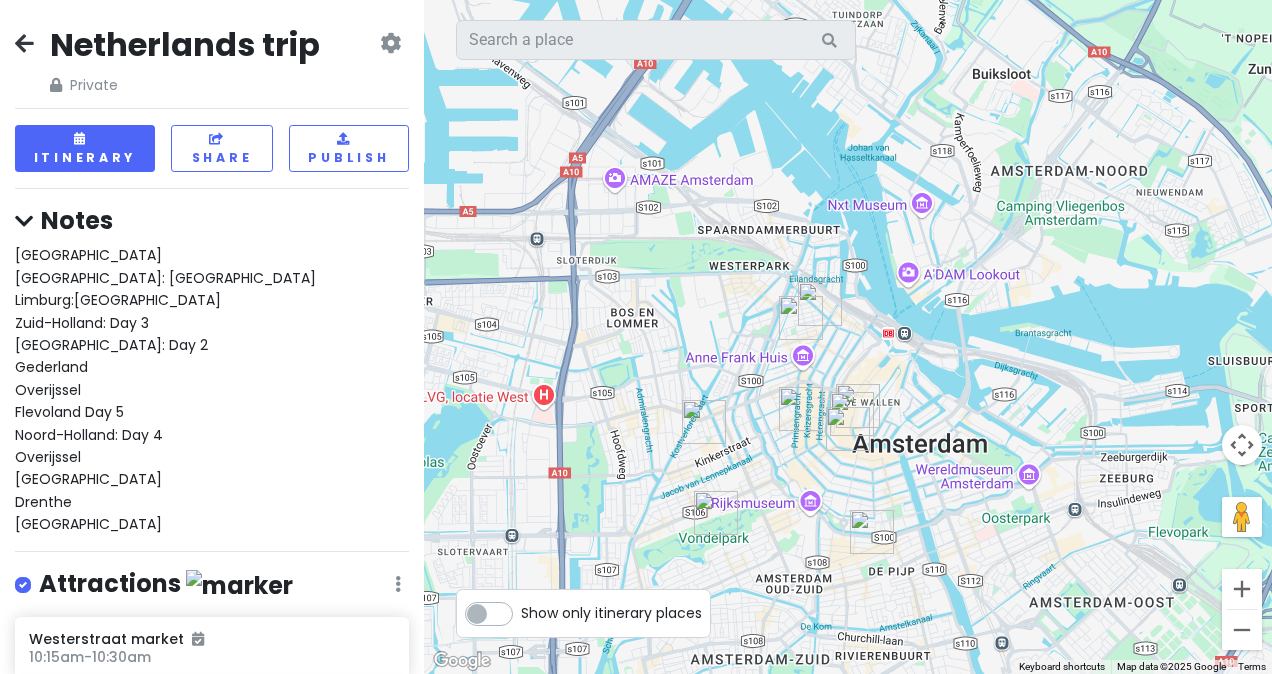 click at bounding box center (704, 422) 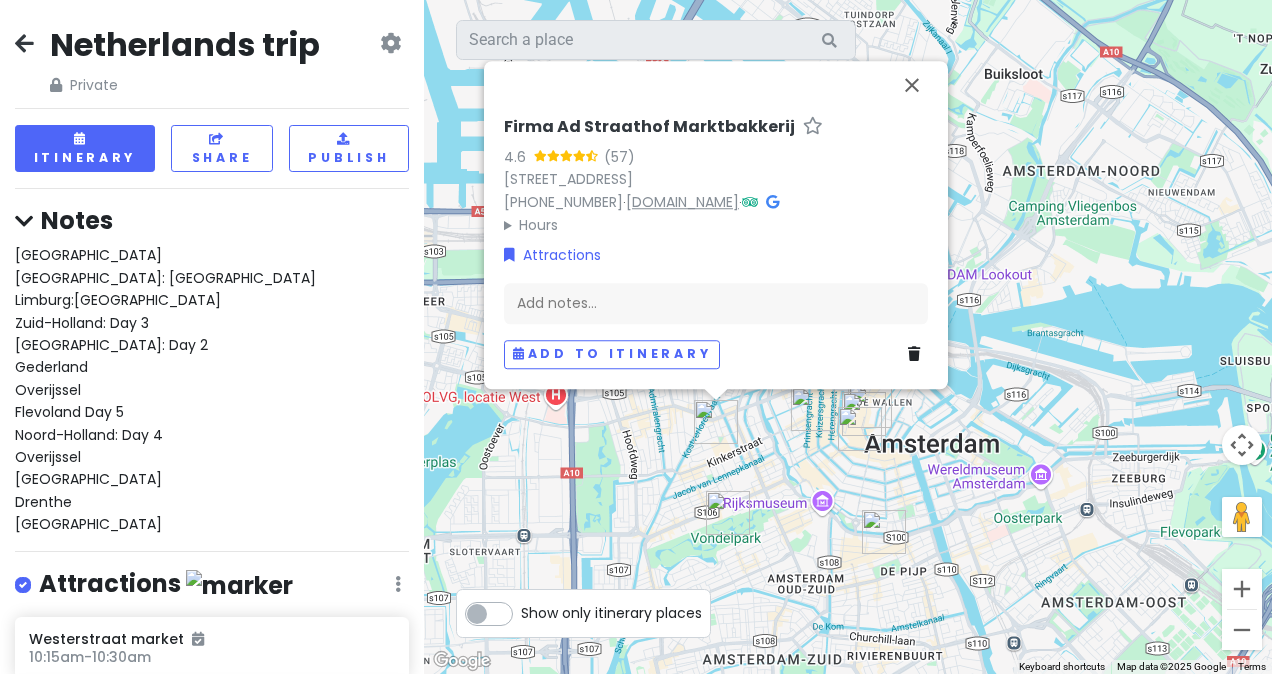 click on "[DOMAIN_NAME]" at bounding box center [682, 202] 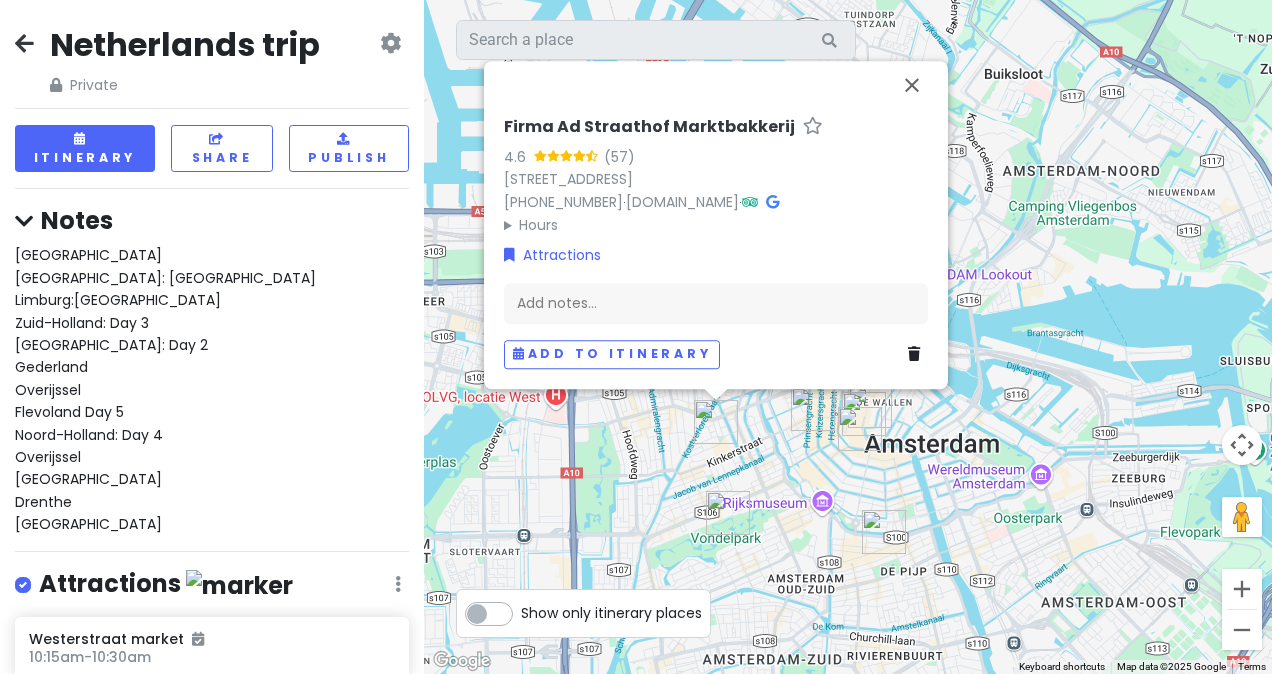 click on "Firma Ad Straathof Marktbakkerij 4.6        (57) [STREET_ADDRESS] [PHONE_NUMBER]   ·   [DOMAIN_NAME]   ·   Hours [DATE]  7:00 AM – 5:00 PM [DATE]  7:00 AM – 5:00 PM [DATE]  7:00 AM – 5:00 PM [DATE]  7:00 AM – 5:00 PM [DATE]  7:00 AM – 5:00 PM [DATE]  7:00 AM – 5:00 PM [DATE]  Closed Attractions Add notes...  Add to itinerary" at bounding box center [848, 337] 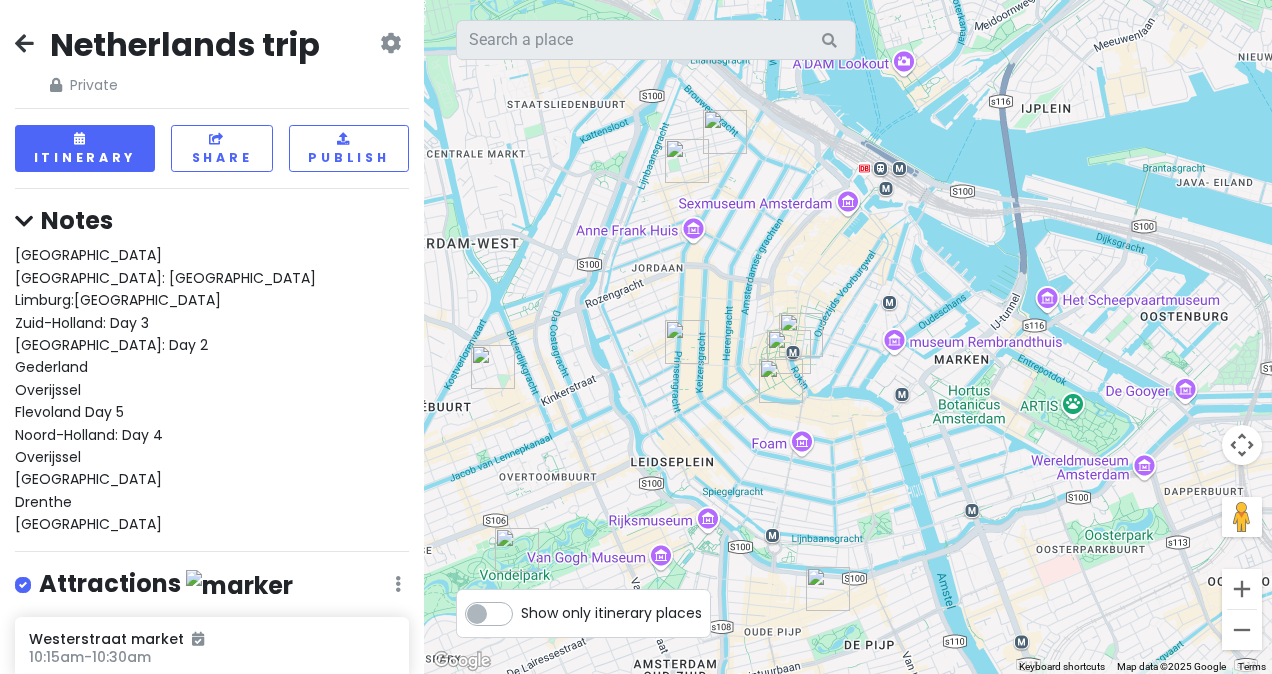 drag, startPoint x: 968, startPoint y: 464, endPoint x: 943, endPoint y: 370, distance: 97.26767 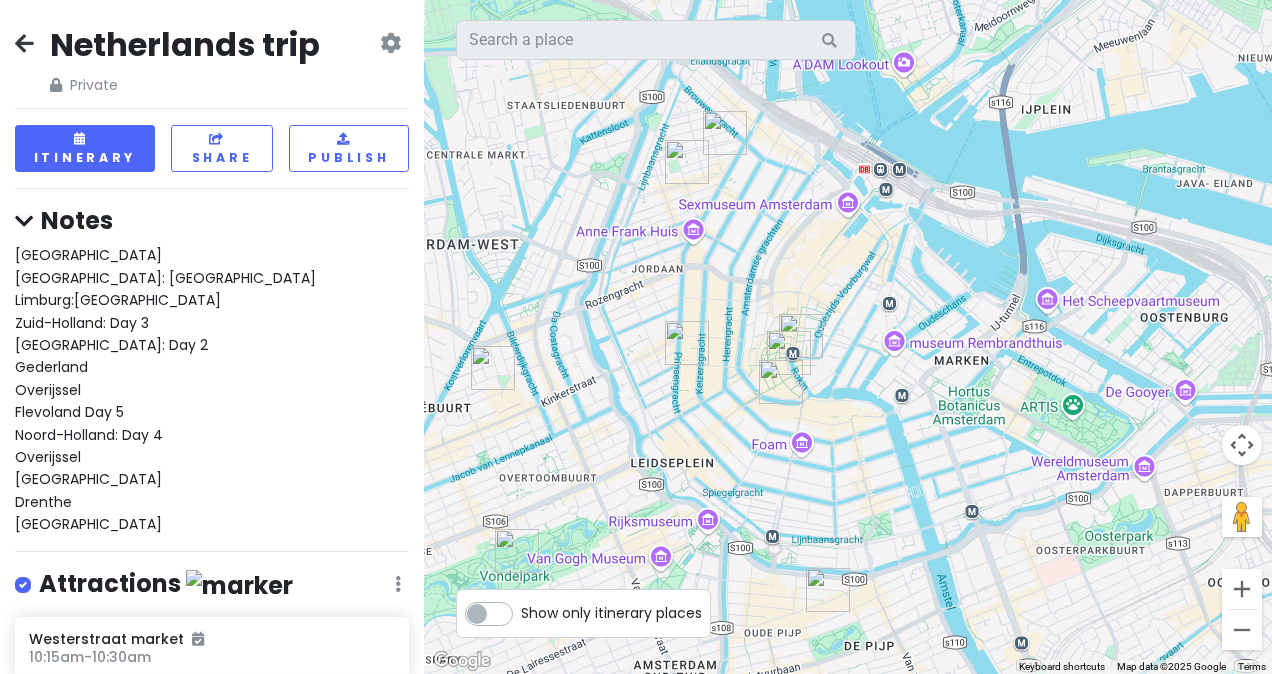 click at bounding box center (781, 382) 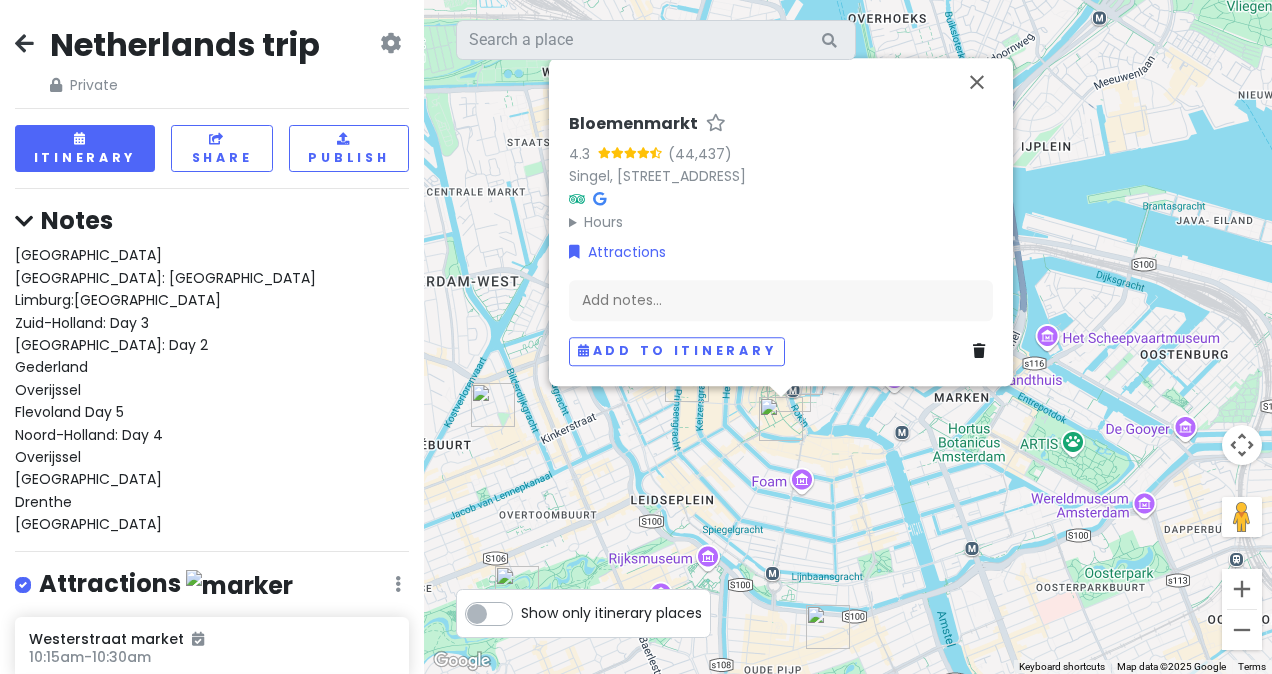 click at bounding box center [687, 380] 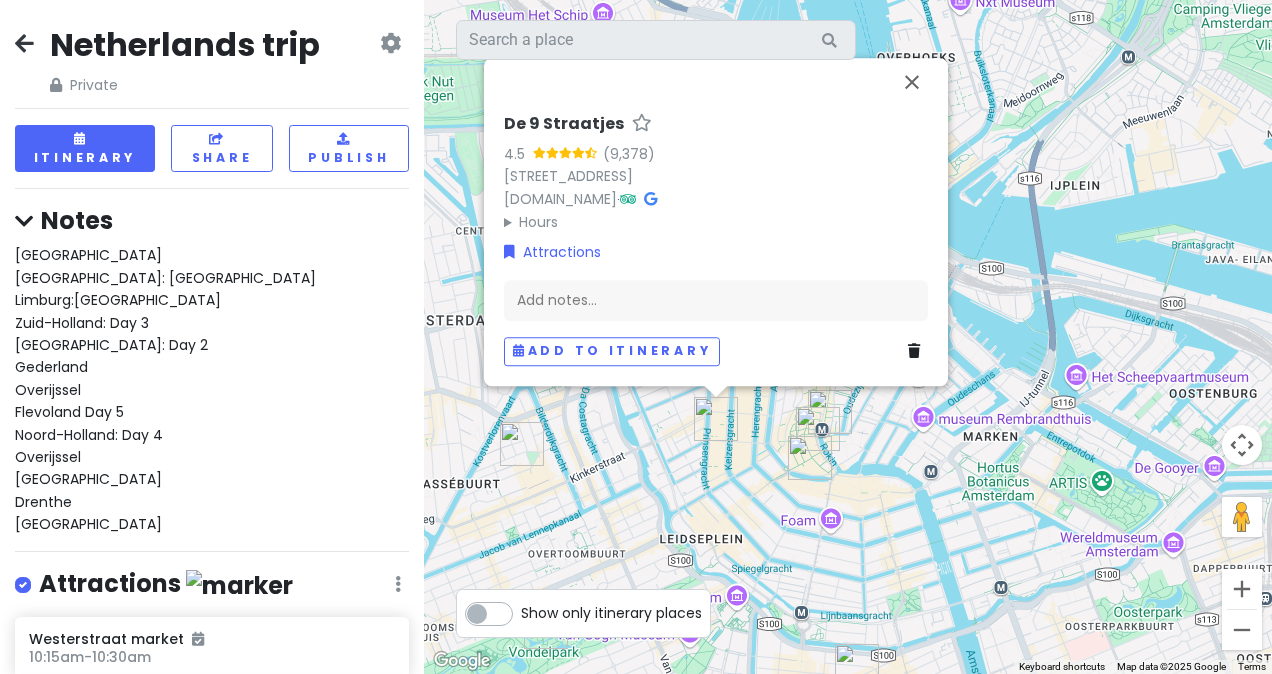 click at bounding box center (818, 429) 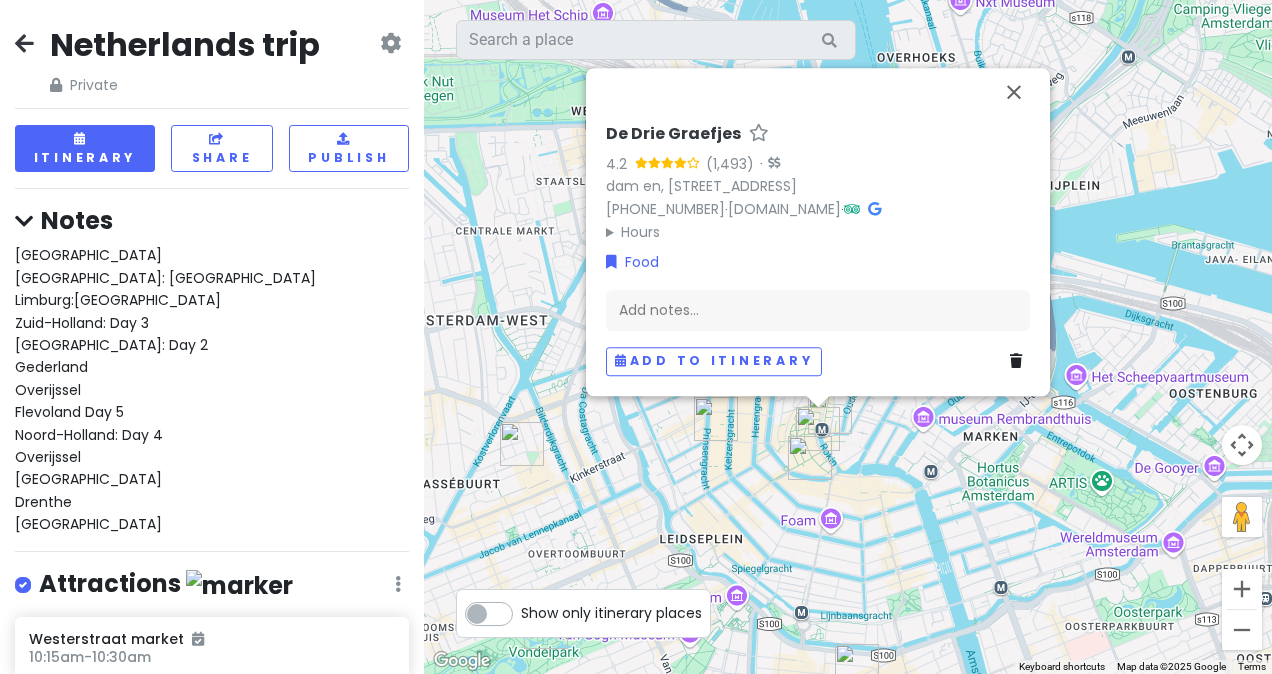 click at bounding box center (818, 429) 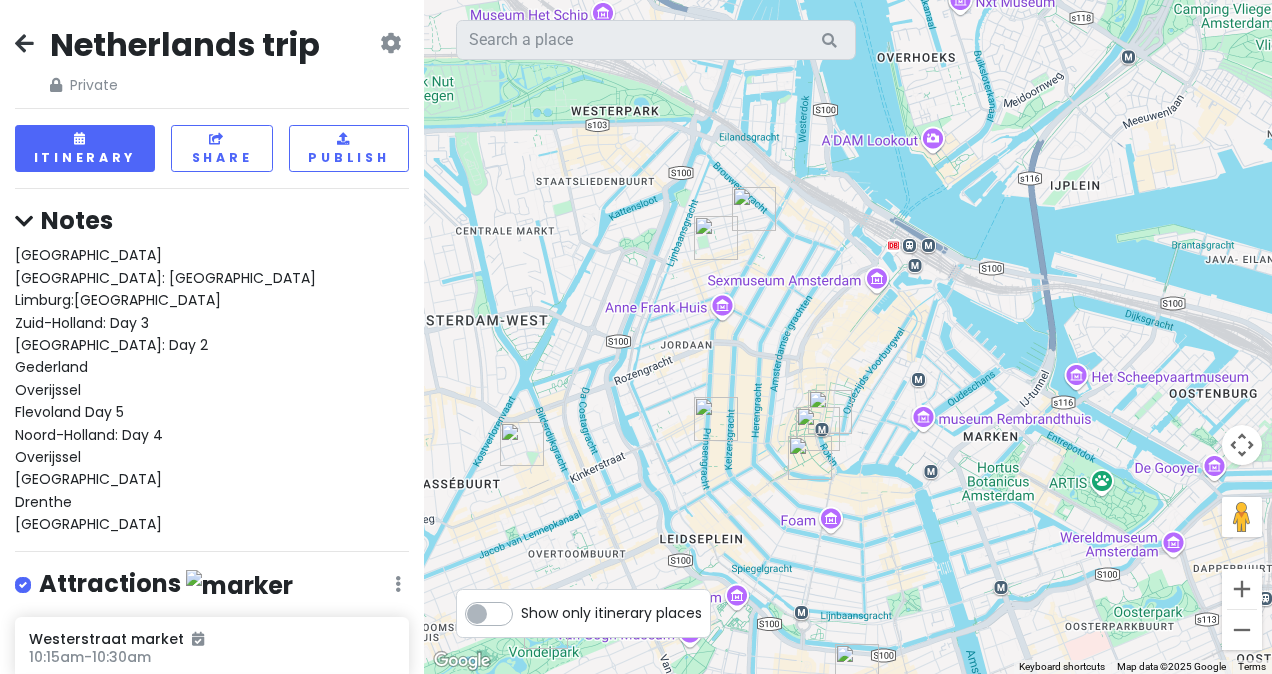 click at bounding box center [716, 238] 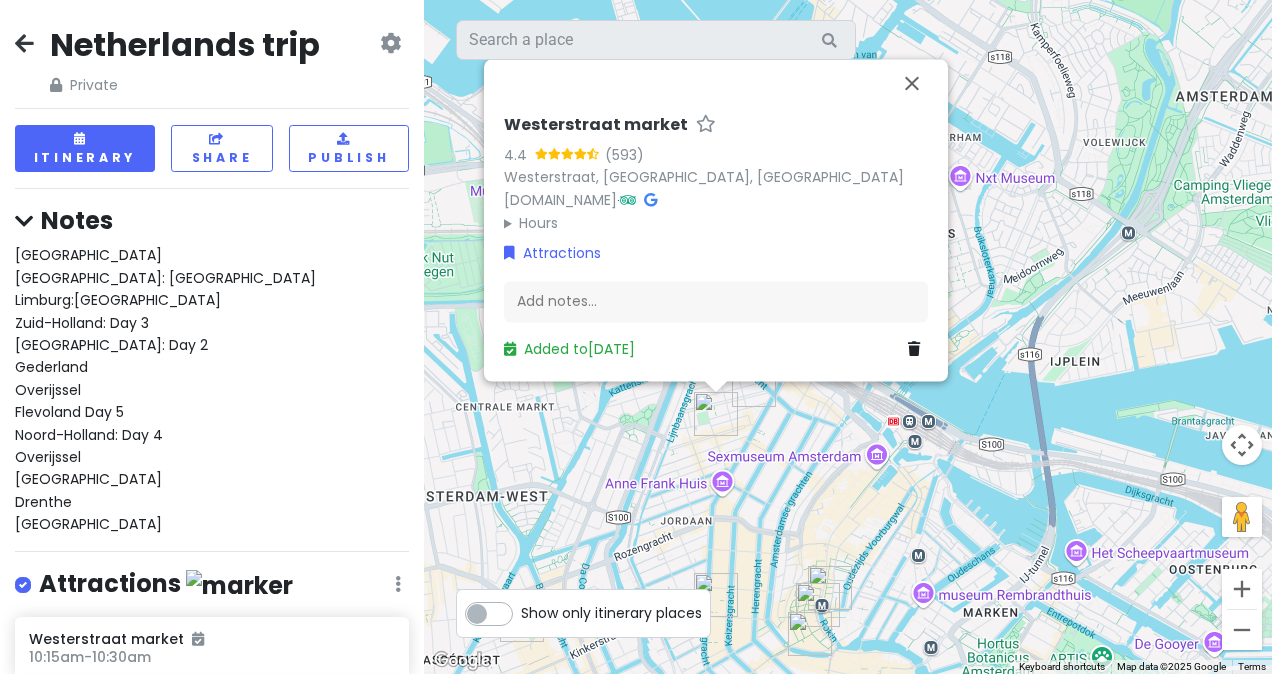 click at bounding box center (754, 385) 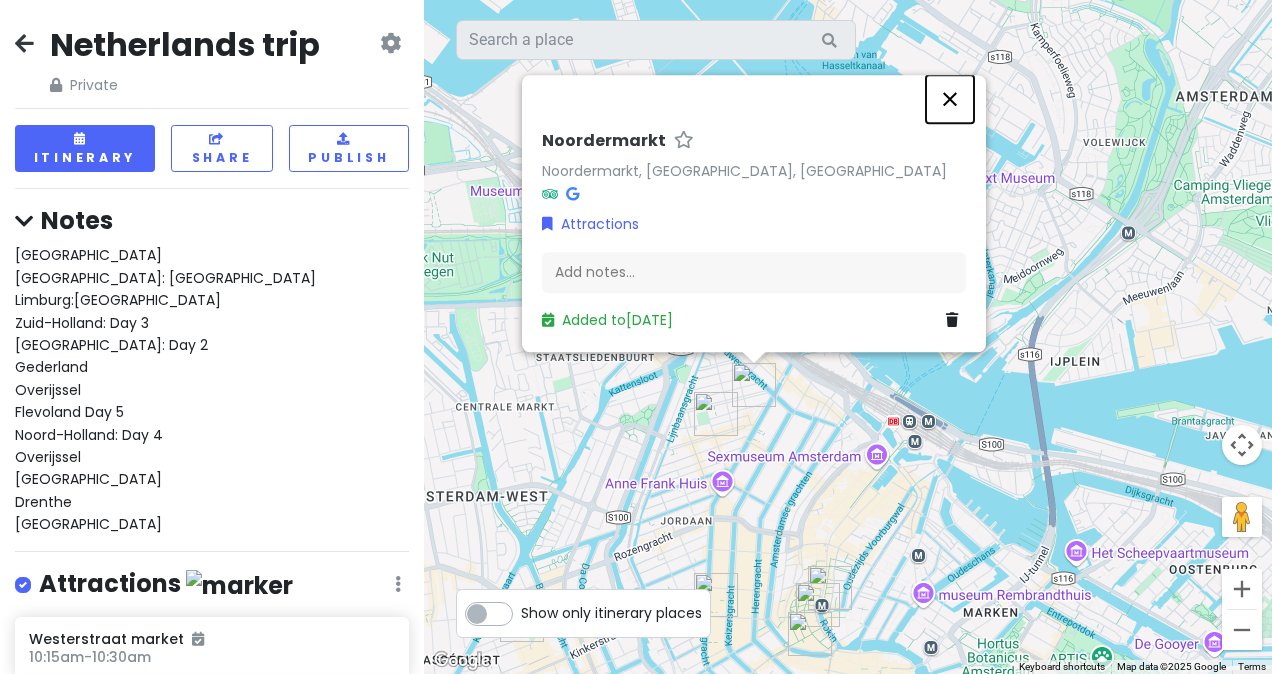 click at bounding box center [950, 99] 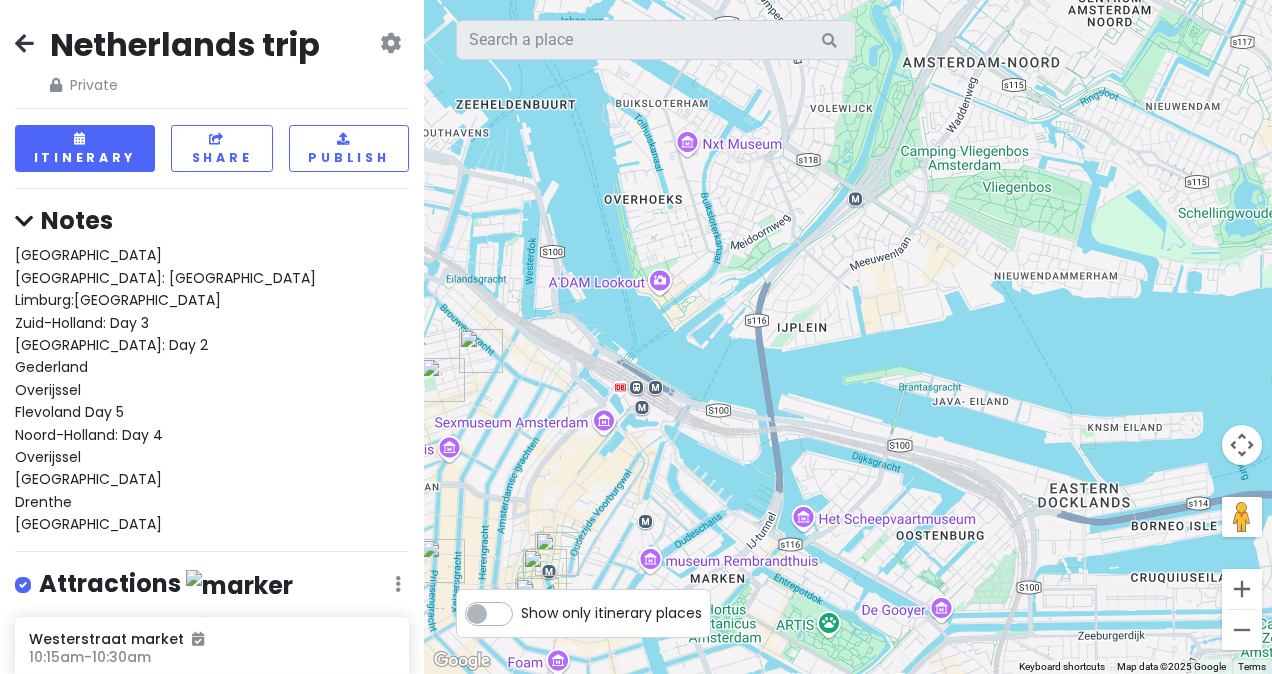 drag, startPoint x: 1066, startPoint y: 292, endPoint x: 790, endPoint y: 258, distance: 278.0863 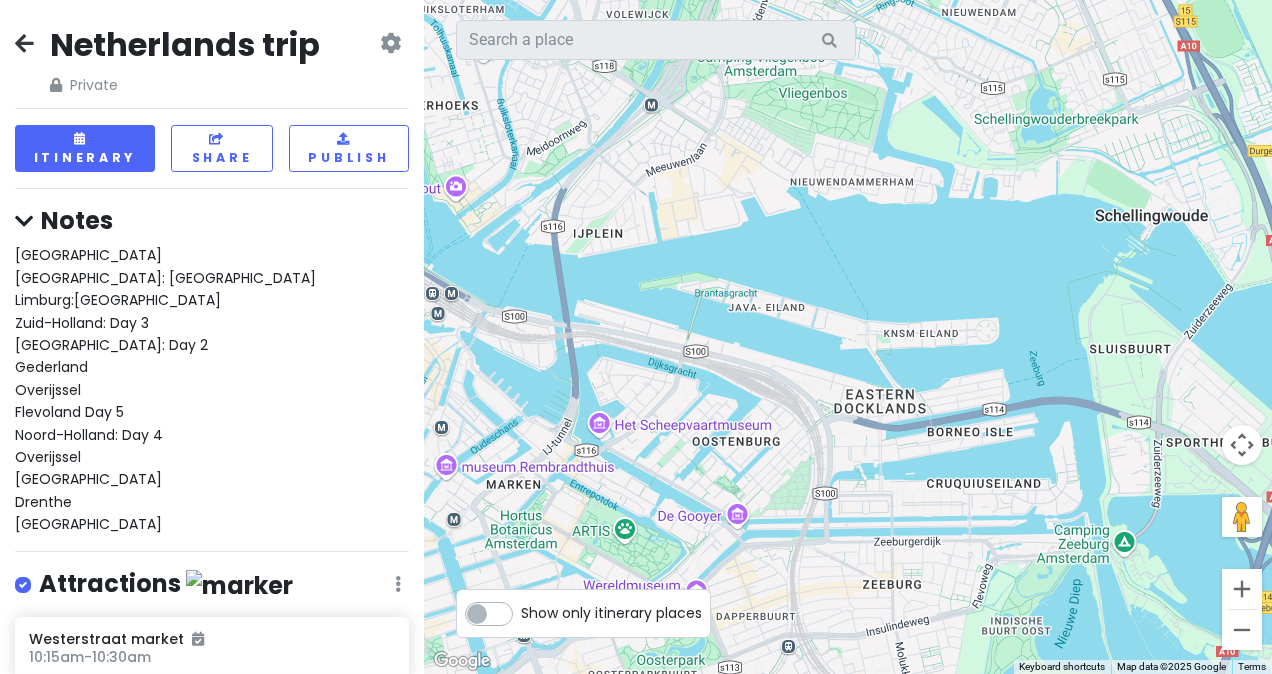drag, startPoint x: 954, startPoint y: 357, endPoint x: 742, endPoint y: 258, distance: 233.9765 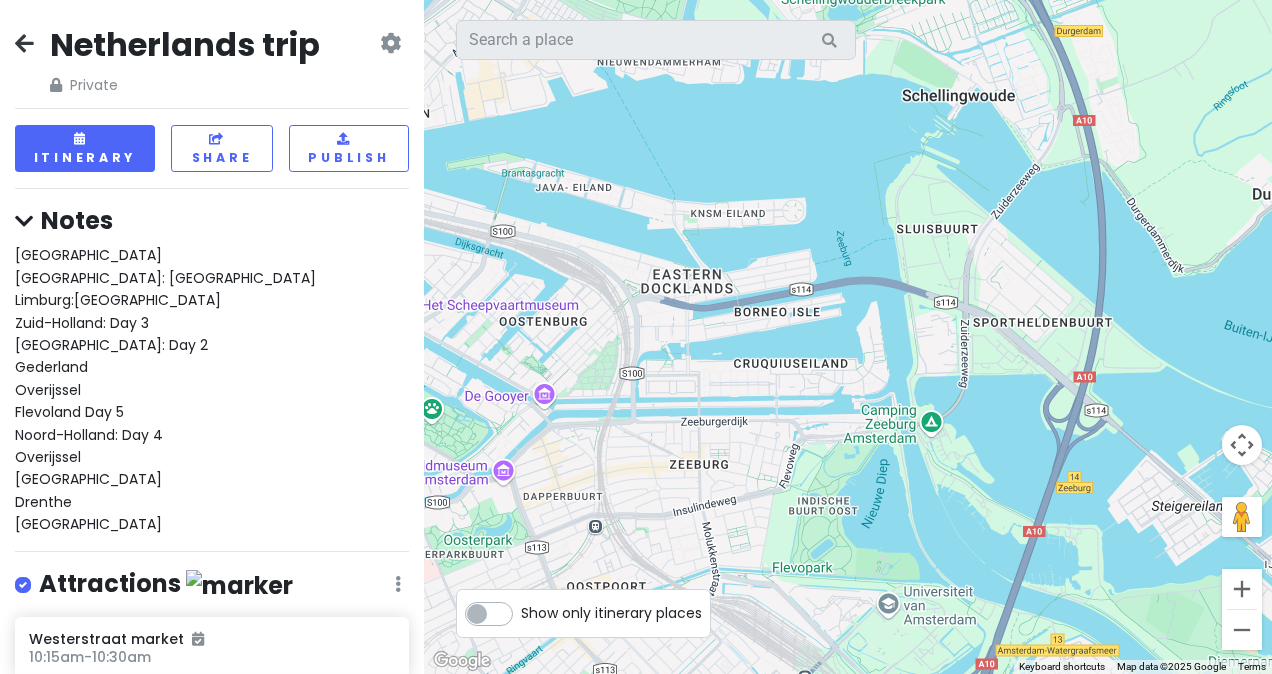 drag, startPoint x: 967, startPoint y: 387, endPoint x: 742, endPoint y: 242, distance: 267.67517 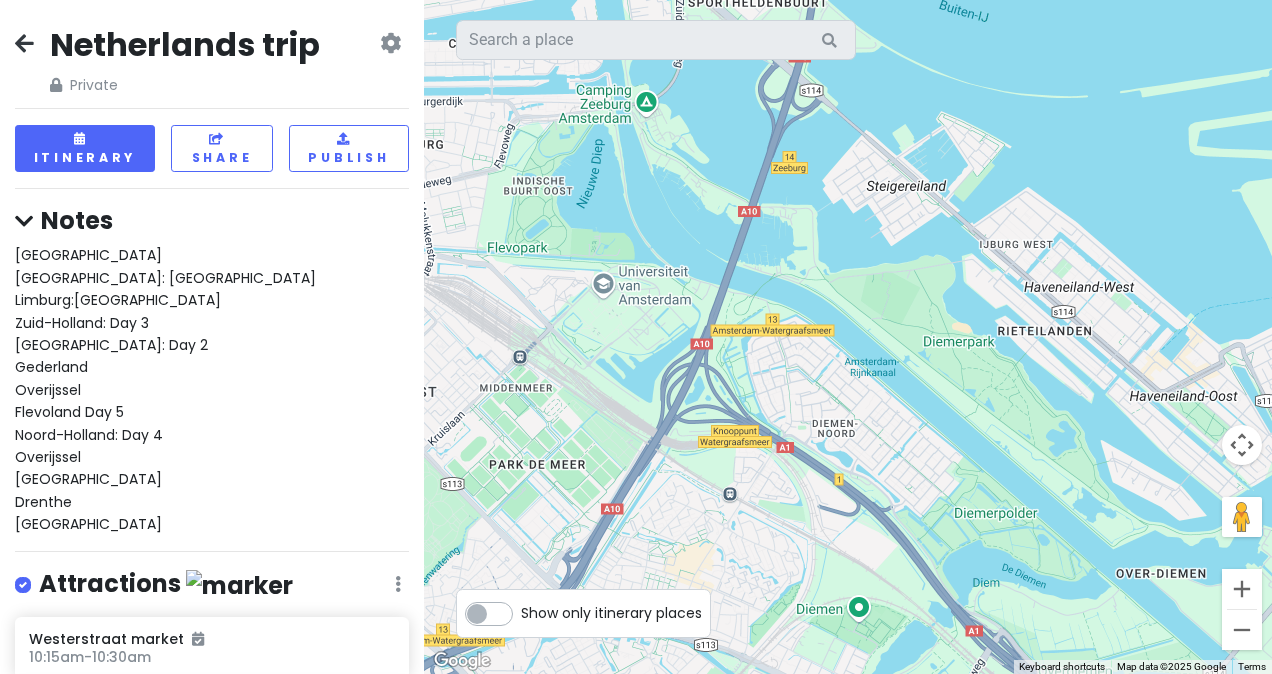 drag, startPoint x: 1000, startPoint y: 492, endPoint x: 706, endPoint y: 158, distance: 444.96292 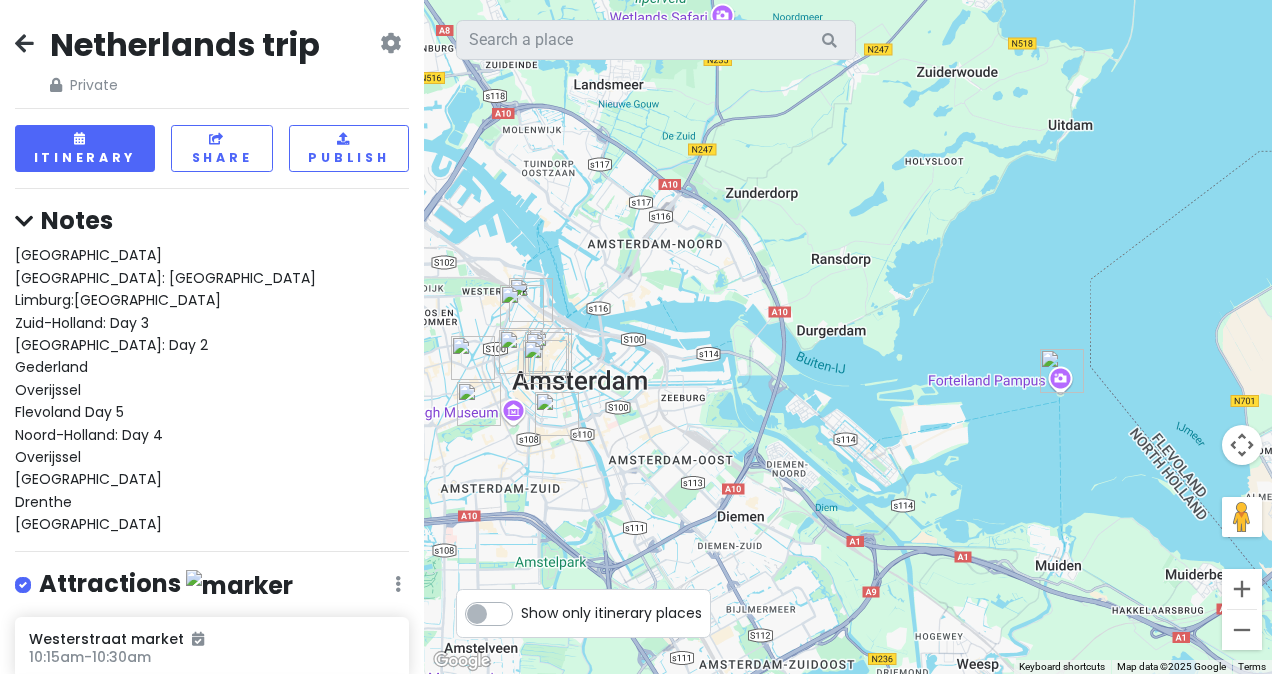 drag, startPoint x: 715, startPoint y: 206, endPoint x: 758, endPoint y: 415, distance: 213.3776 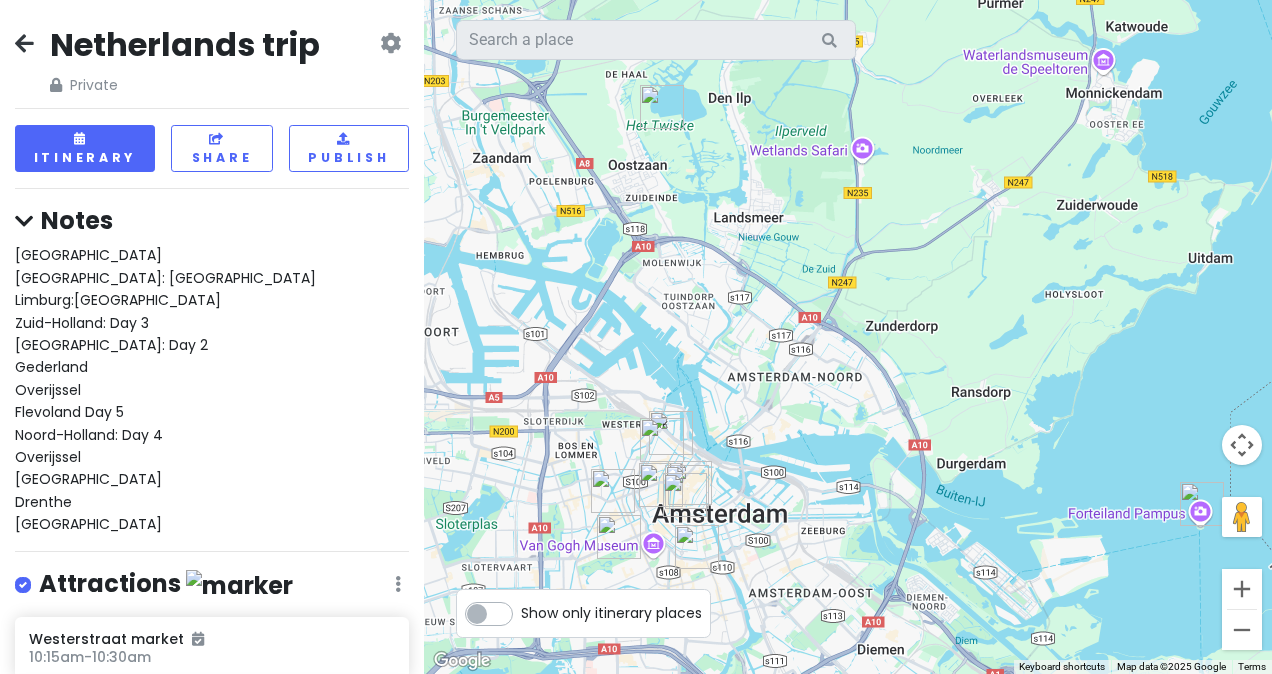 drag, startPoint x: 758, startPoint y: 415, endPoint x: 902, endPoint y: 553, distance: 199.44925 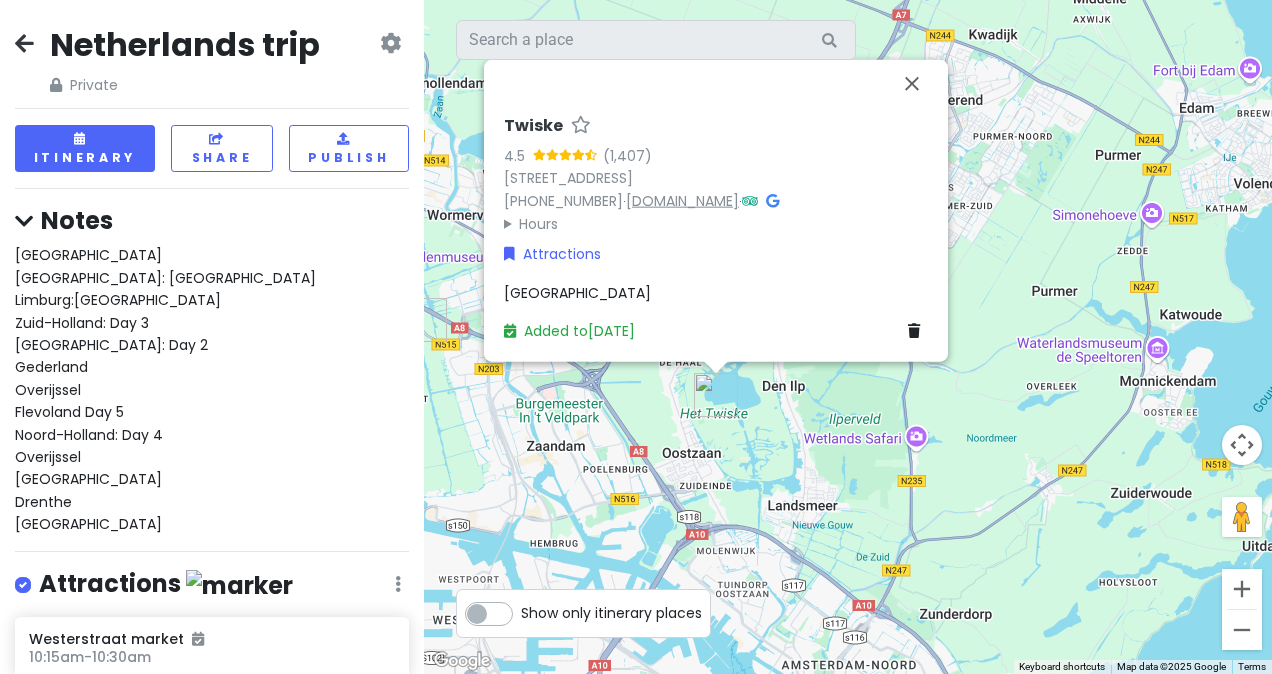 click on "[DOMAIN_NAME]" at bounding box center (682, 201) 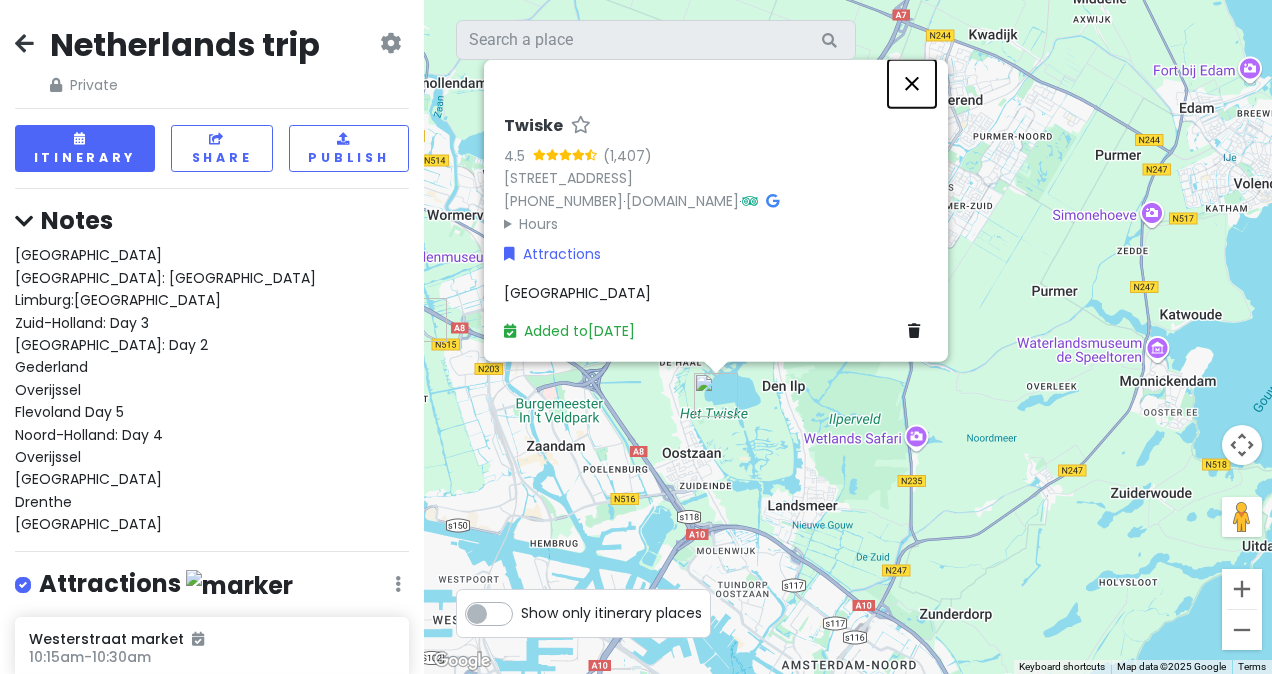 click at bounding box center [912, 84] 